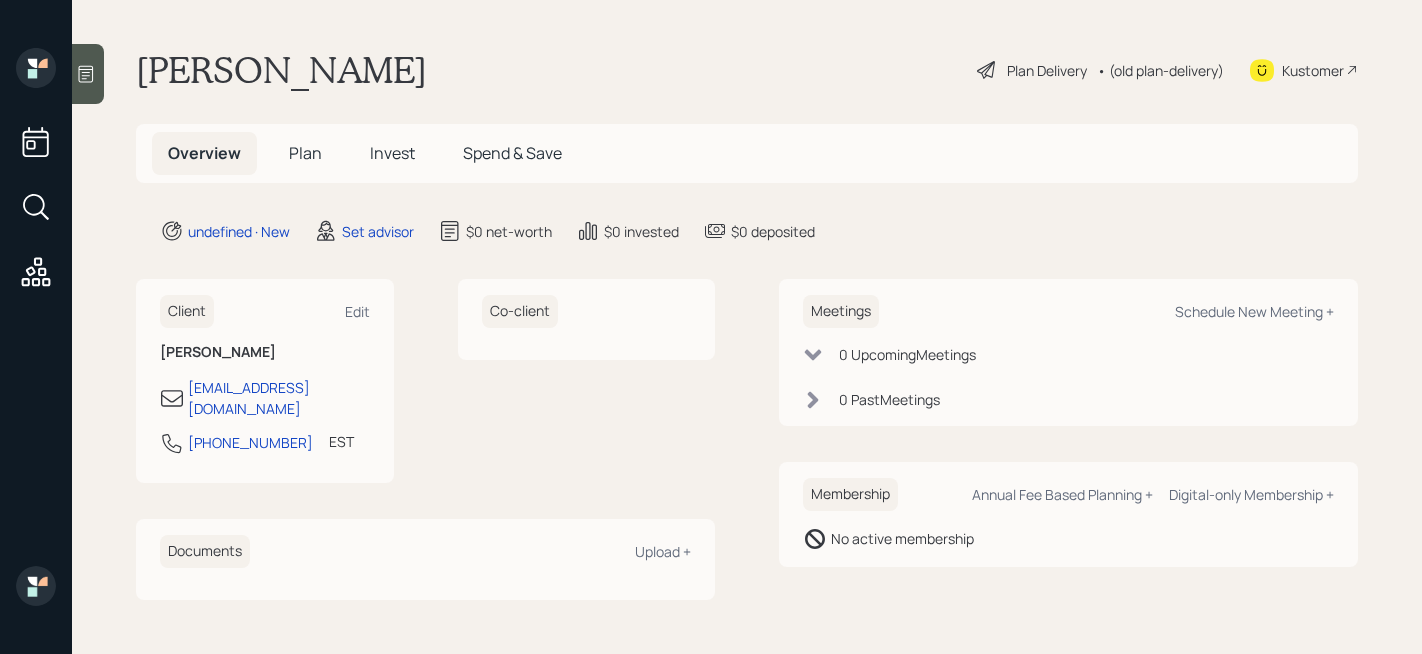 scroll, scrollTop: 0, scrollLeft: 0, axis: both 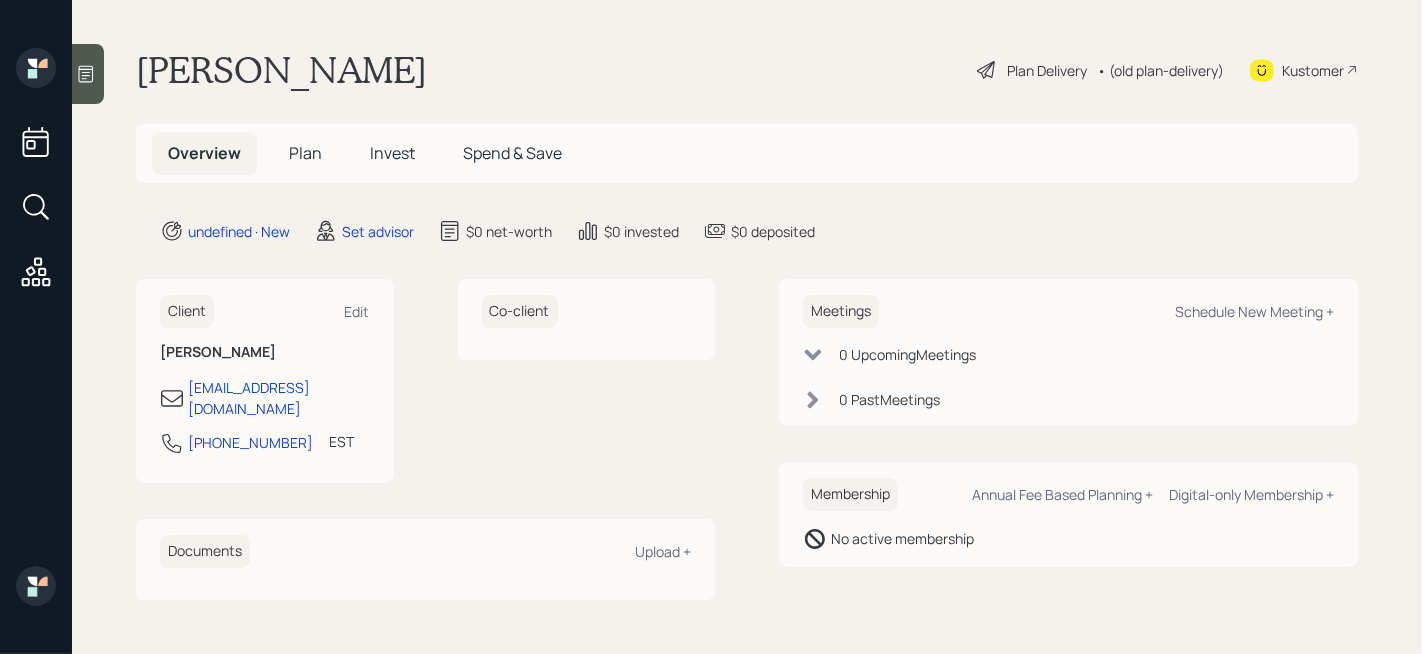 click at bounding box center (88, 74) 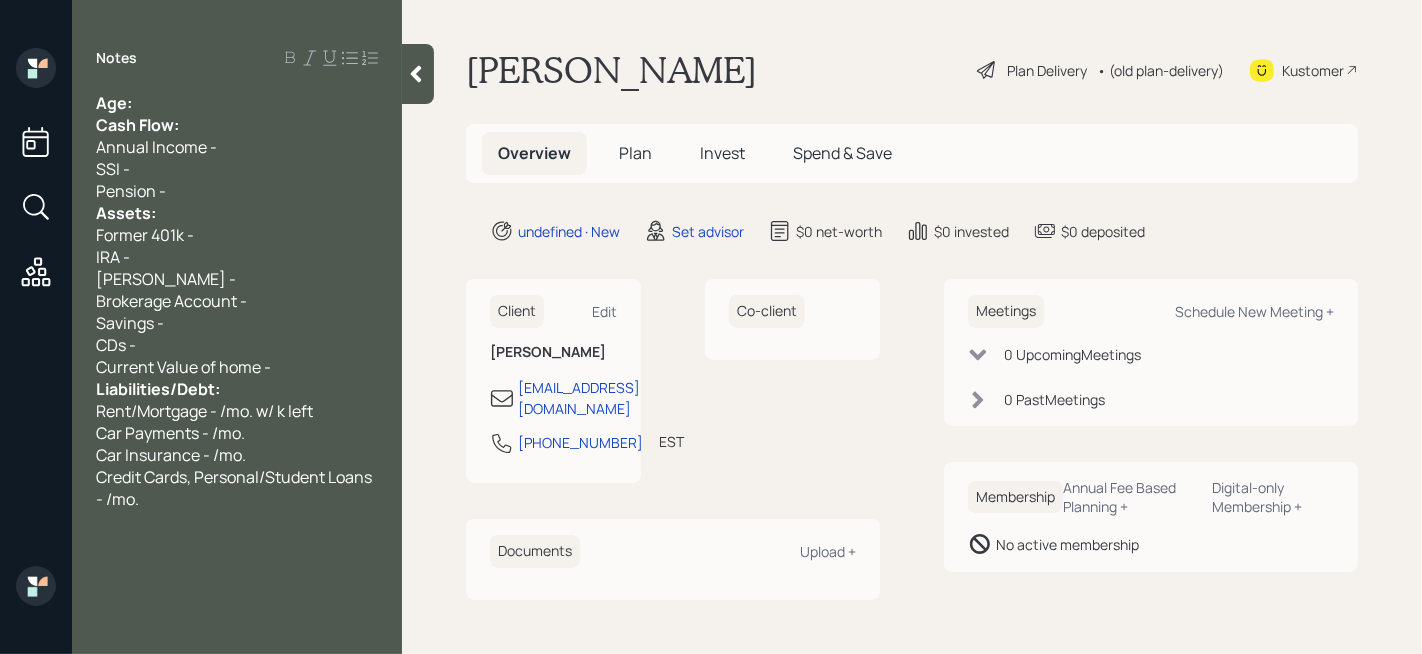click on "Age:" at bounding box center [237, 103] 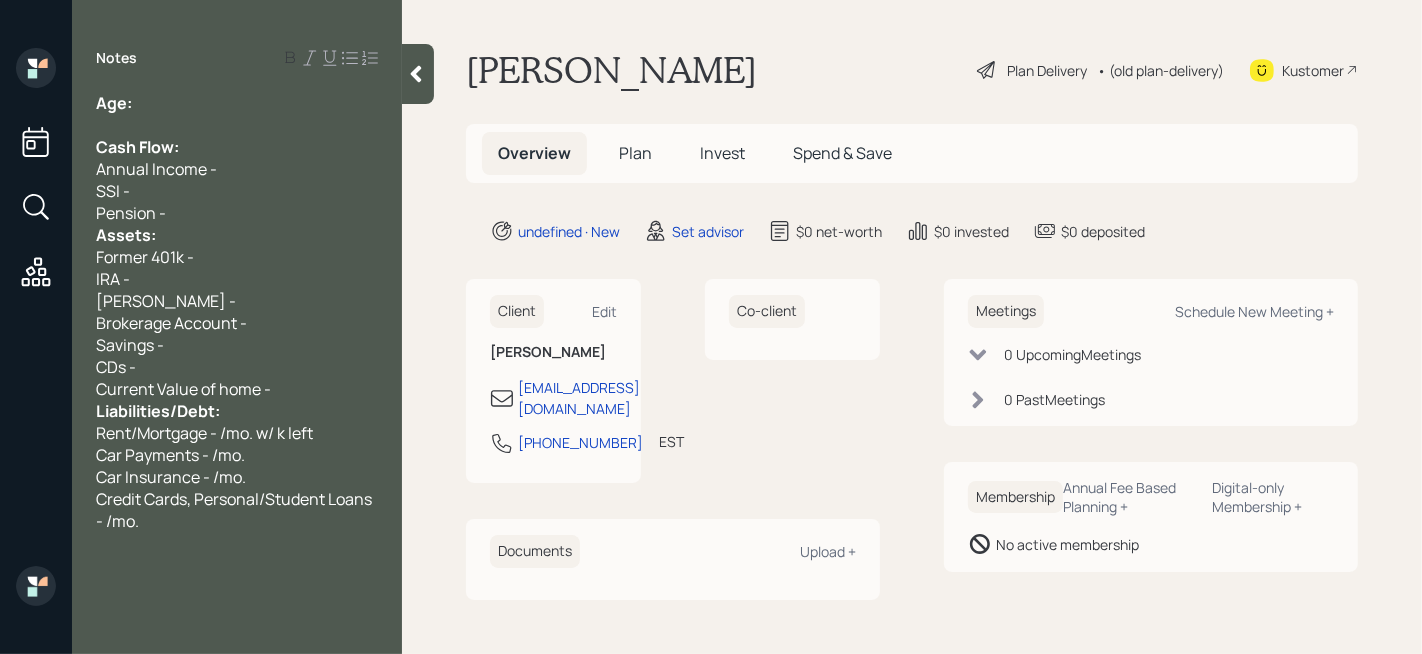 click on "Pension -" at bounding box center [237, 213] 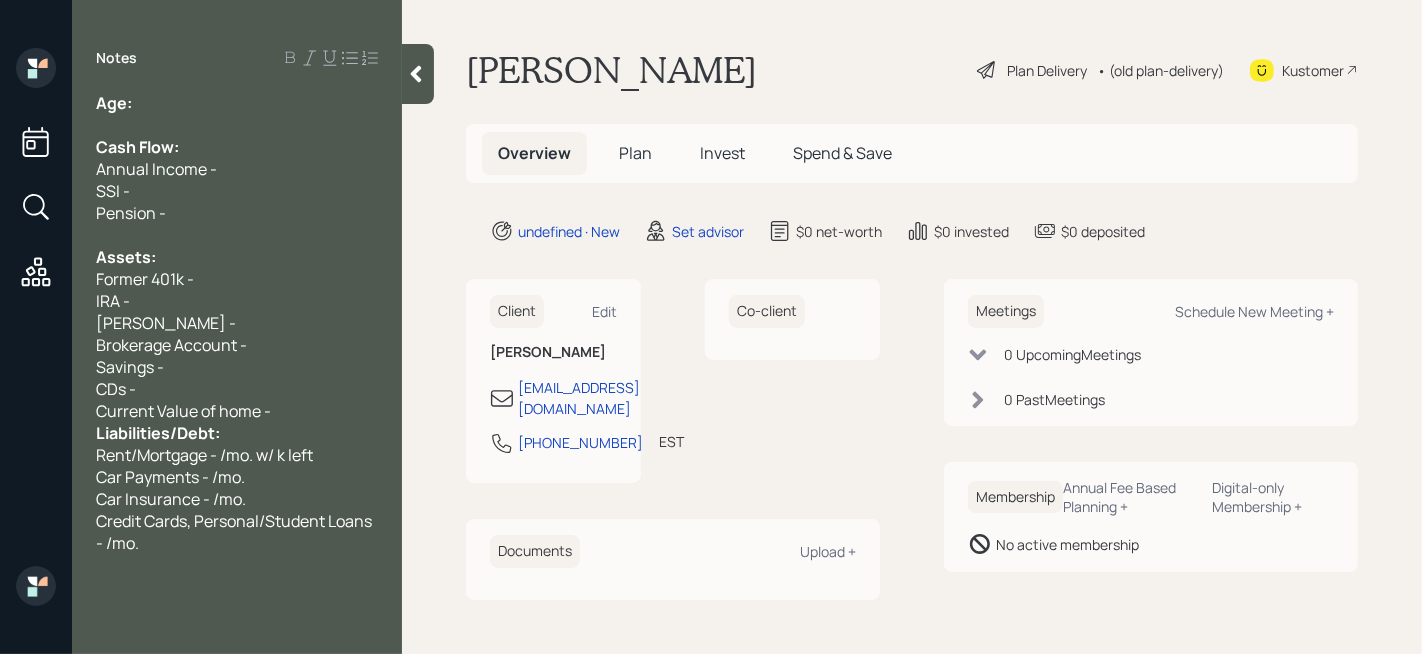 click on "Current Value of home -" at bounding box center (237, 411) 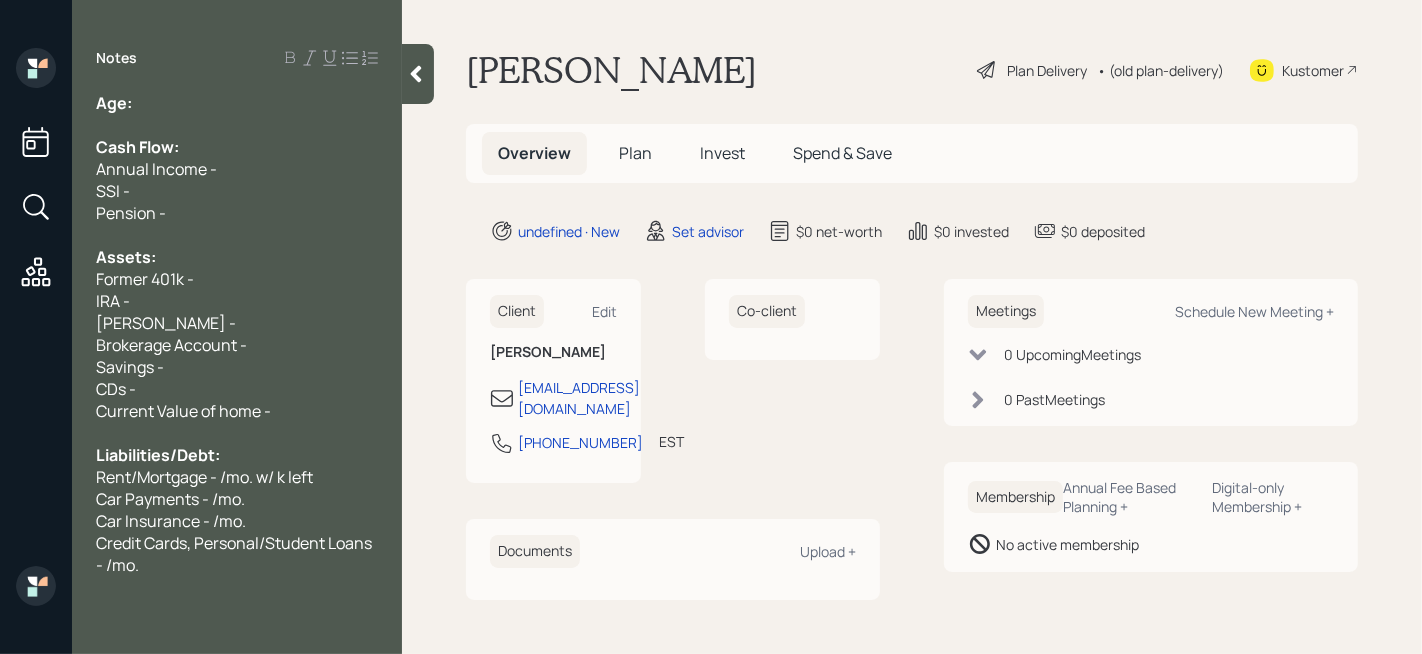 click on "Age:" at bounding box center (237, 103) 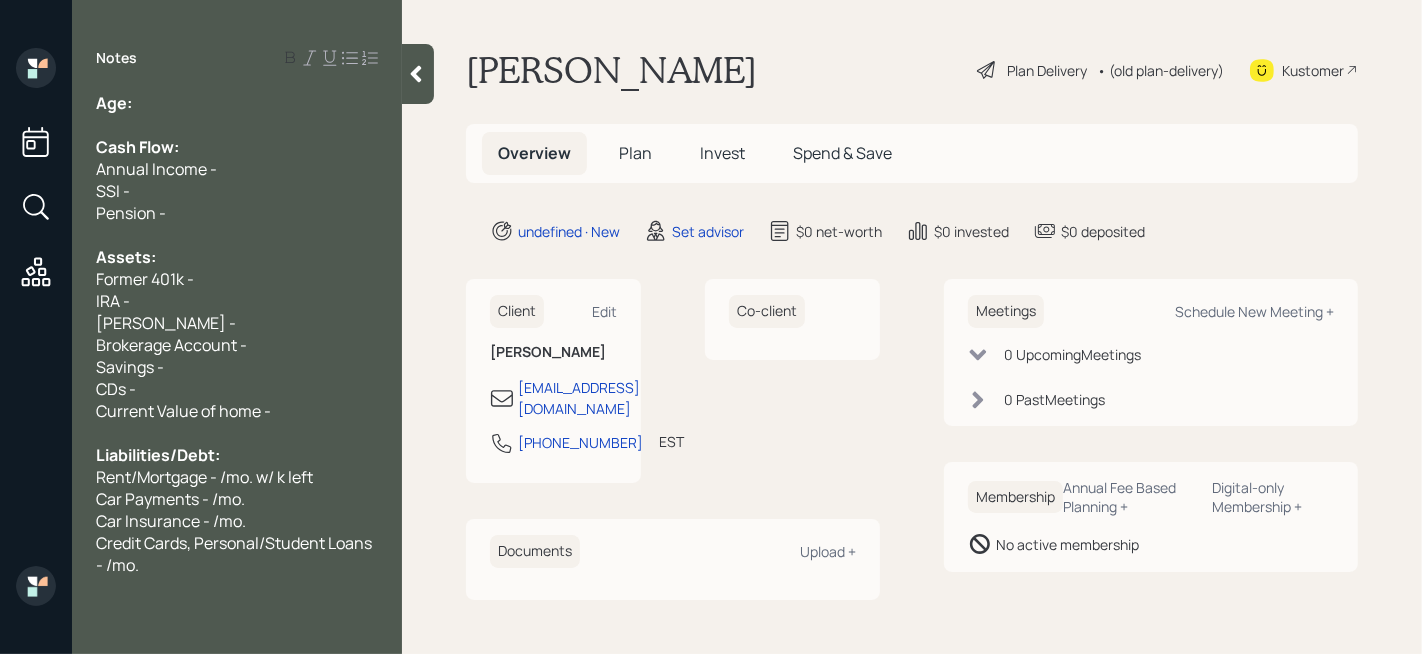 type 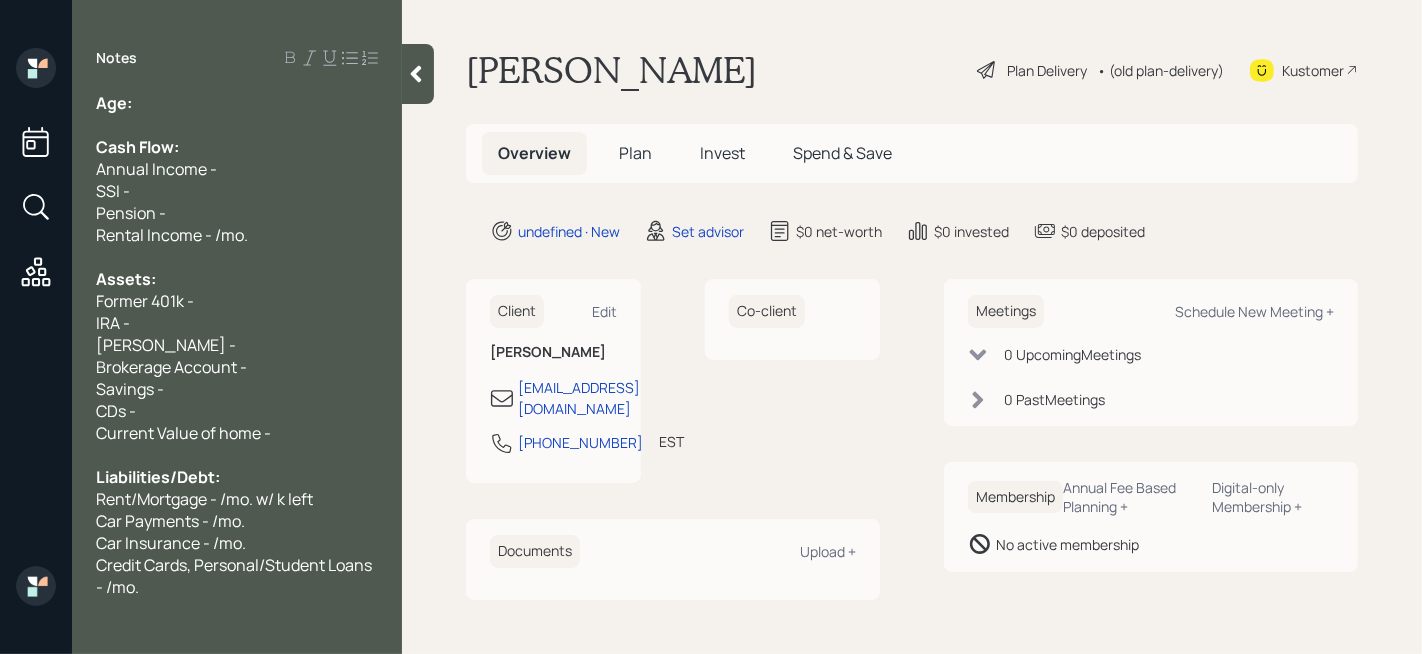 click on "Age:" at bounding box center (237, 103) 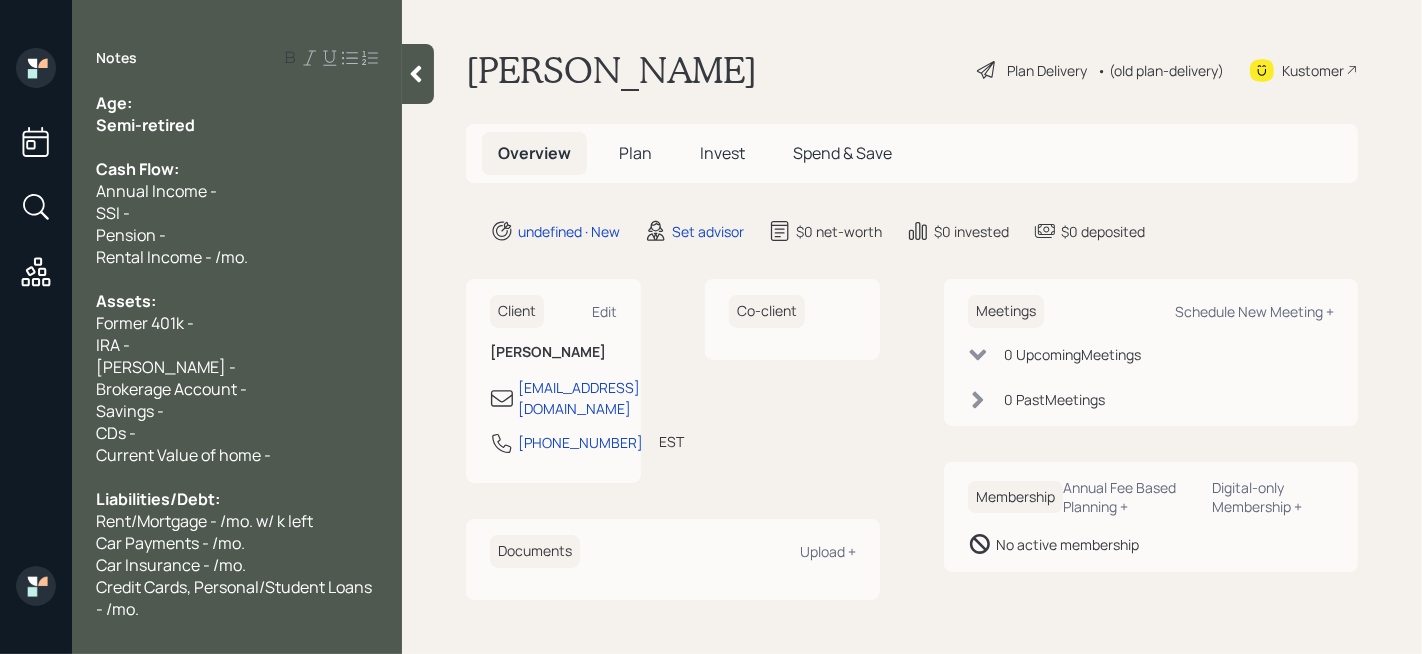 click on "Semi-retired" at bounding box center [145, 125] 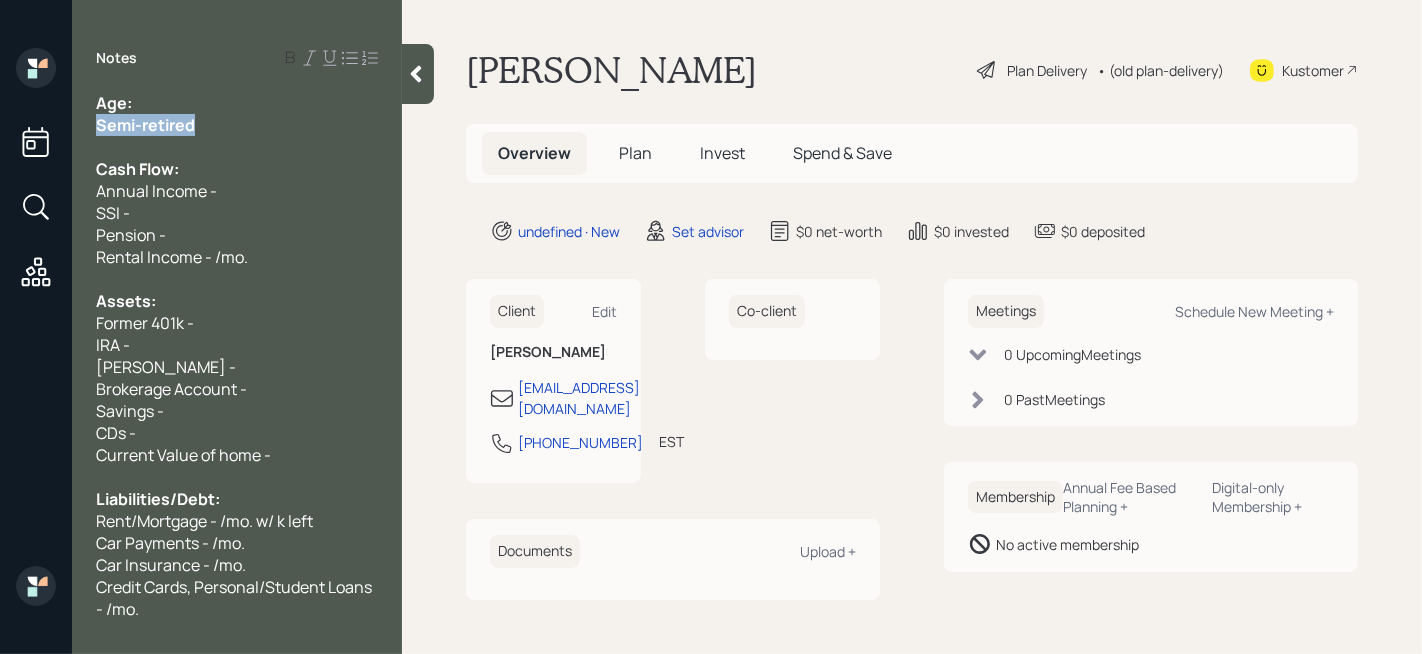 drag, startPoint x: 232, startPoint y: 119, endPoint x: 0, endPoint y: 119, distance: 232 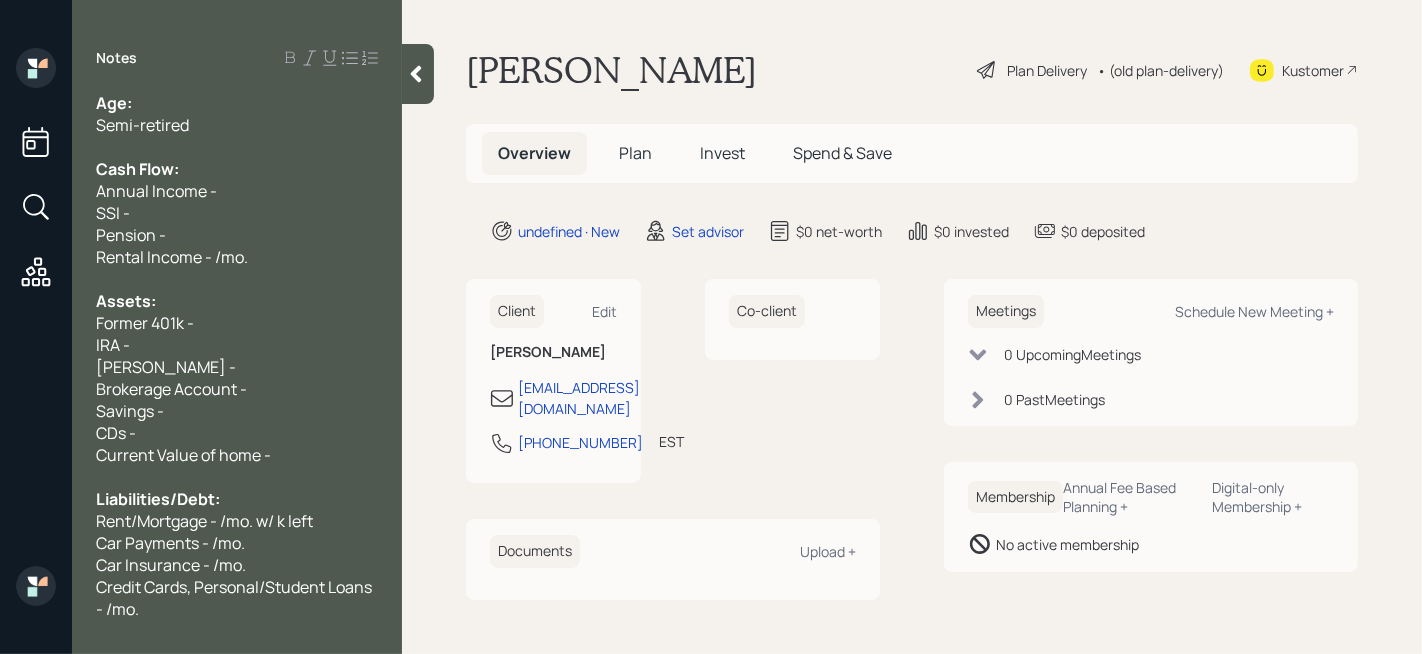 click on "Age:" at bounding box center [237, 103] 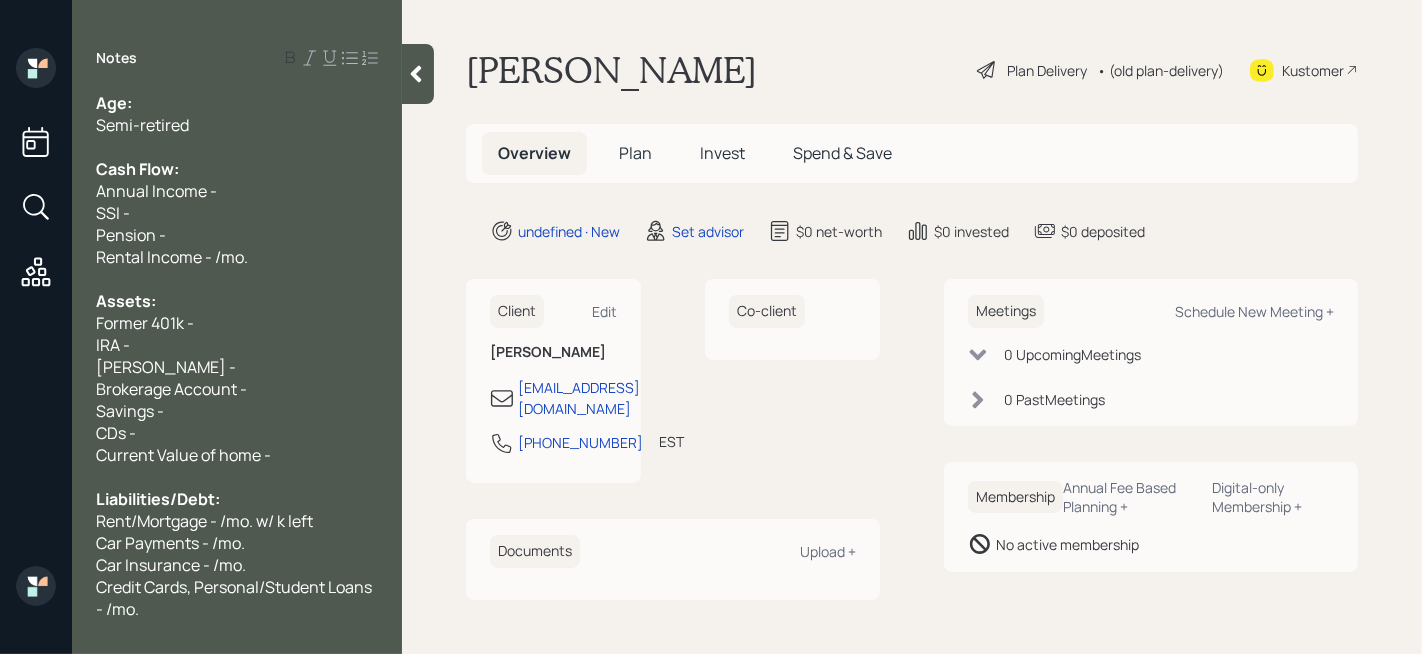 click on "Semi-retired" at bounding box center [237, 125] 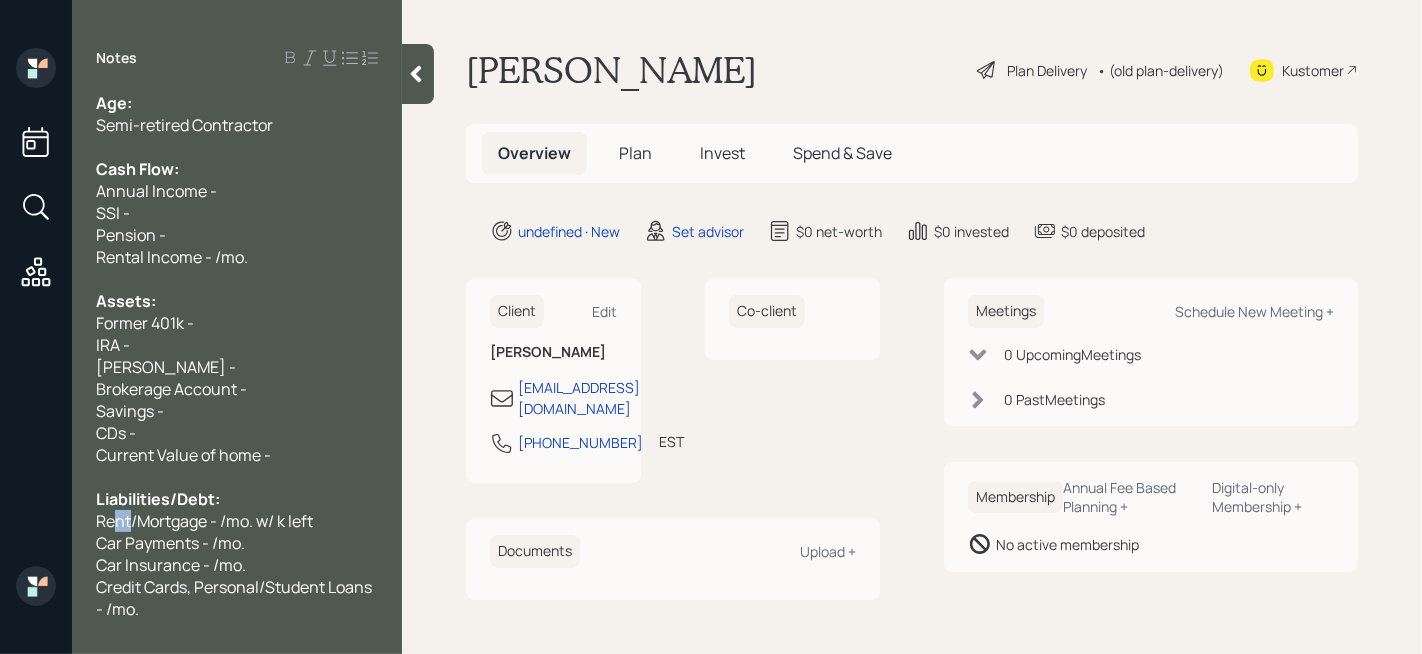 drag, startPoint x: 134, startPoint y: 528, endPoint x: 63, endPoint y: 528, distance: 71 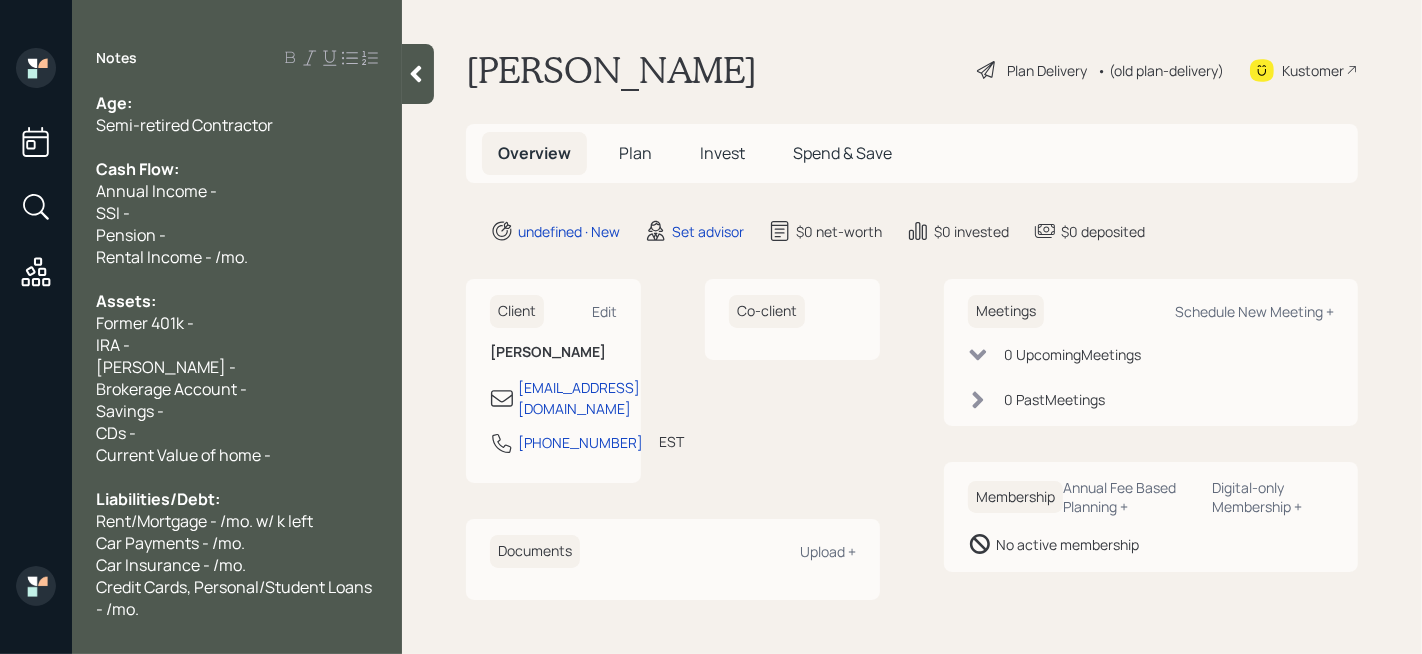 click on "Car Insurance - /mo." at bounding box center (171, 565) 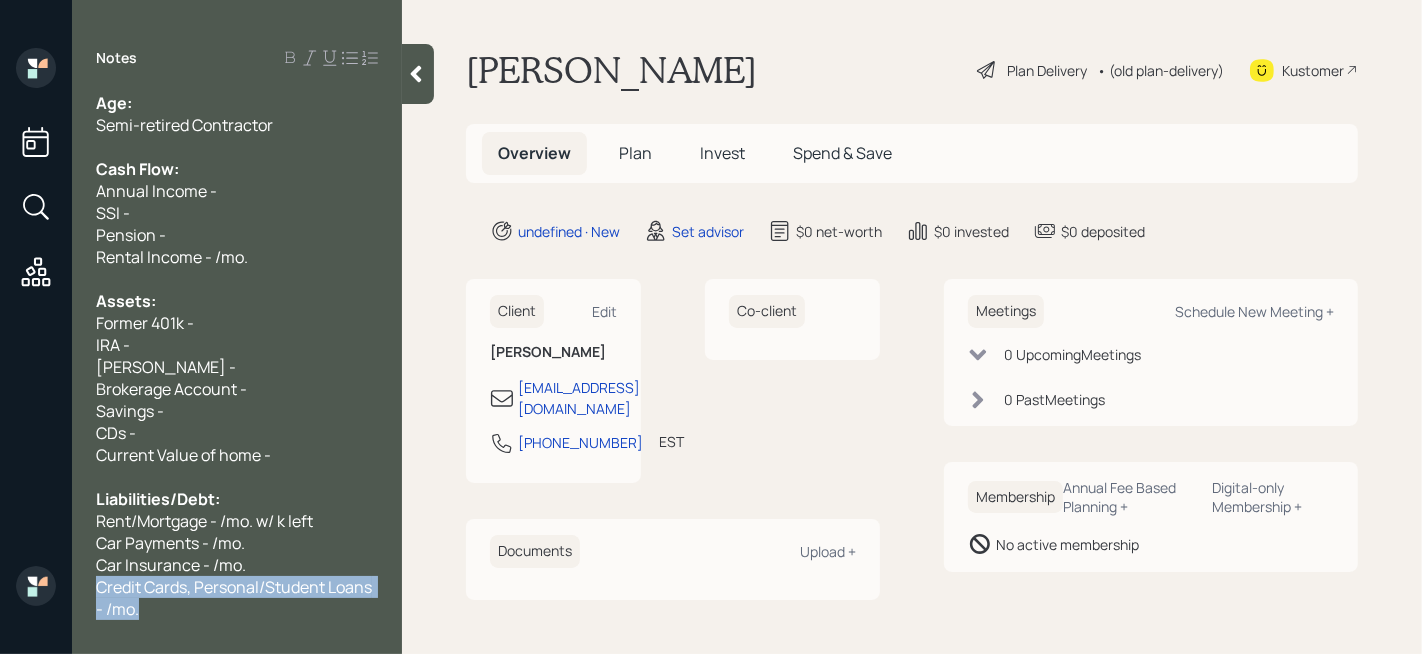 drag, startPoint x: 194, startPoint y: 609, endPoint x: 67, endPoint y: 594, distance: 127.88276 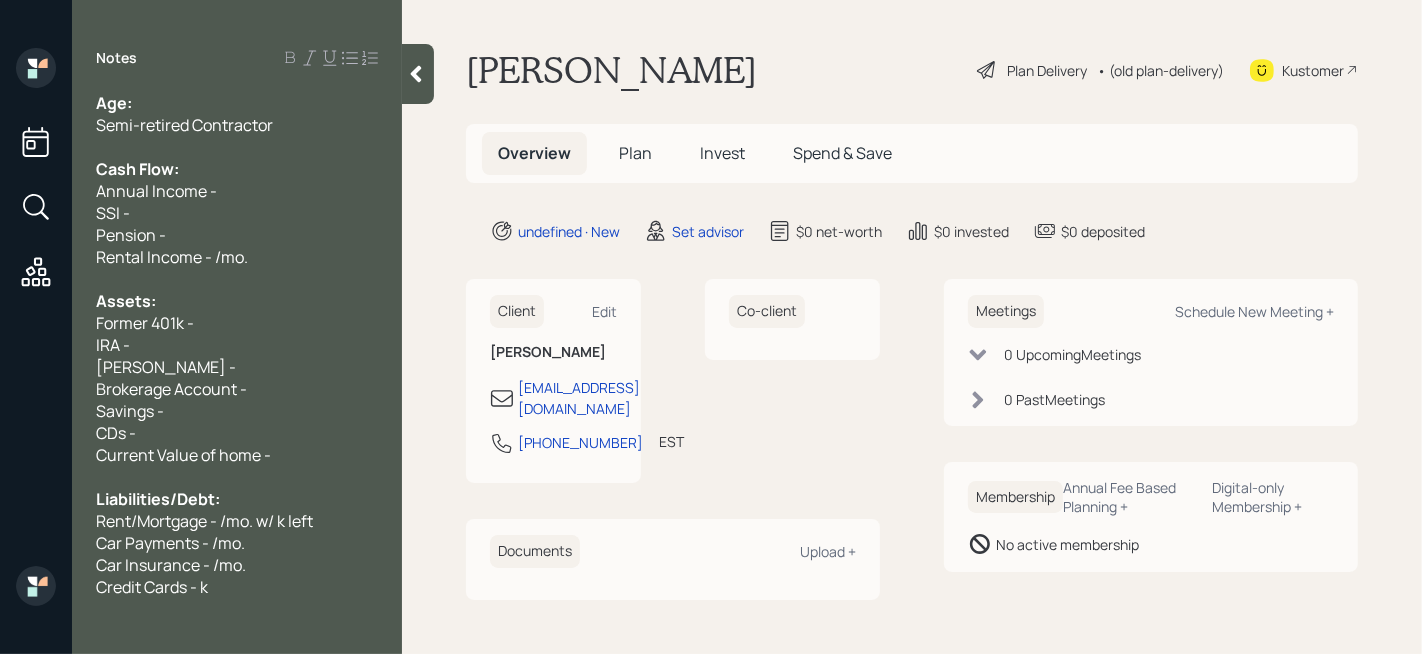 click on "Pension -" at bounding box center (237, 235) 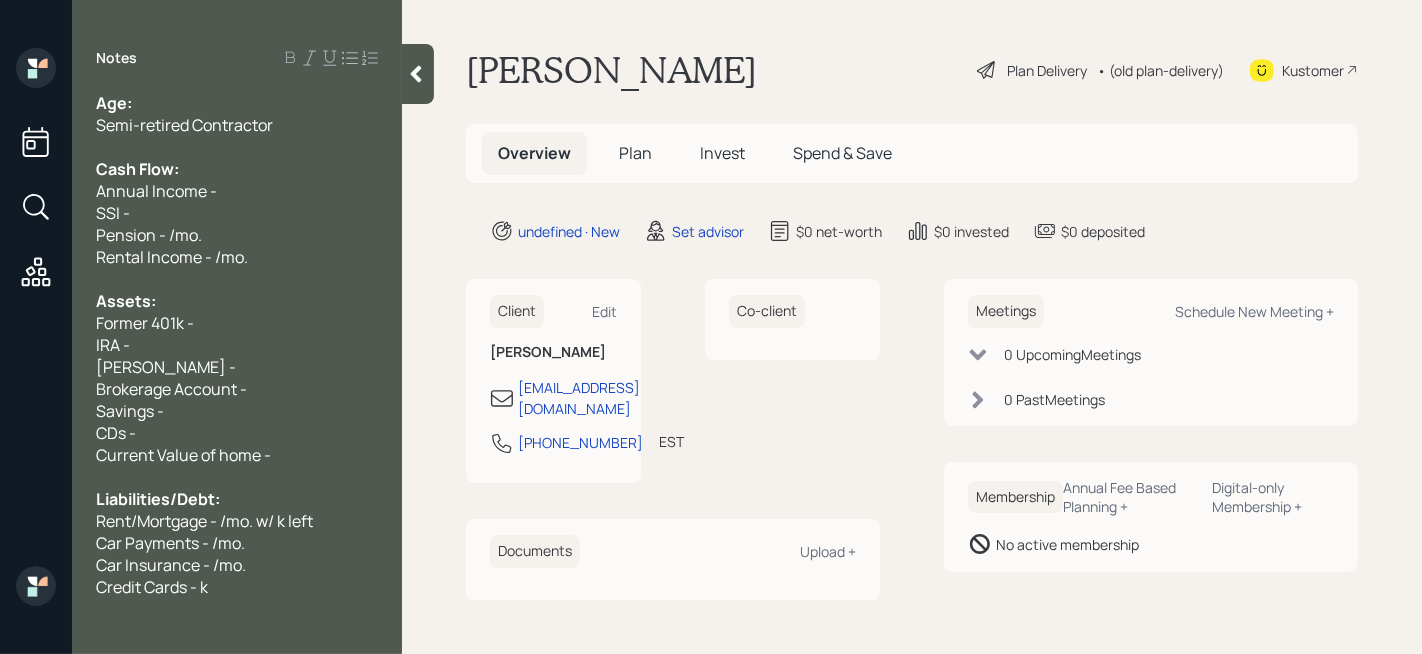 click on "Pension - /mo." at bounding box center (237, 235) 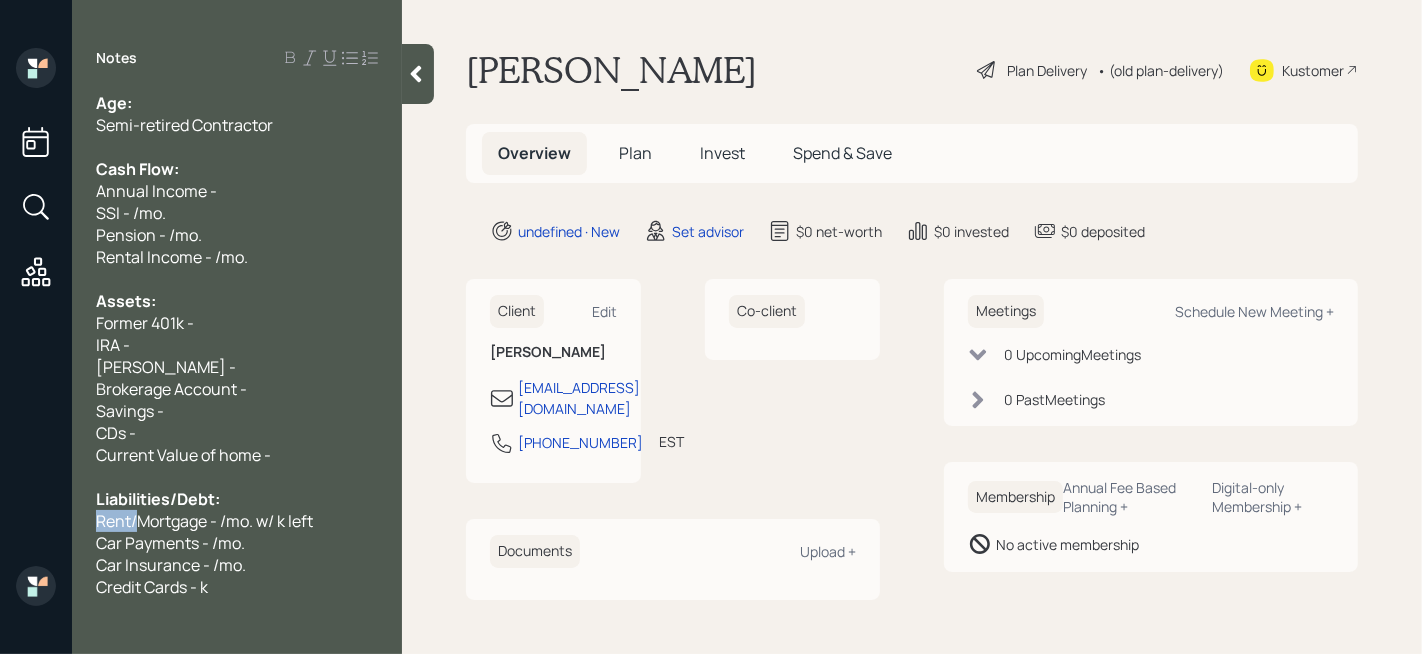 drag, startPoint x: 139, startPoint y: 525, endPoint x: 53, endPoint y: 525, distance: 86 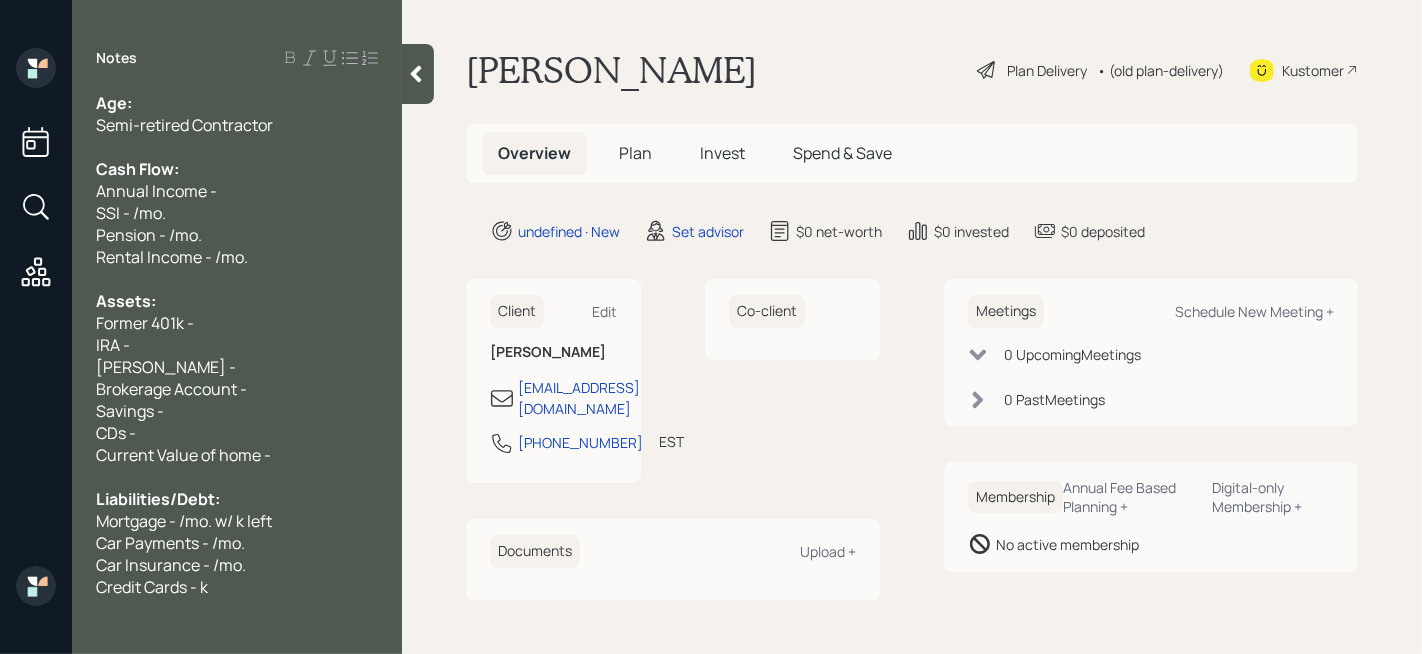 click on "Mortgage - /mo. w/ k left" at bounding box center (237, 521) 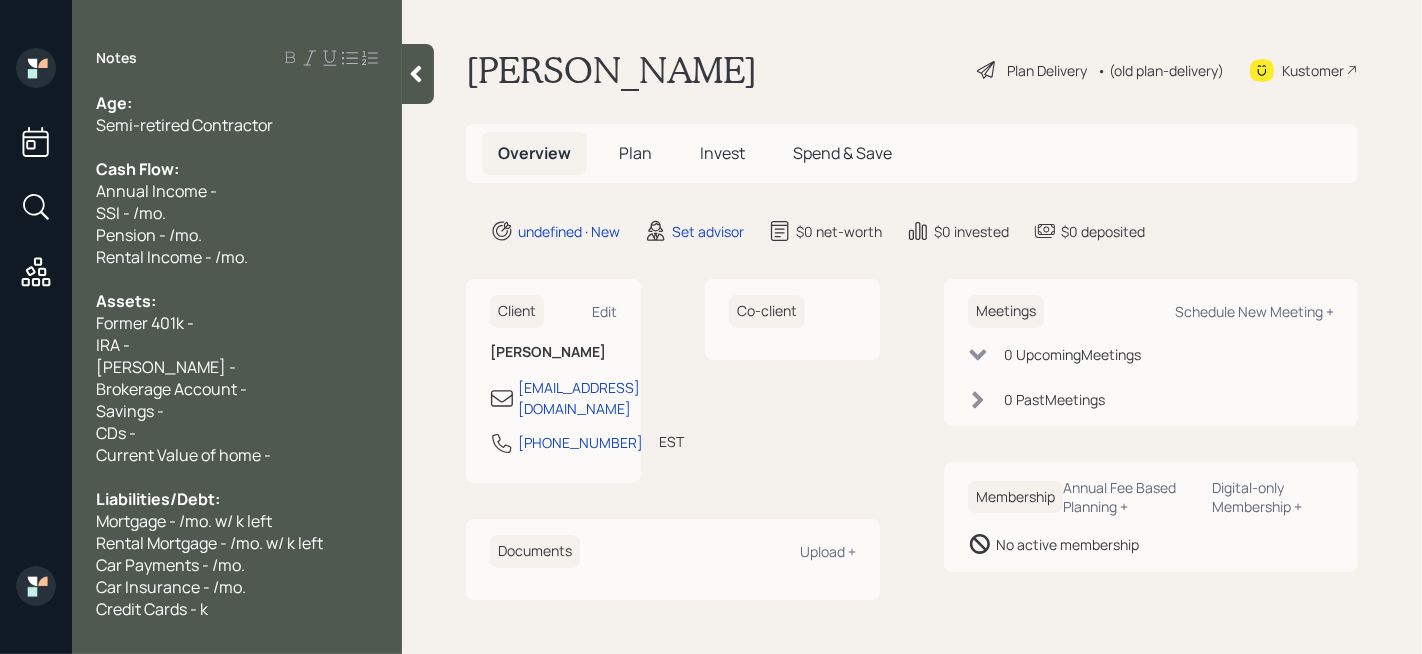 click on "Brokerage Account -" at bounding box center (237, 389) 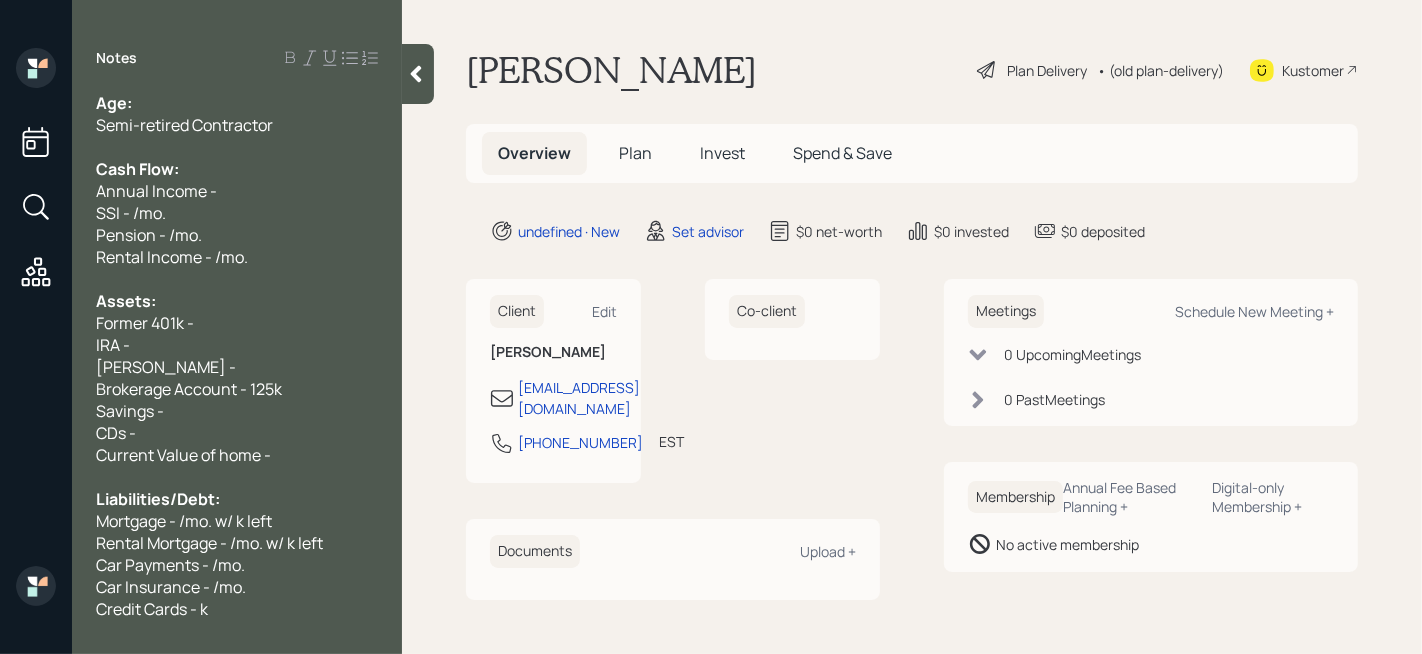 click on "Mortgage - /mo. w/ k left" at bounding box center (184, 521) 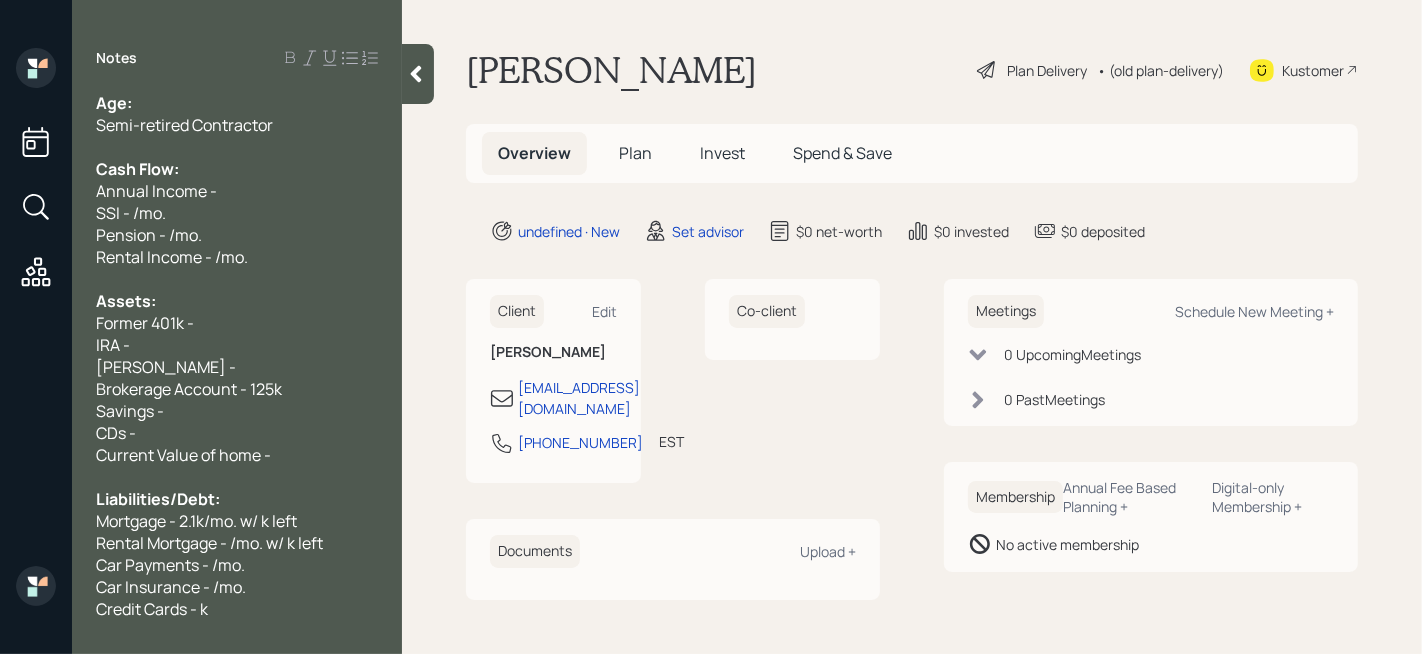 click on "Brokerage Account - 125k" at bounding box center (189, 389) 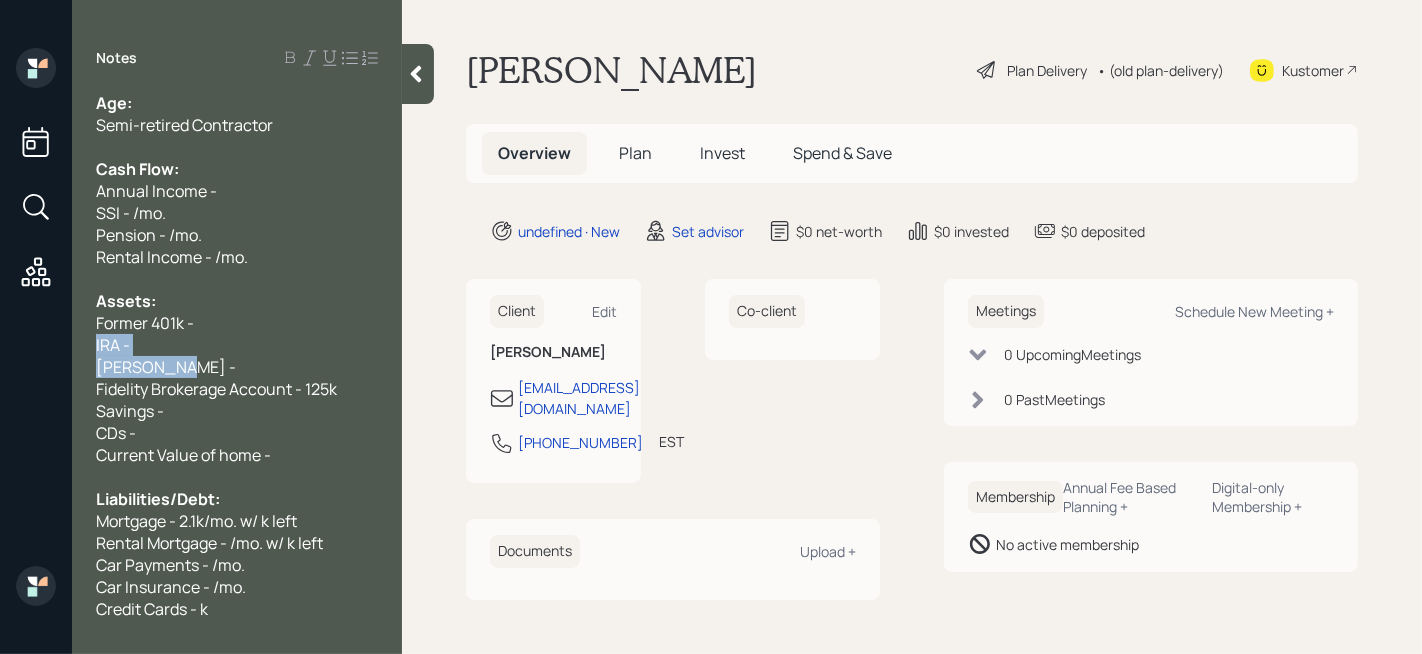 drag, startPoint x: 170, startPoint y: 367, endPoint x: 70, endPoint y: 351, distance: 101.27191 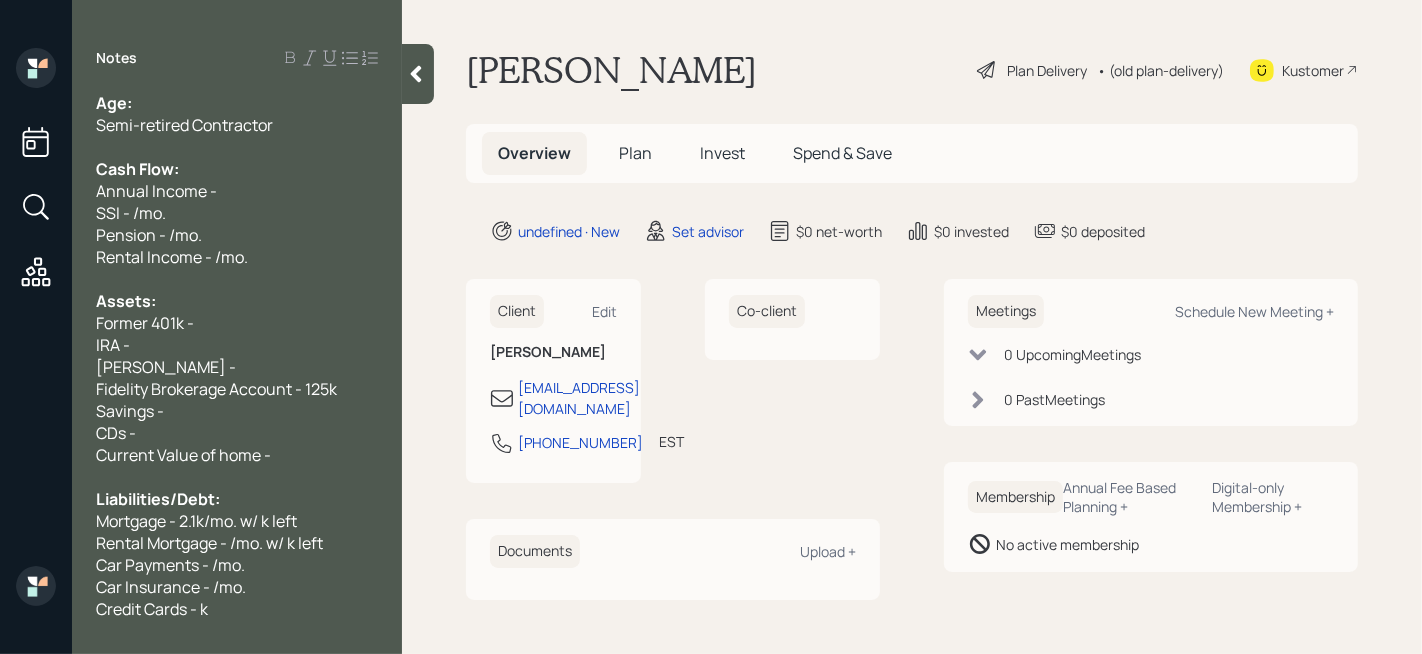 click on "SSI - /mo." at bounding box center [131, 213] 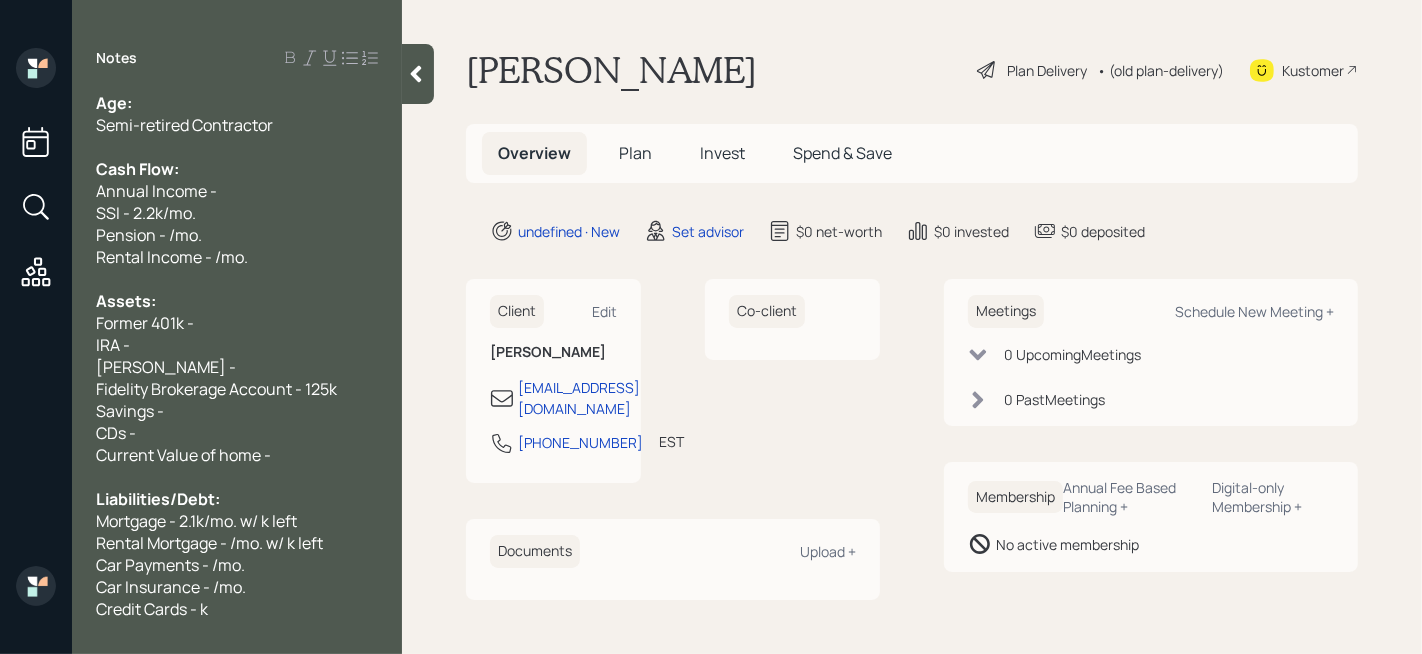 click on "SSI - 2.2k/mo." at bounding box center [146, 213] 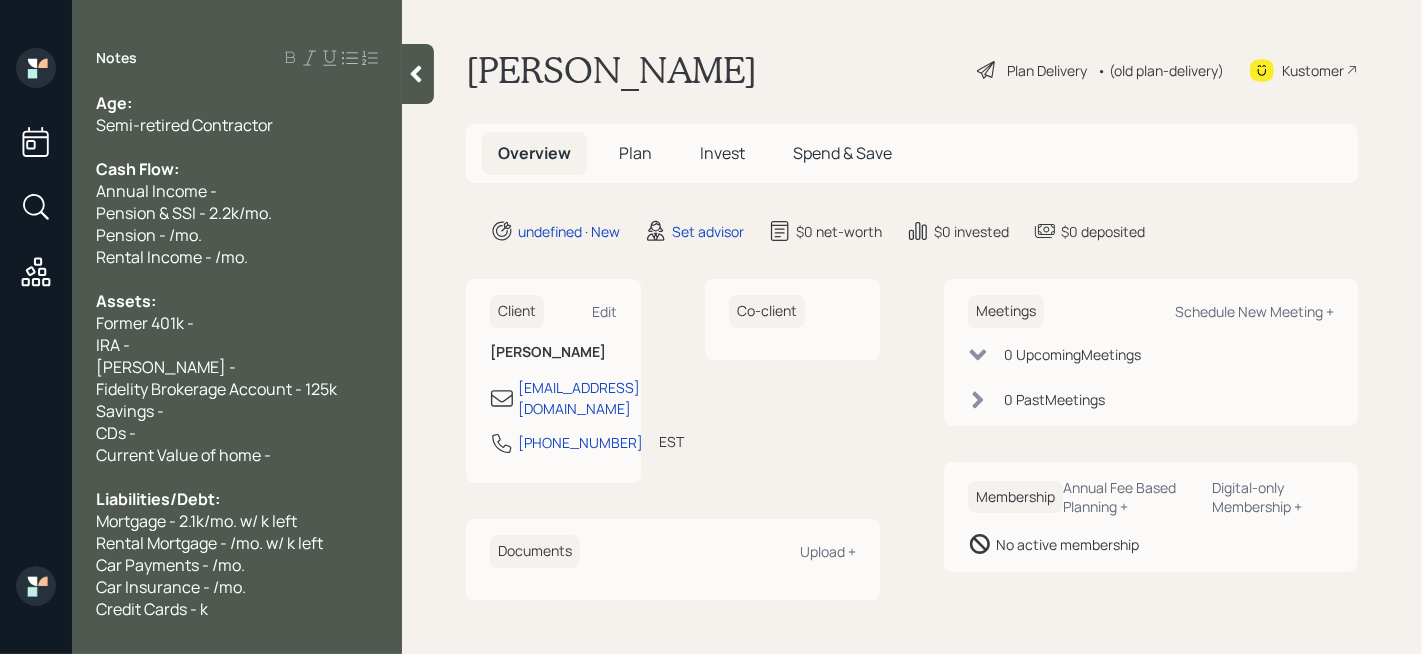 click on "Pension - /mo." at bounding box center (237, 235) 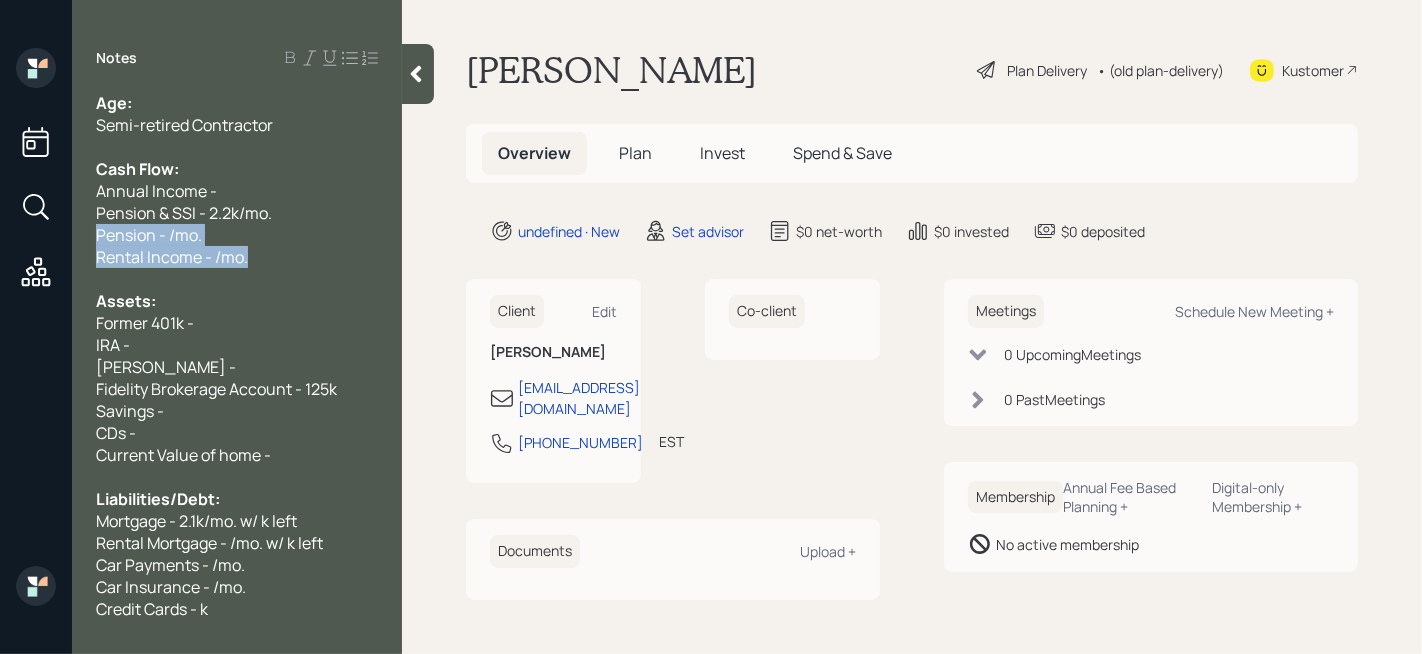 drag, startPoint x: 303, startPoint y: 253, endPoint x: 47, endPoint y: 246, distance: 256.09567 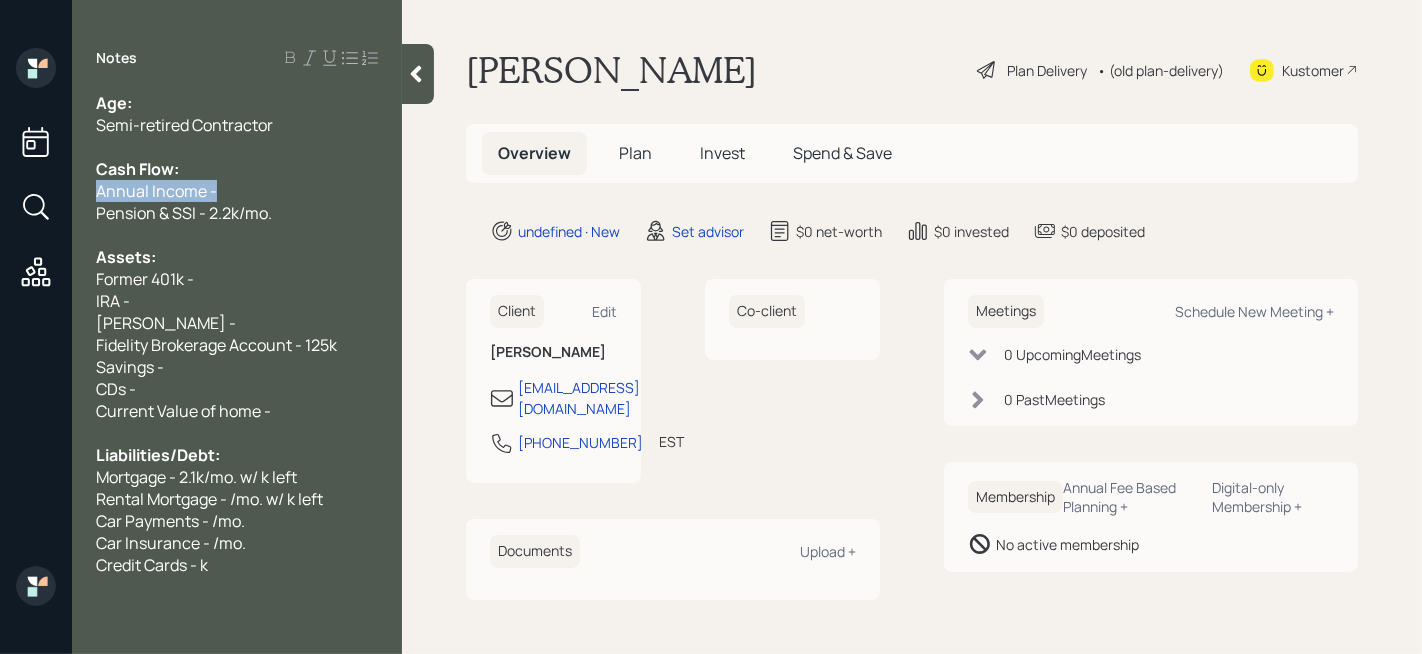 drag, startPoint x: 235, startPoint y: 190, endPoint x: 0, endPoint y: 182, distance: 235.13612 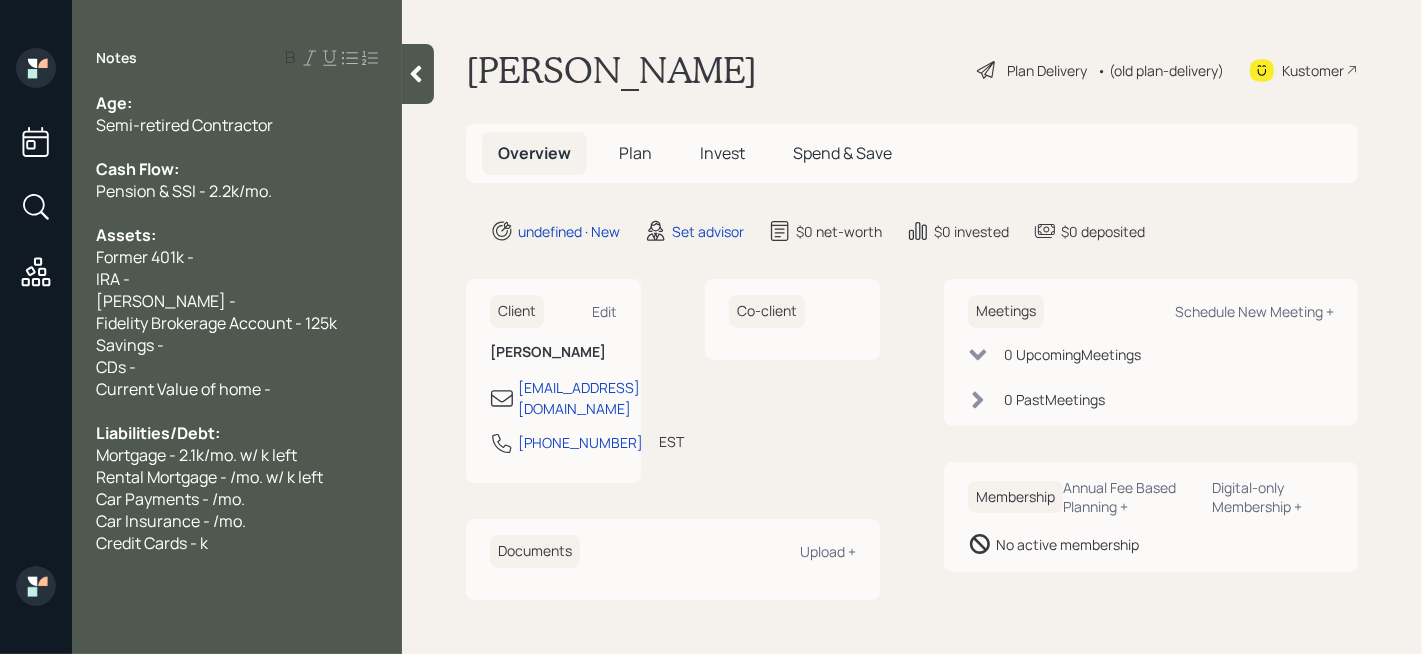 click on "Pension & SSI - 2.2k/mo." at bounding box center (237, 191) 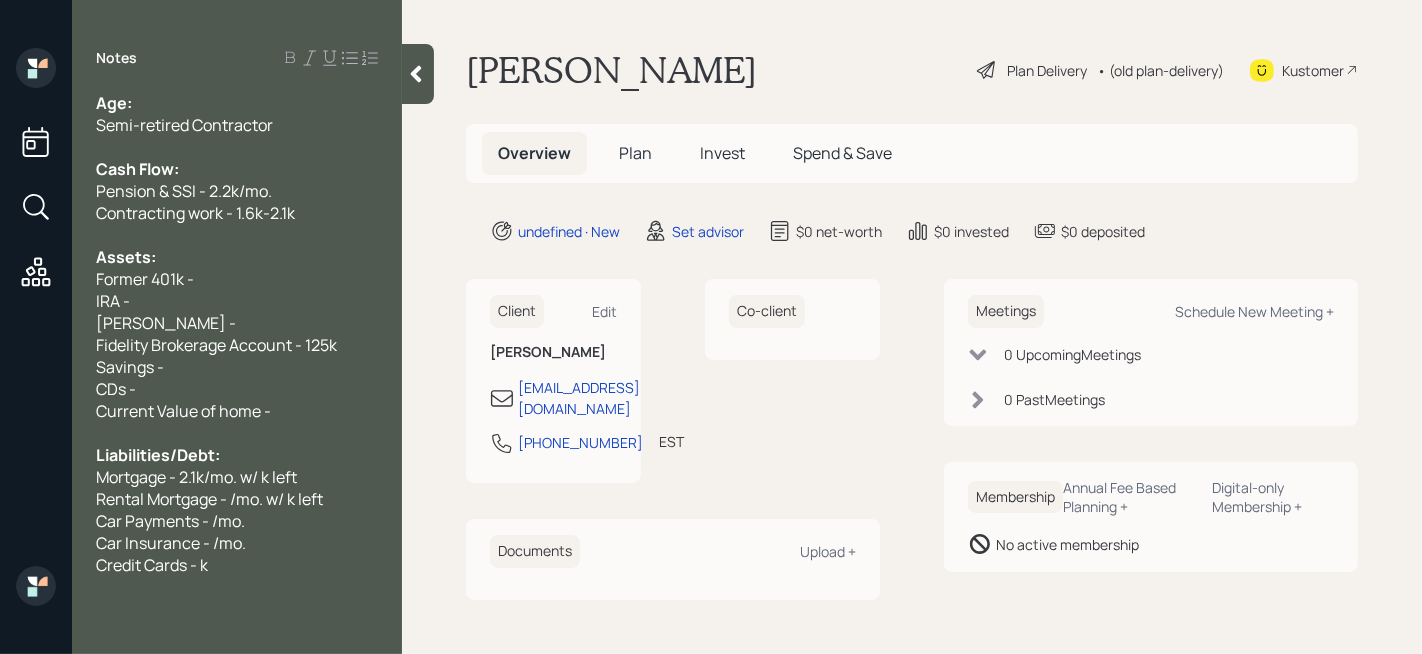 click on "Age:" at bounding box center [237, 103] 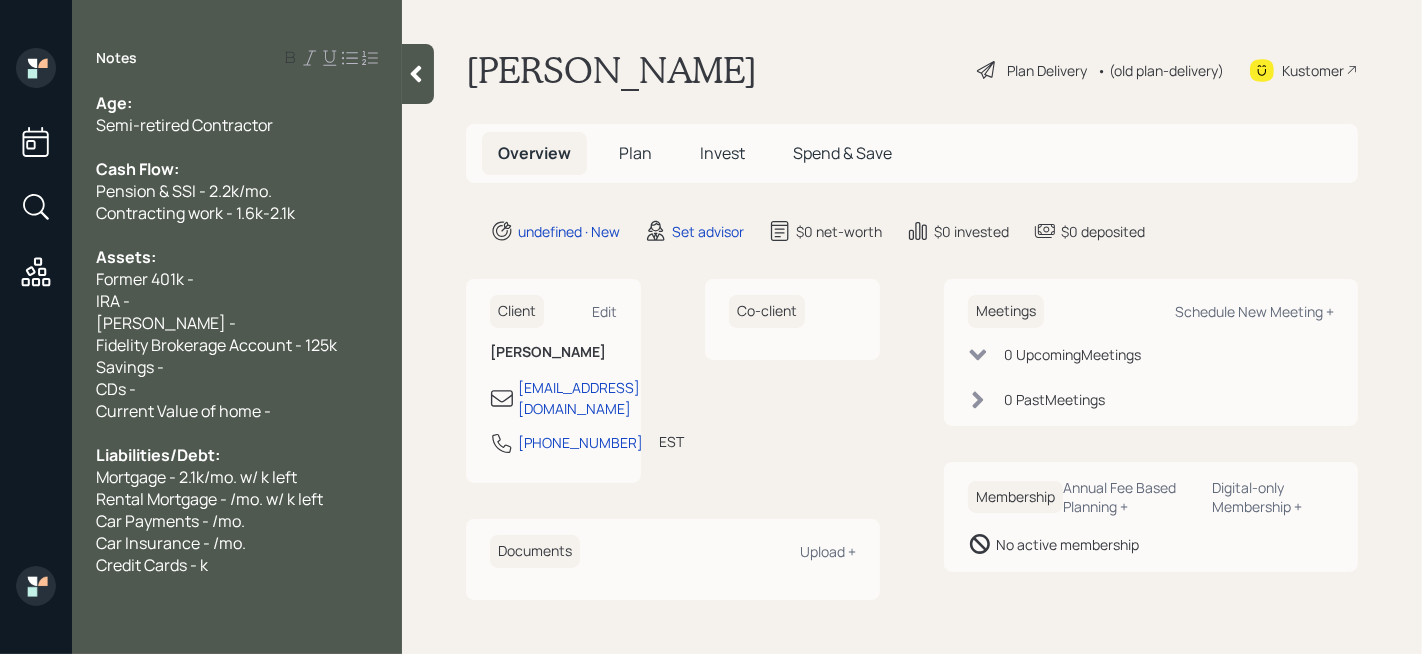 click on "Semi-retired Contractor" at bounding box center [237, 125] 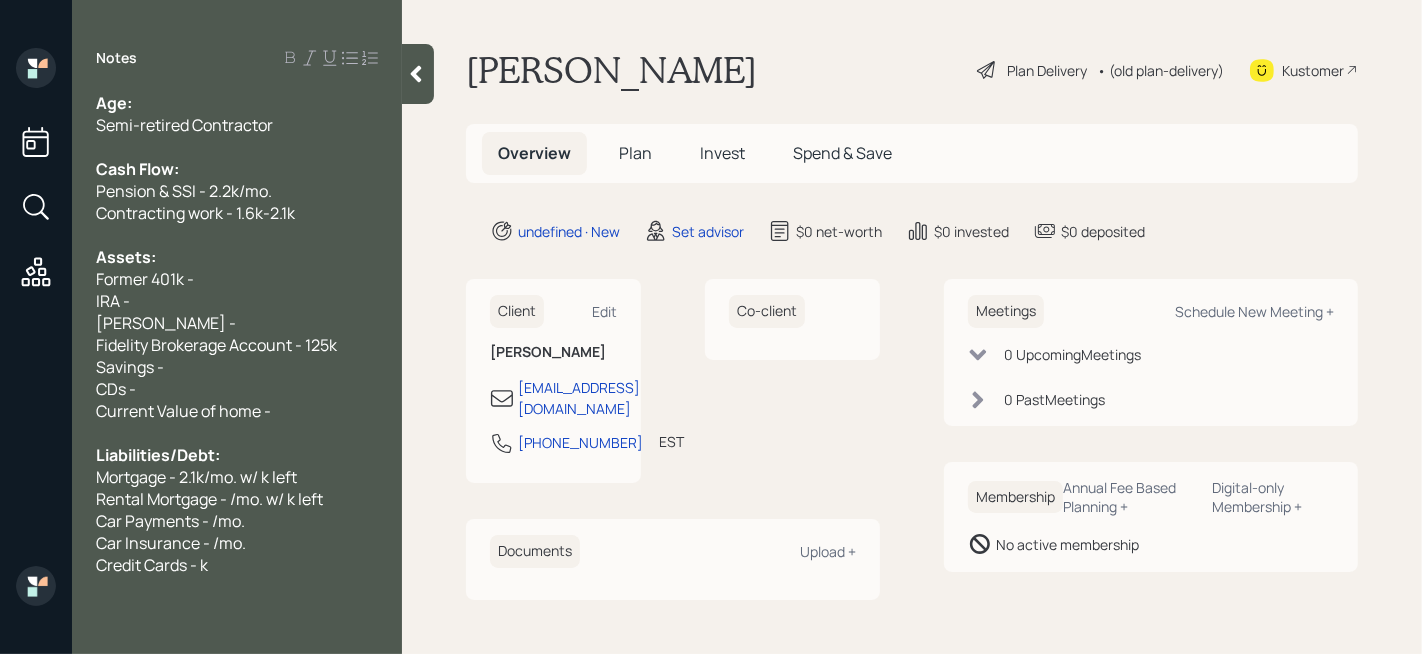 click on "Semi-retired Contractor" at bounding box center [237, 125] 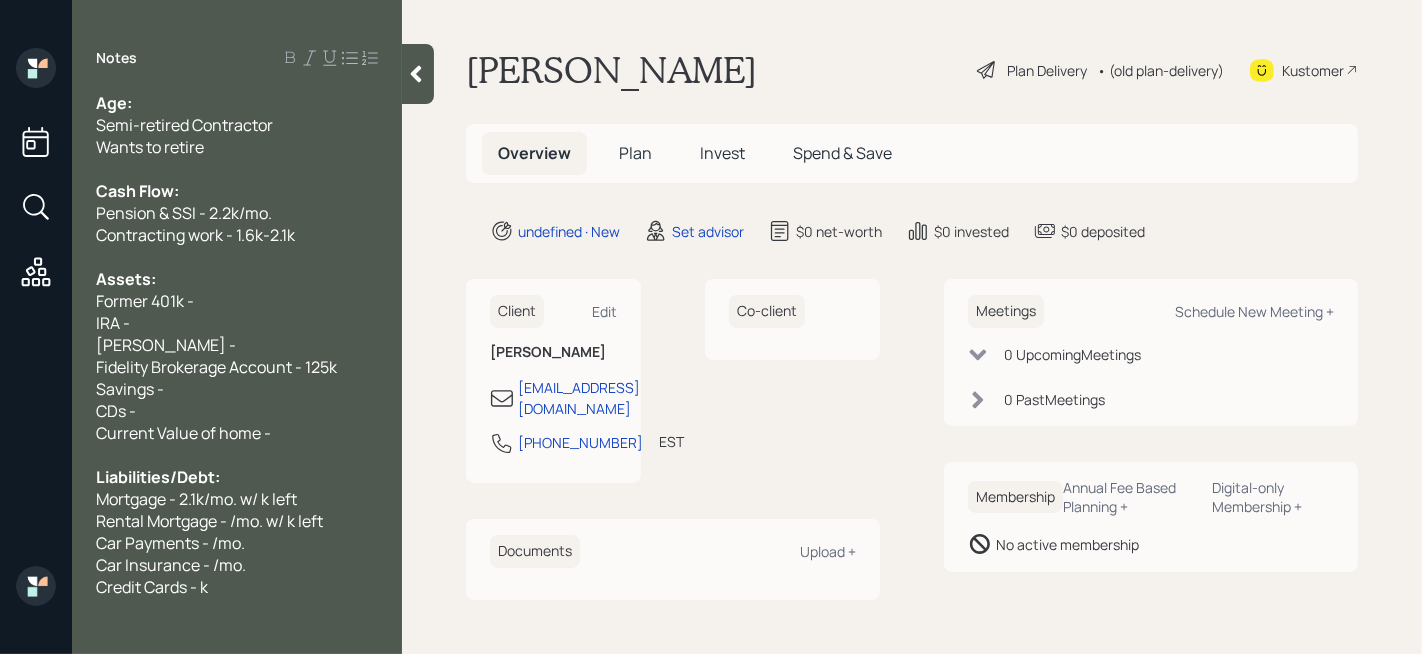 click on "Credit Cards - k" at bounding box center [237, 587] 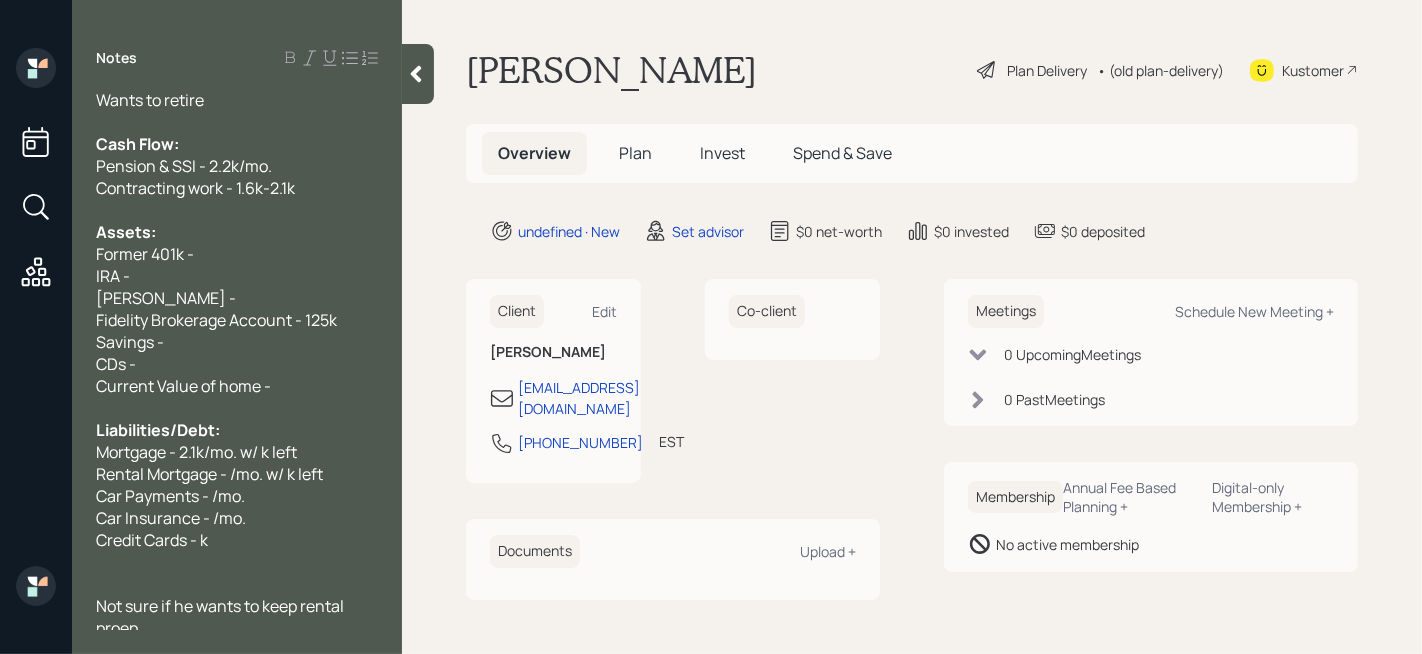 scroll, scrollTop: 61, scrollLeft: 0, axis: vertical 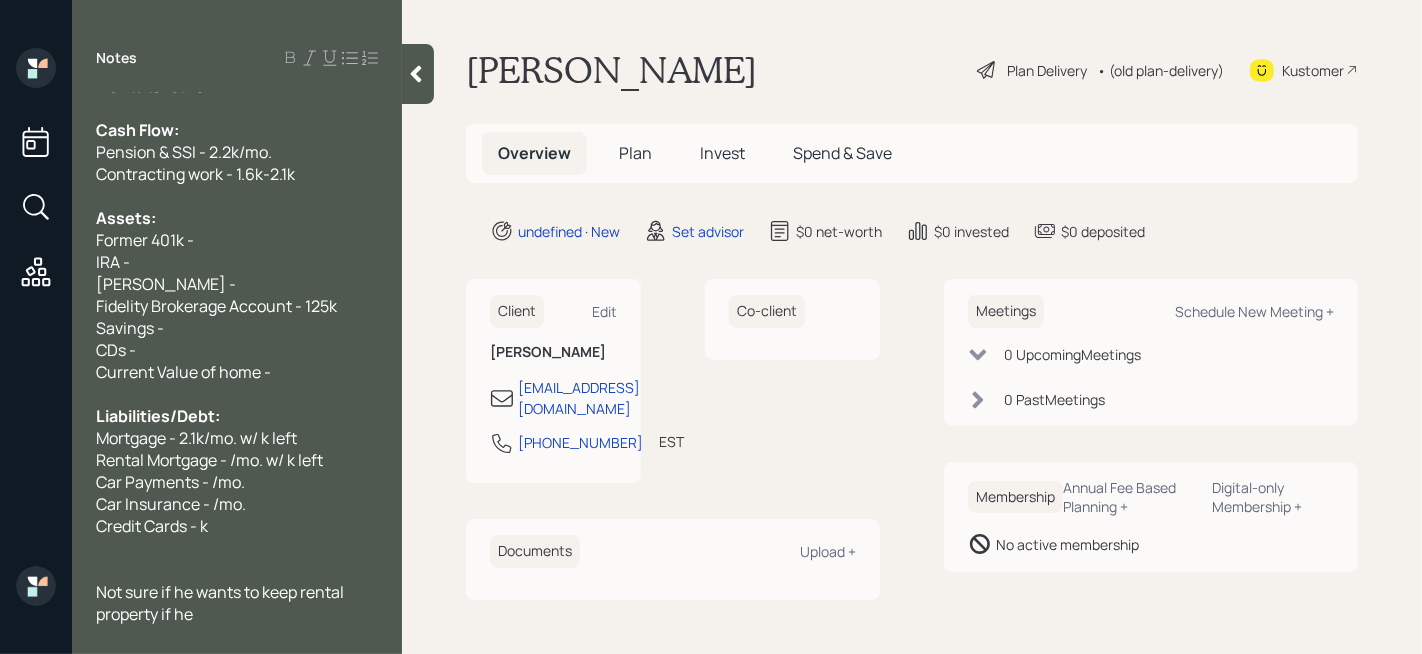 click on "Not sure if he wants to keep rental property if he" at bounding box center (237, 603) 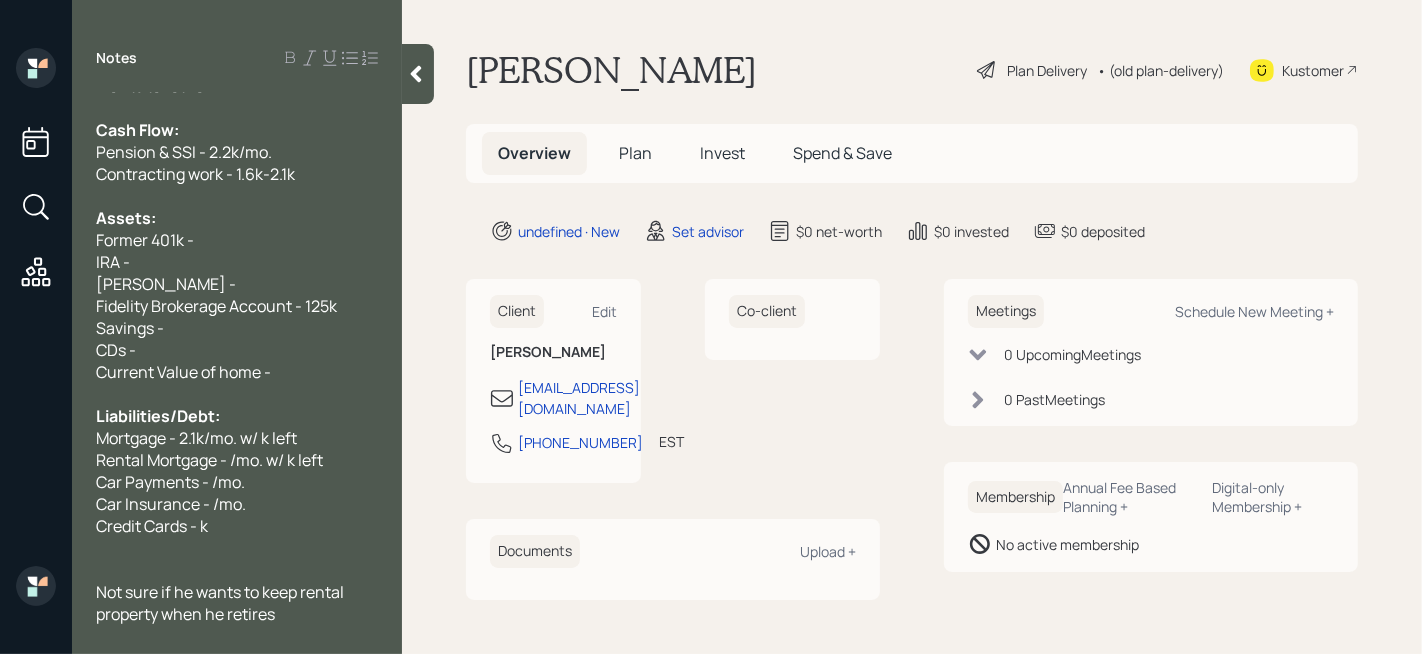 scroll, scrollTop: 0, scrollLeft: 0, axis: both 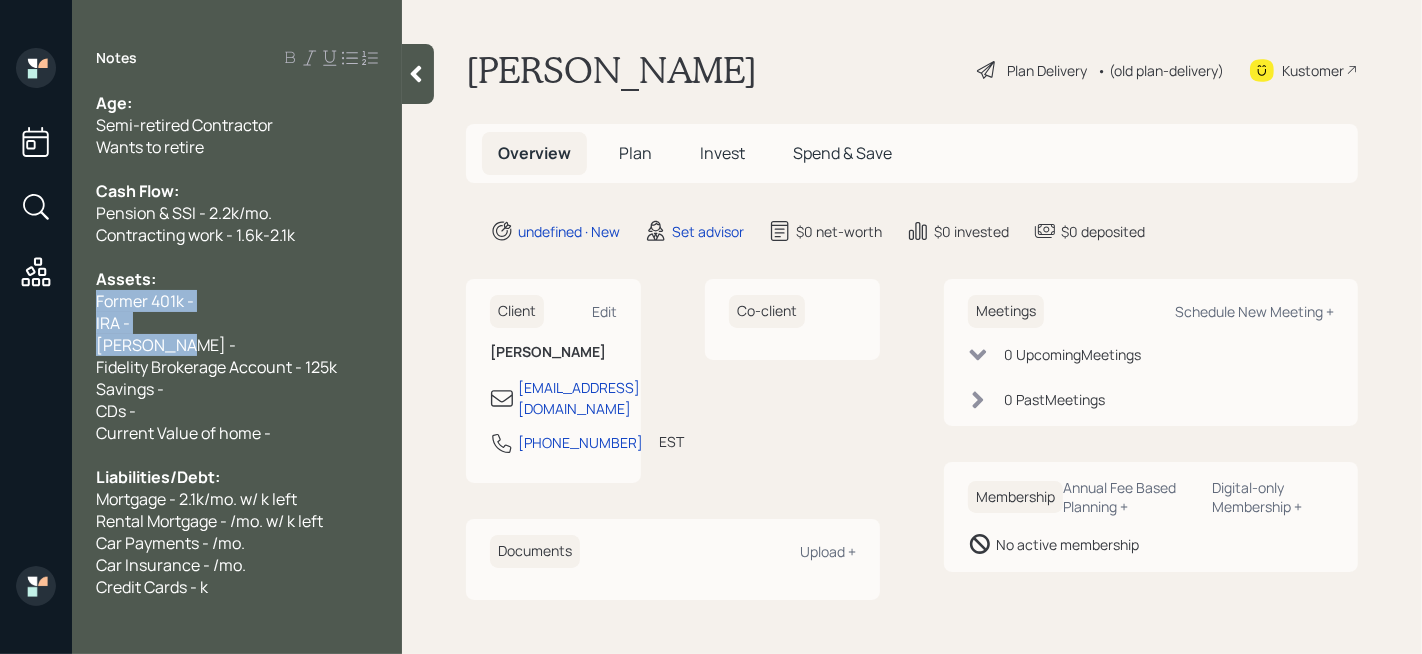drag, startPoint x: 248, startPoint y: 353, endPoint x: 84, endPoint y: 307, distance: 170.32909 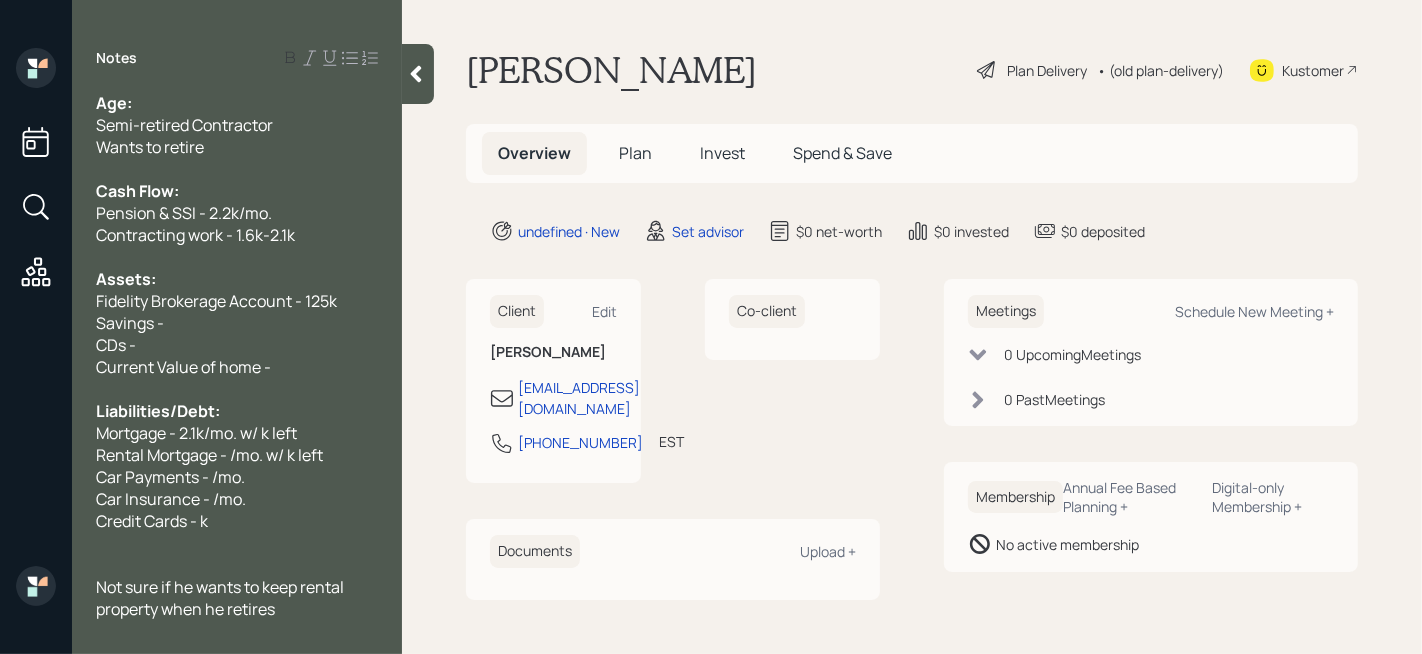 click on "CDs -" at bounding box center (237, 345) 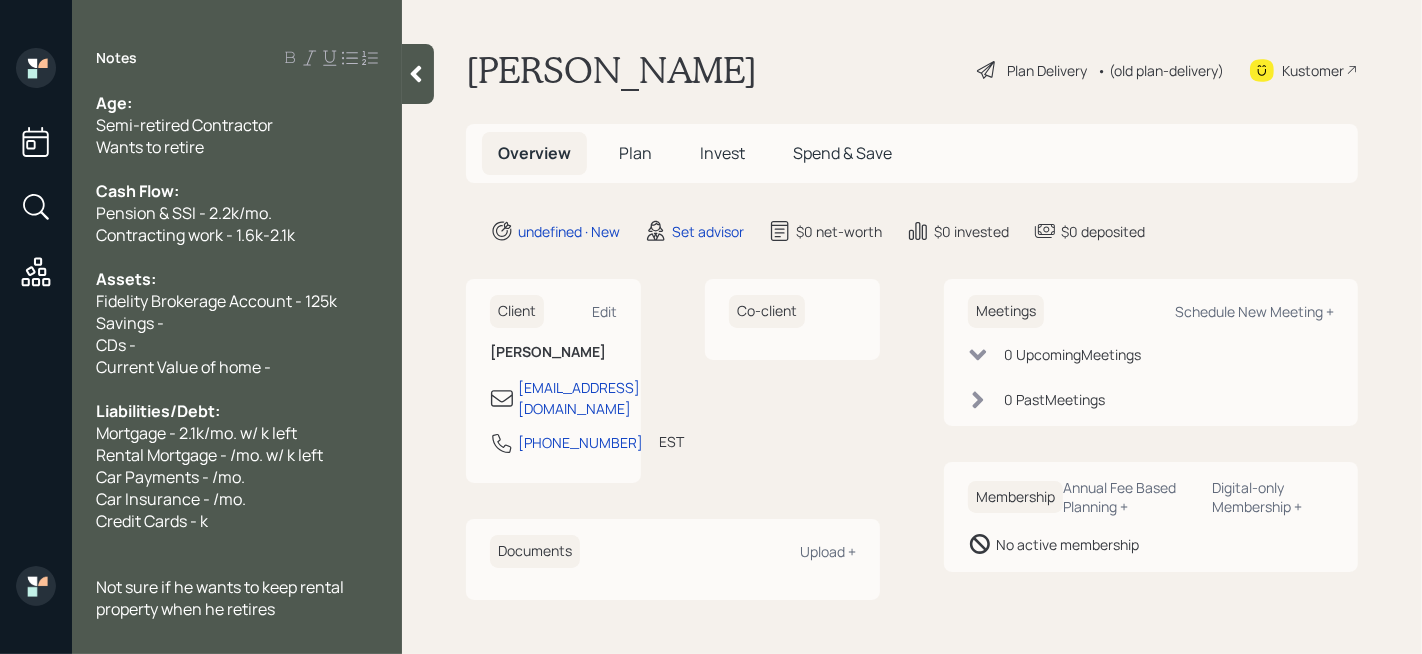 click on "Wants to retire" at bounding box center (237, 147) 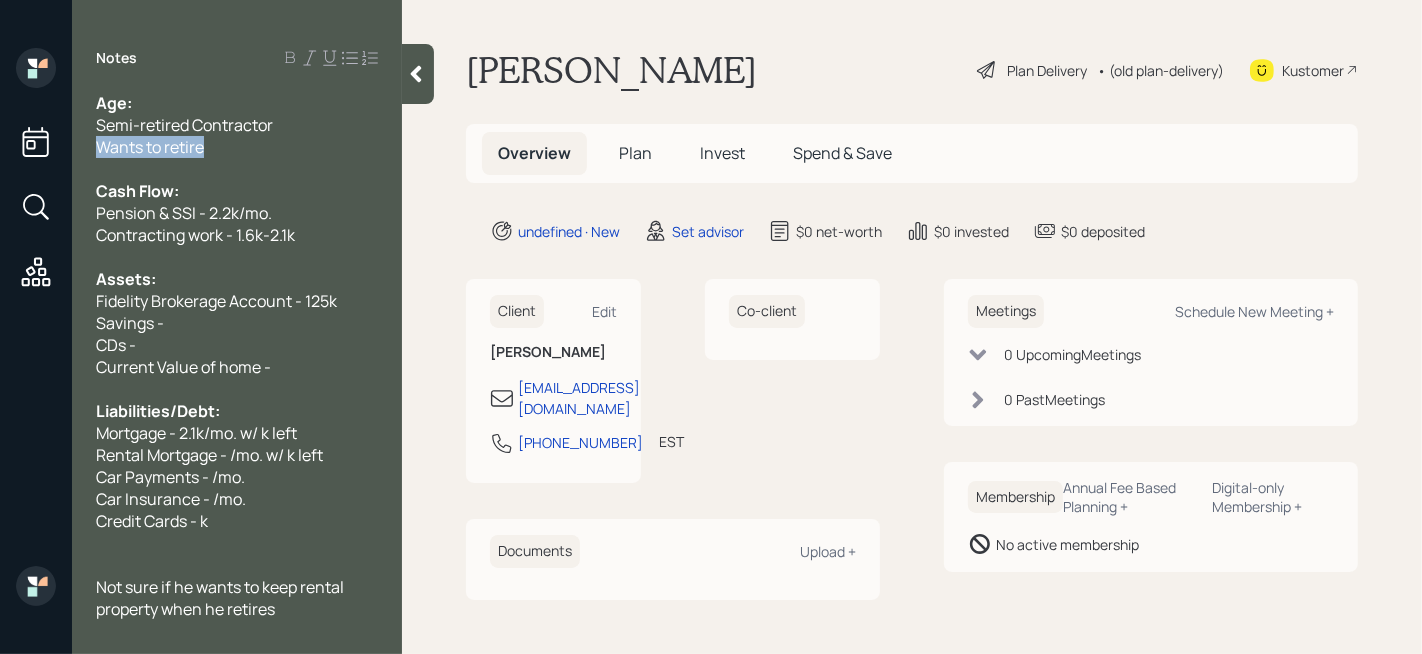 drag, startPoint x: 264, startPoint y: 150, endPoint x: 85, endPoint y: 153, distance: 179.02513 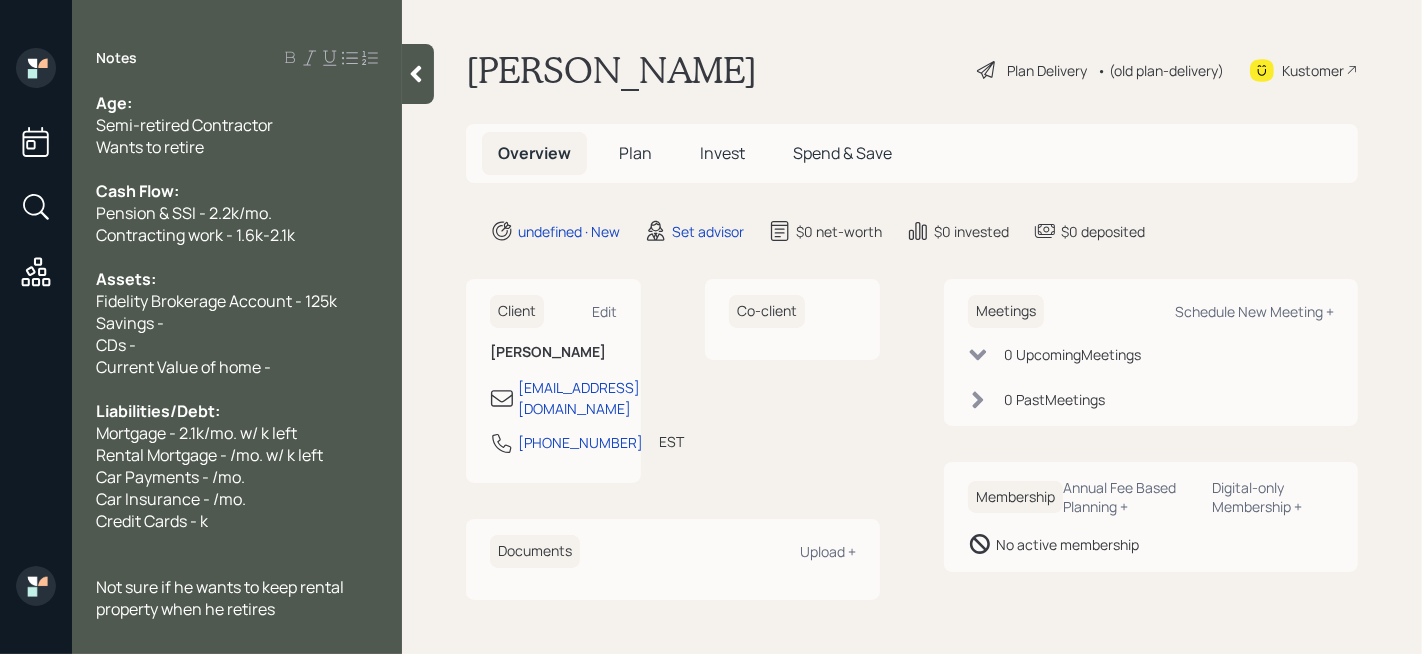 click on "CDs -" at bounding box center (237, 345) 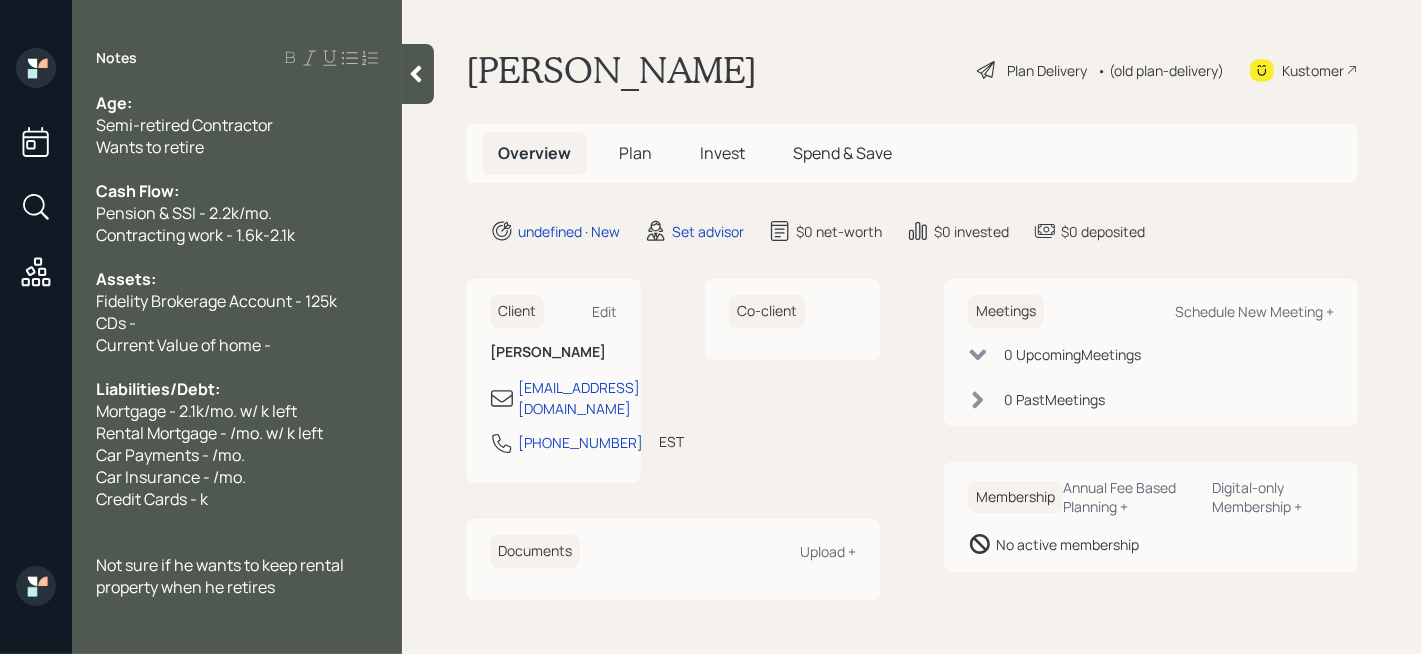 click on "Fidelity Brokerage Account - 125k" at bounding box center [216, 301] 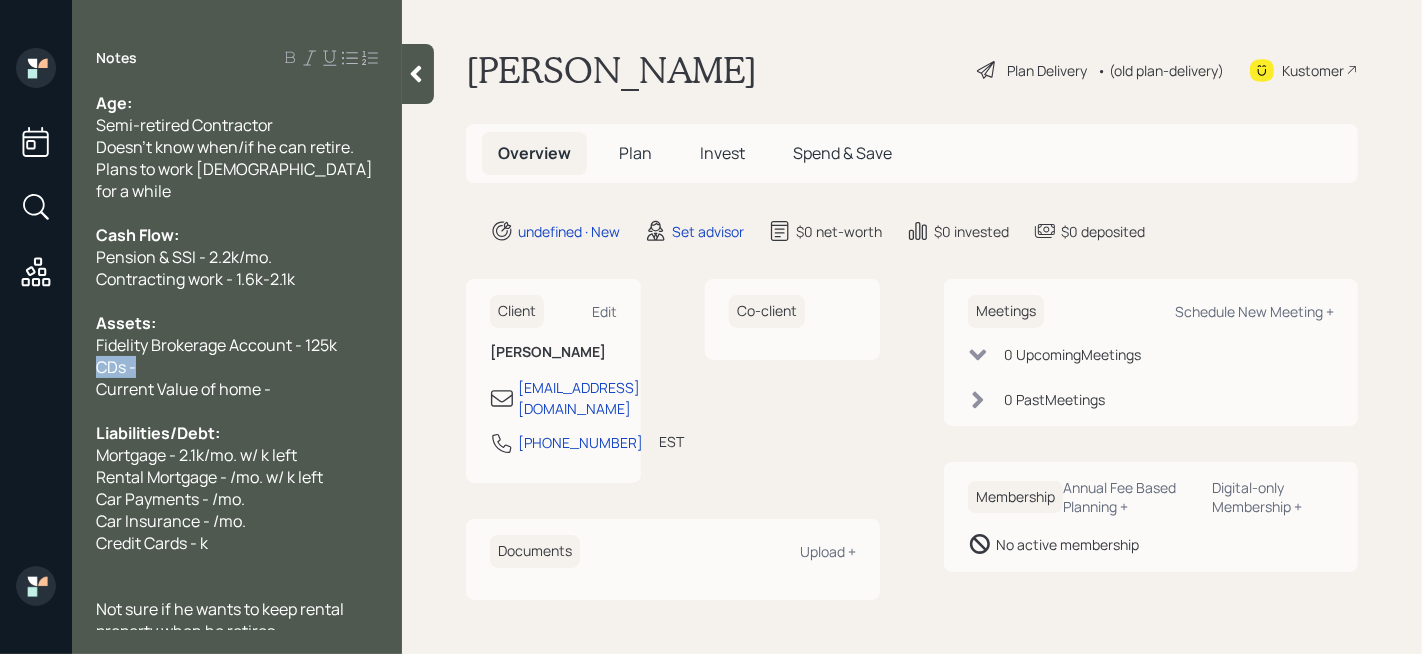 drag, startPoint x: 231, startPoint y: 353, endPoint x: 63, endPoint y: 353, distance: 168 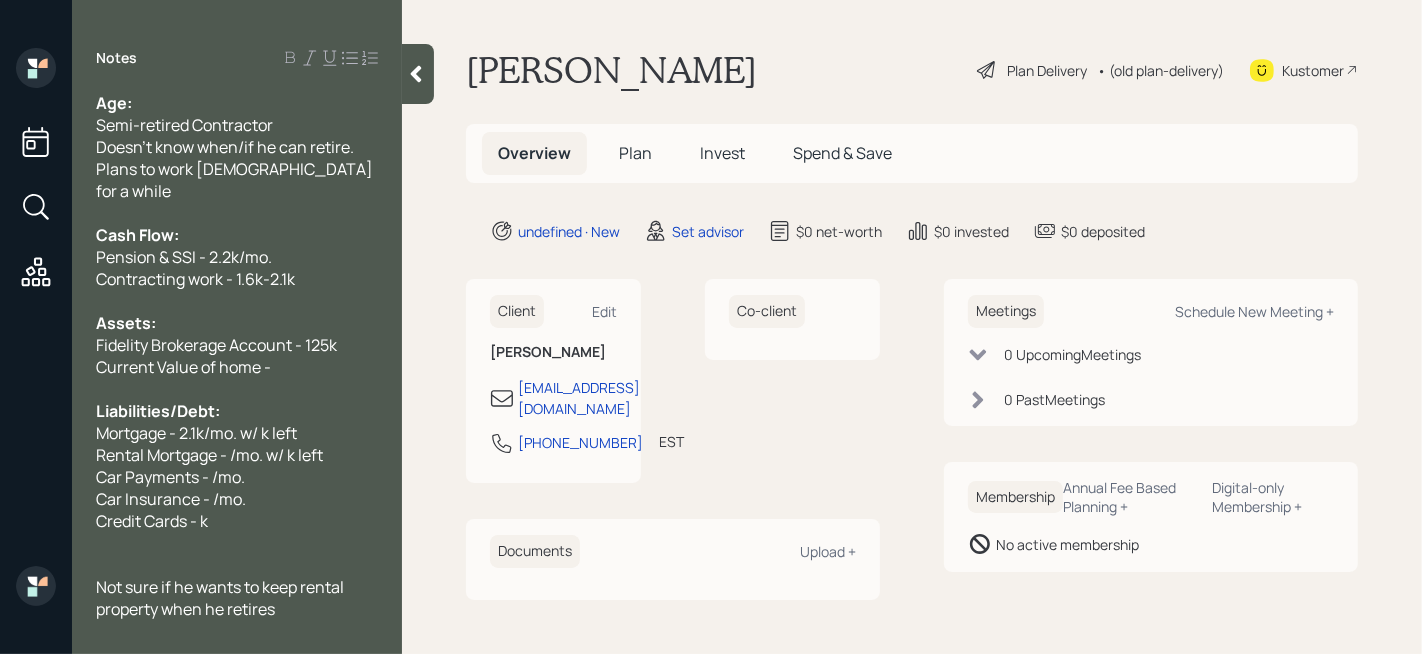 click on "Current Value of home -" at bounding box center [237, 367] 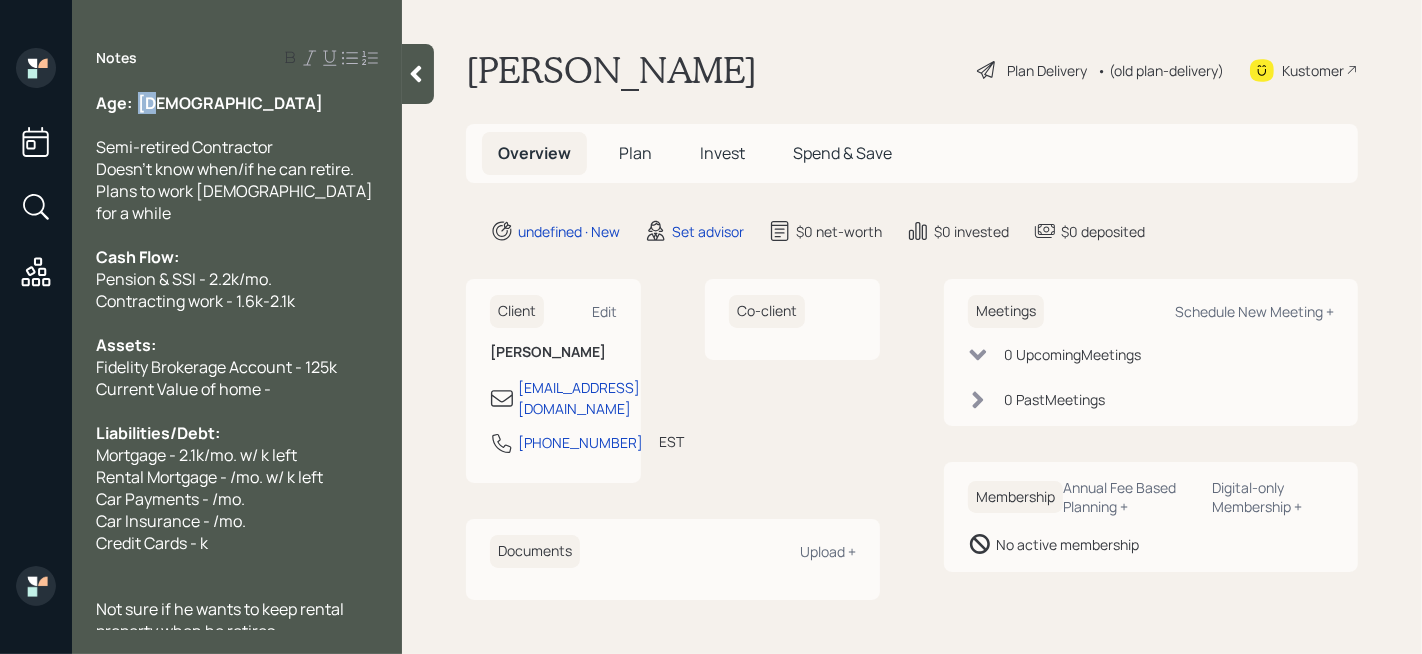 drag, startPoint x: 167, startPoint y: 104, endPoint x: 141, endPoint y: 108, distance: 26.305893 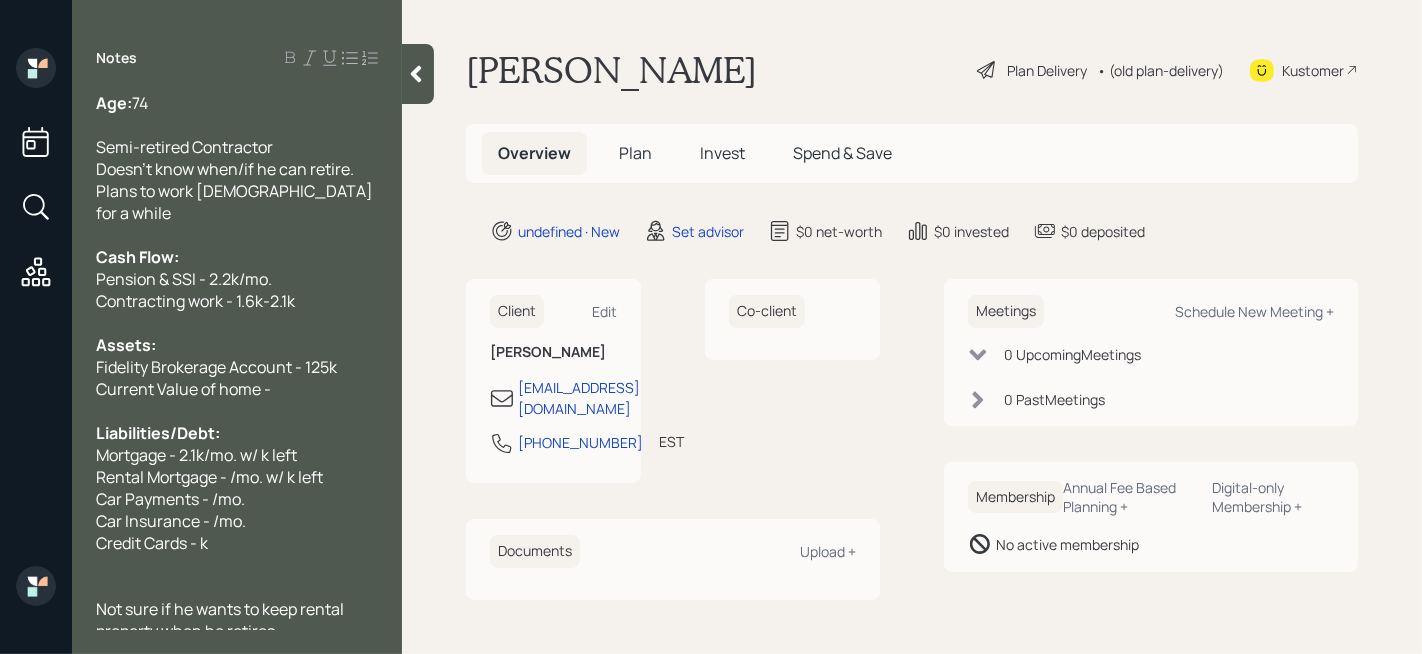 click on "Cash Flow:" at bounding box center [237, 257] 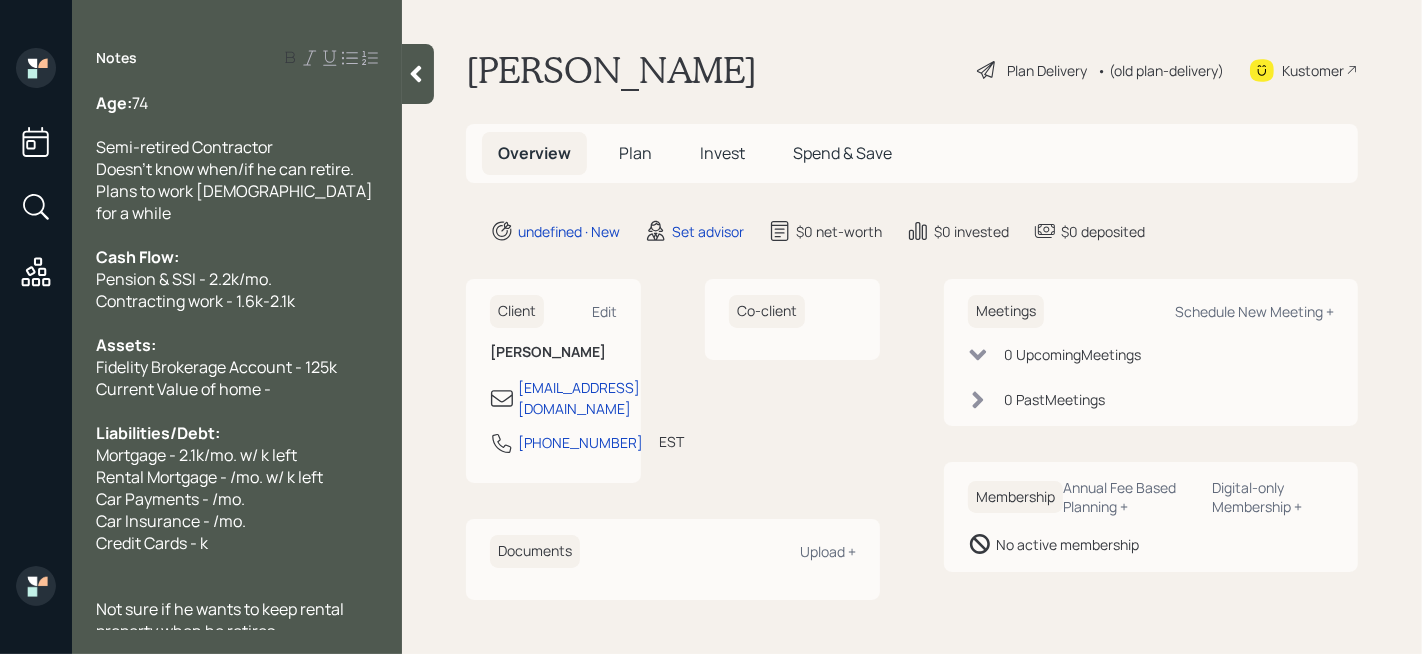 click on "Current Value of home -" at bounding box center (237, 389) 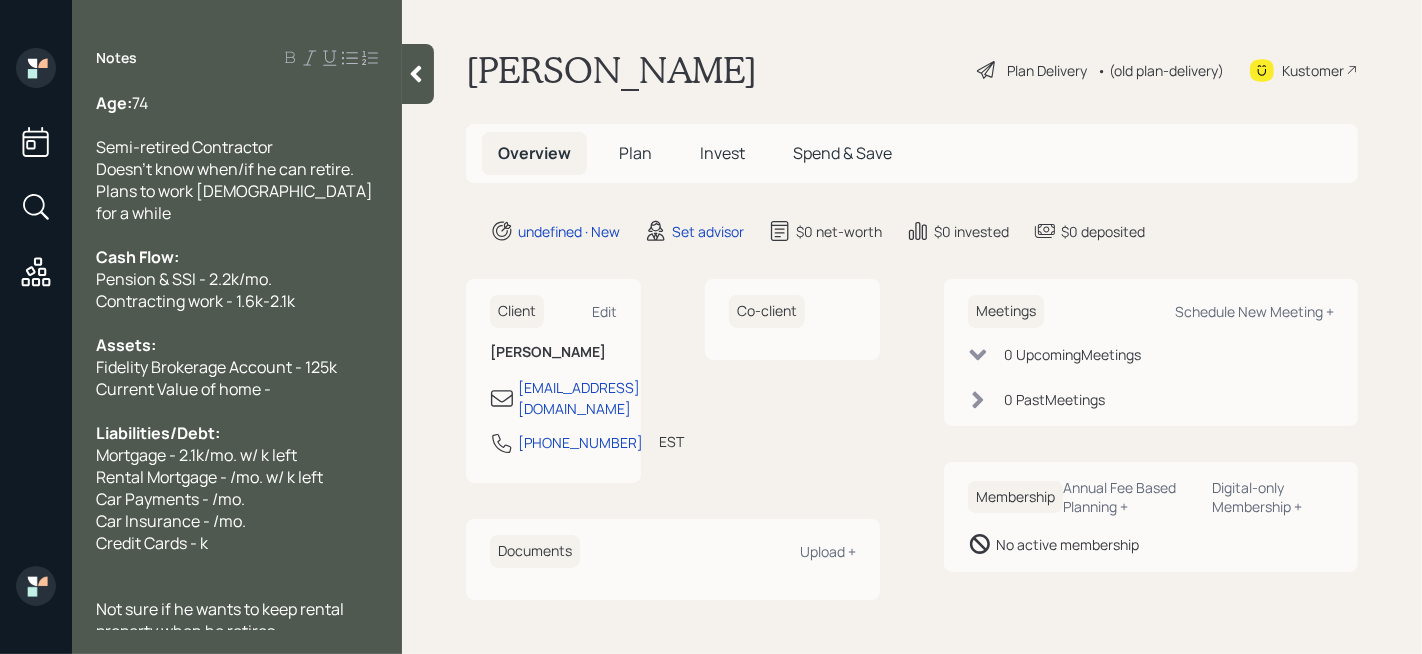 click at bounding box center (237, 411) 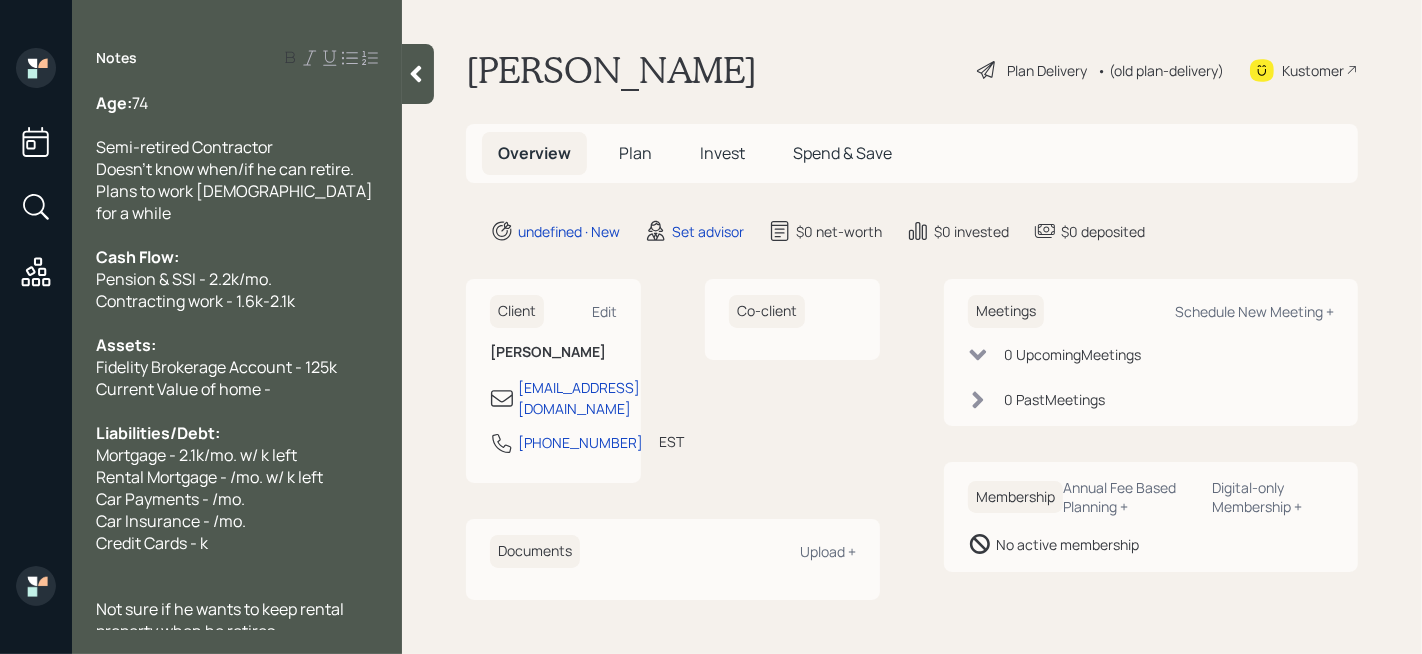 click on "Current Value of home -" at bounding box center (237, 389) 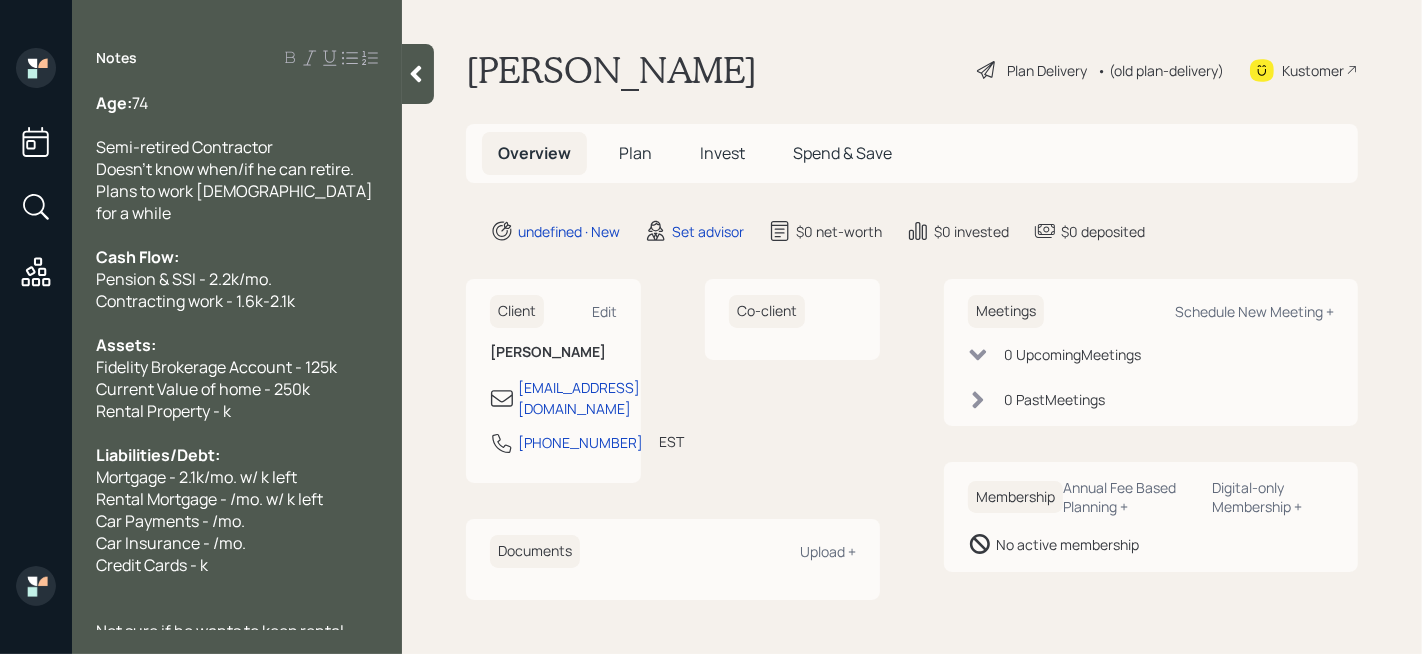 click on "Rental Property - k" at bounding box center (163, 411) 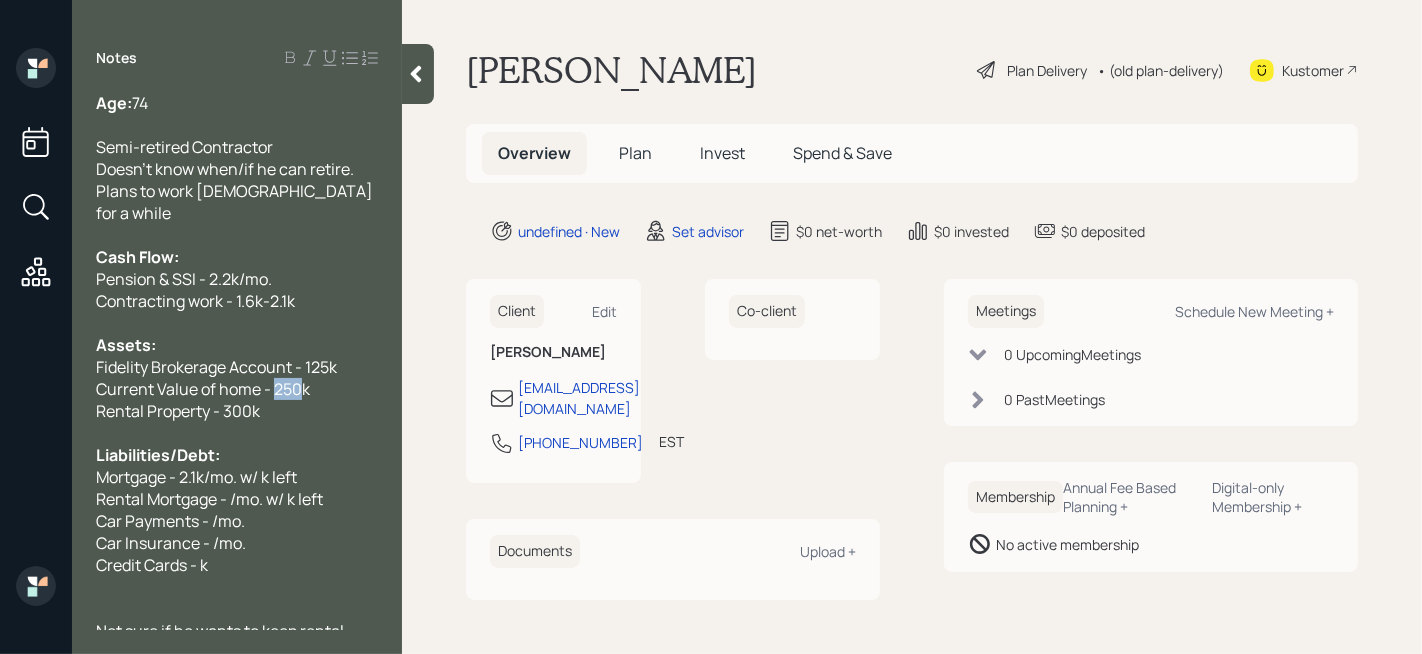 drag, startPoint x: 297, startPoint y: 372, endPoint x: 274, endPoint y: 372, distance: 23 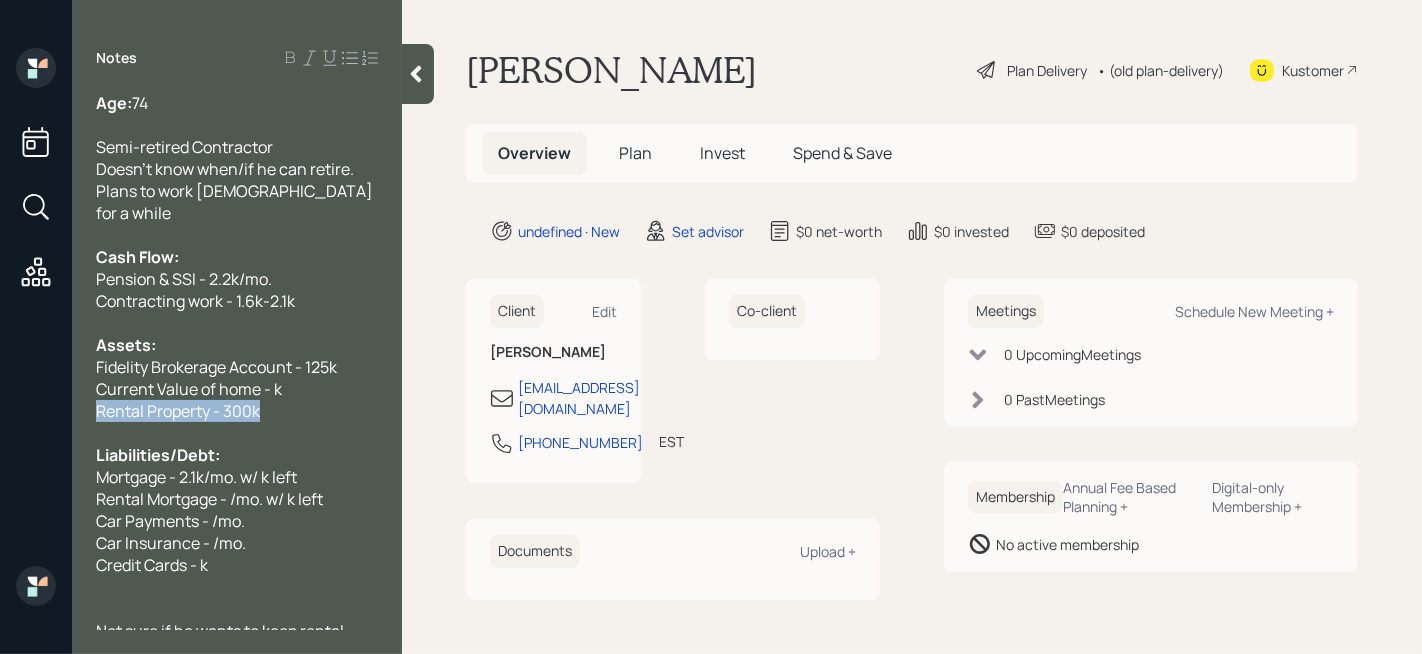 drag, startPoint x: 281, startPoint y: 383, endPoint x: 32, endPoint y: 383, distance: 249 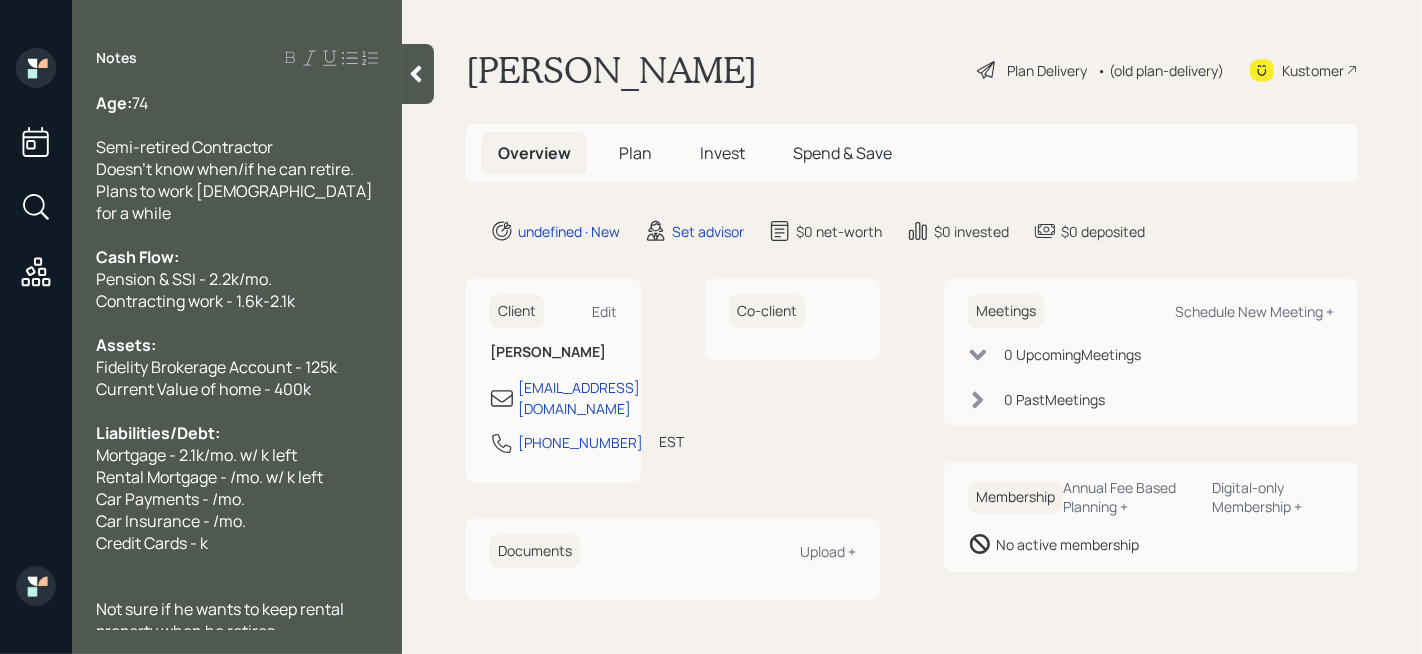 scroll, scrollTop: 16, scrollLeft: 0, axis: vertical 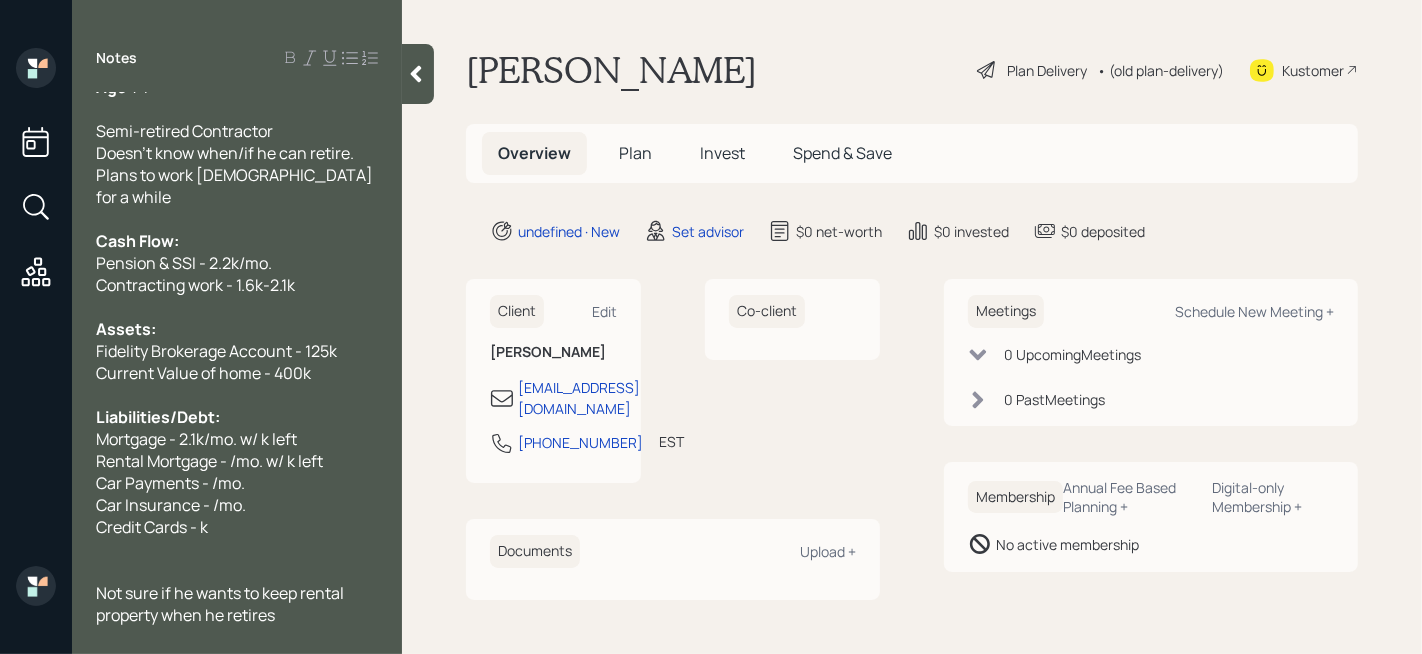 click at bounding box center (237, 637) 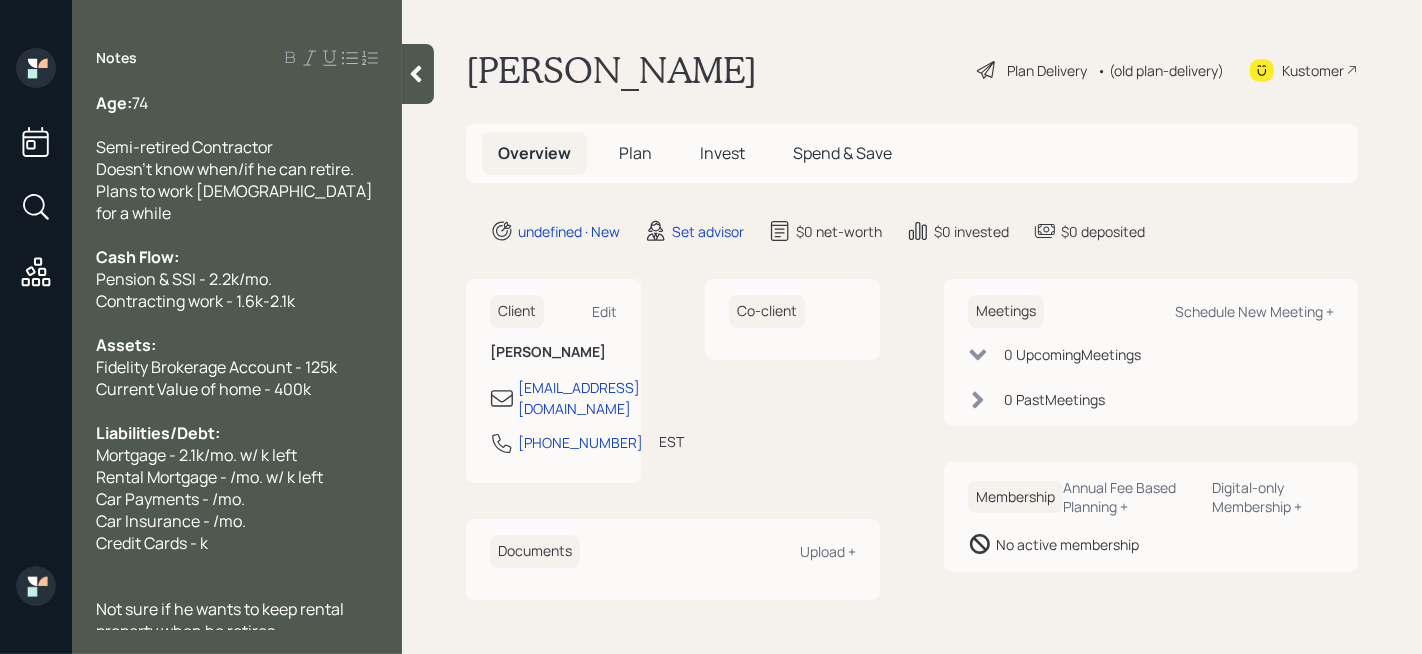 click on "Contracting work - 1.6k-2.1k" at bounding box center [237, 301] 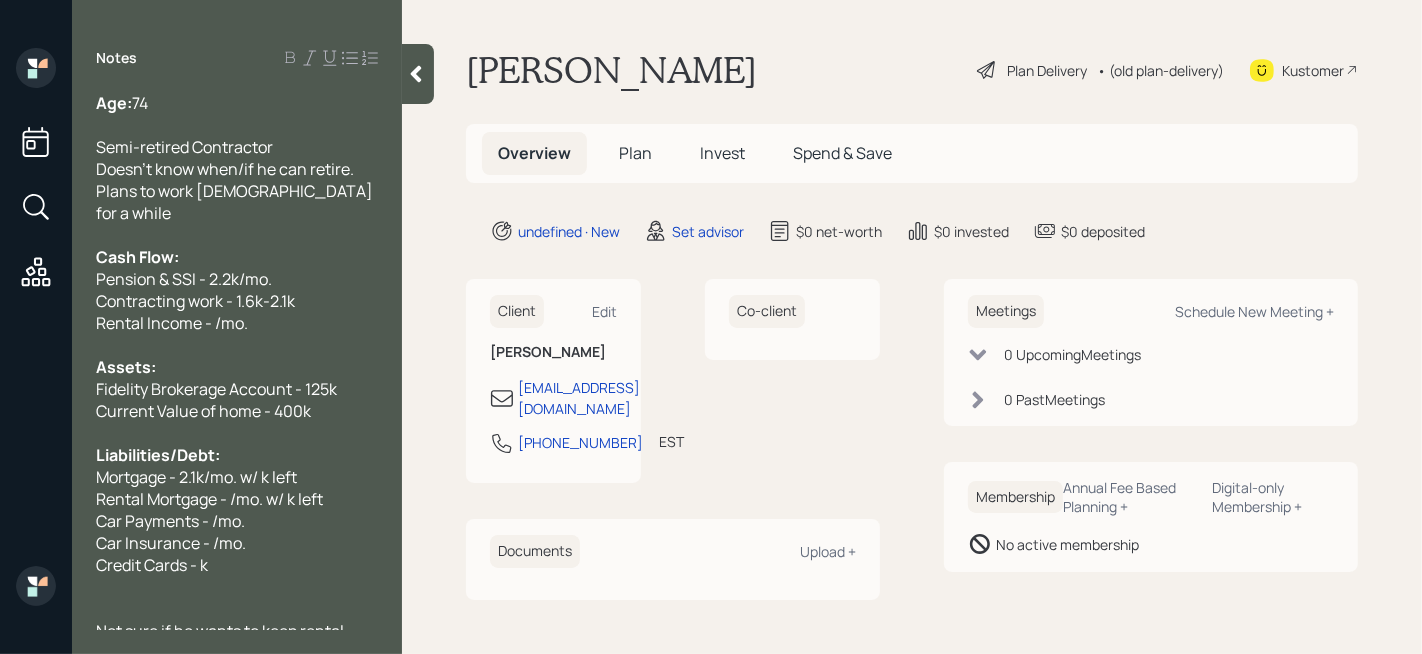 click on "Rental Income - /mo." at bounding box center [172, 323] 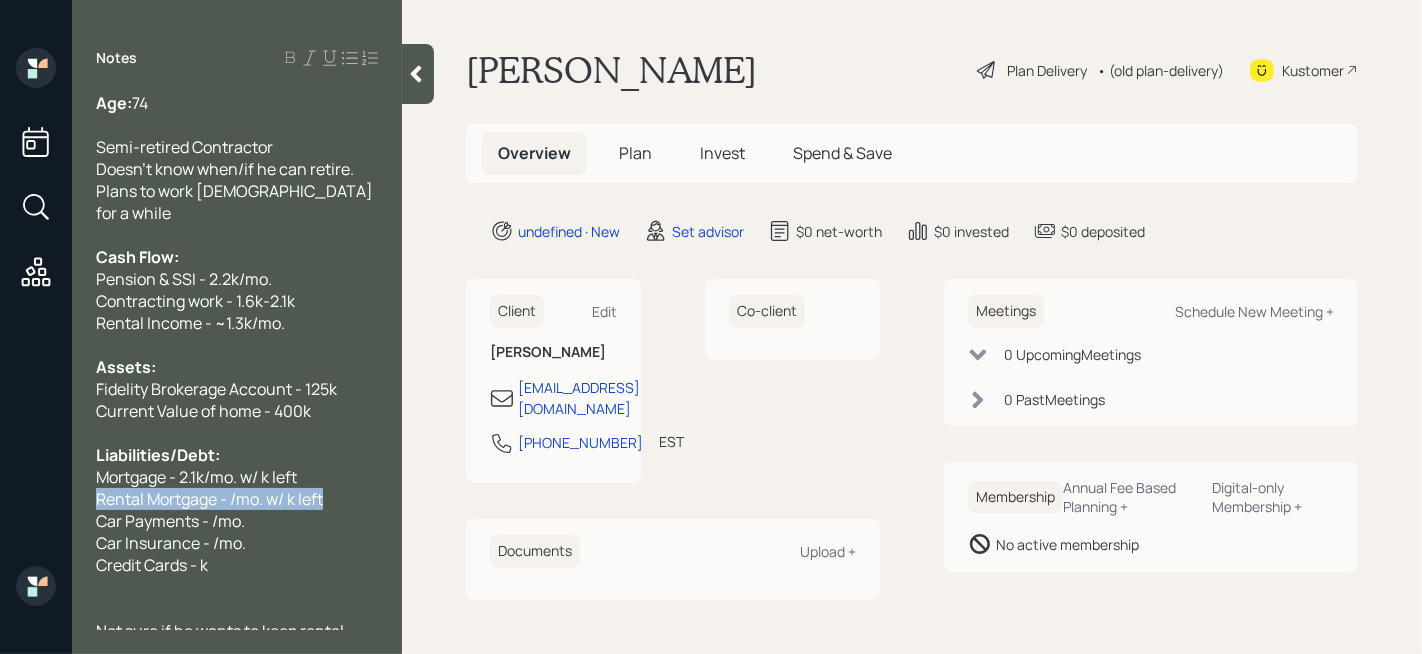 drag, startPoint x: 328, startPoint y: 480, endPoint x: 65, endPoint y: 472, distance: 263.12164 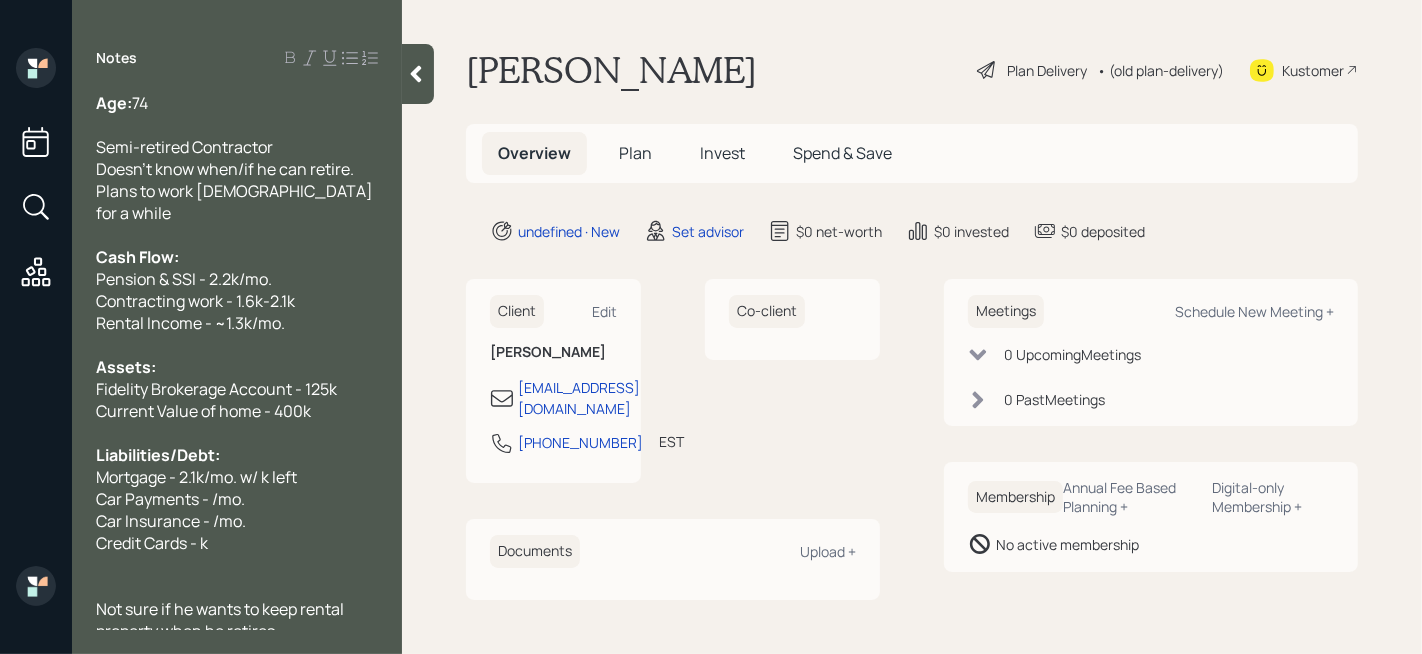 click on "Current Value of home - 400k" at bounding box center [203, 411] 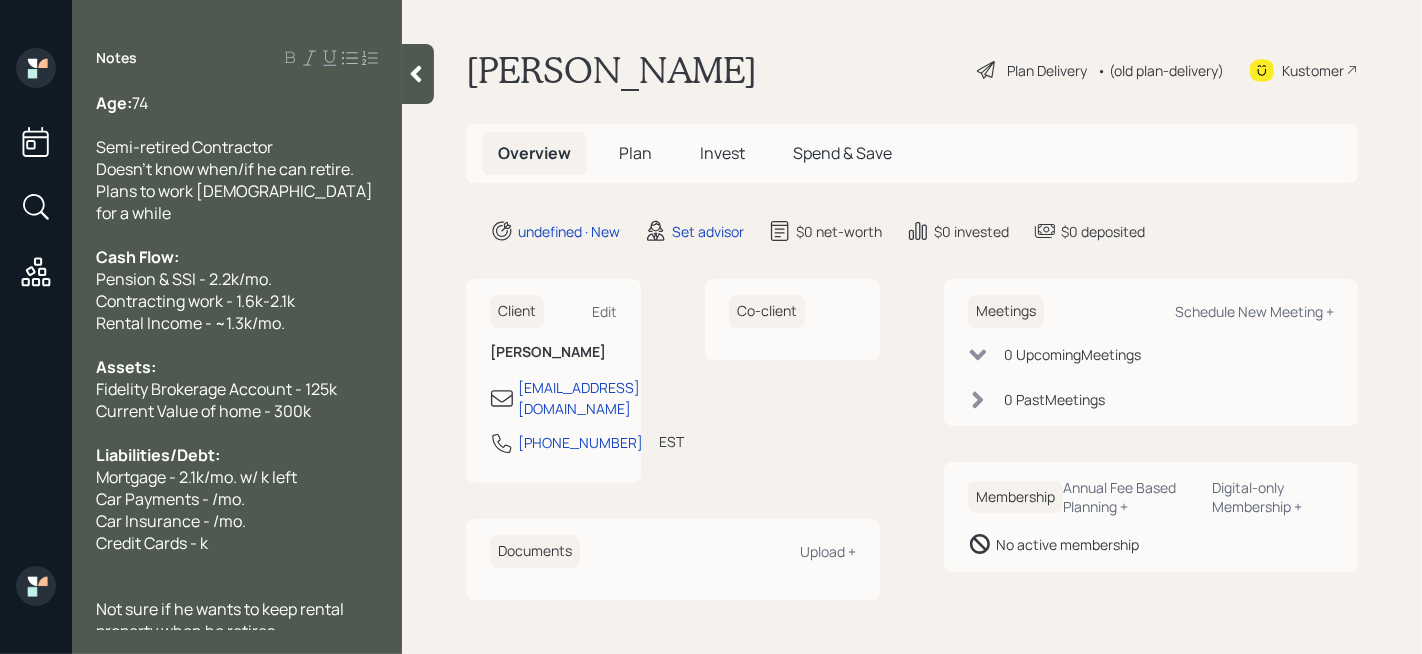 click on "Mortgage - 2.1k/mo. w/ k left" at bounding box center (196, 477) 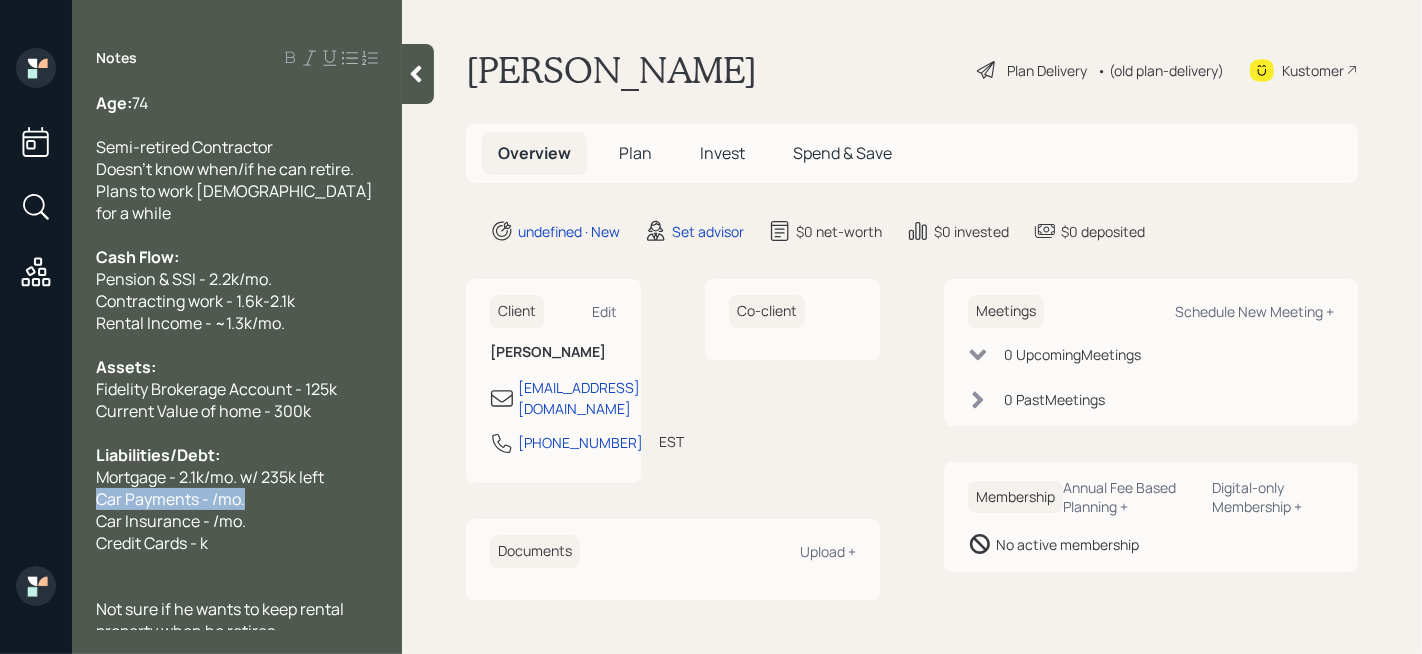drag, startPoint x: 262, startPoint y: 475, endPoint x: 22, endPoint y: 475, distance: 240 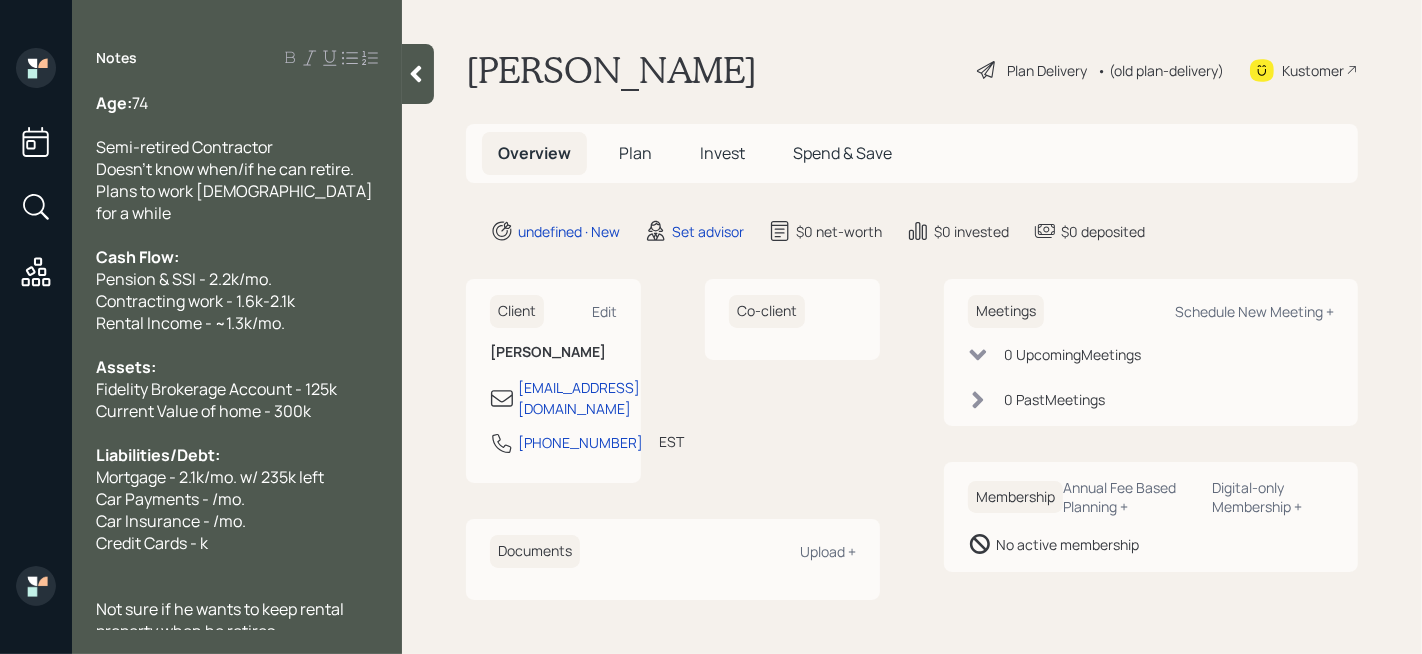 click on "Car Payments - /mo." at bounding box center (170, 499) 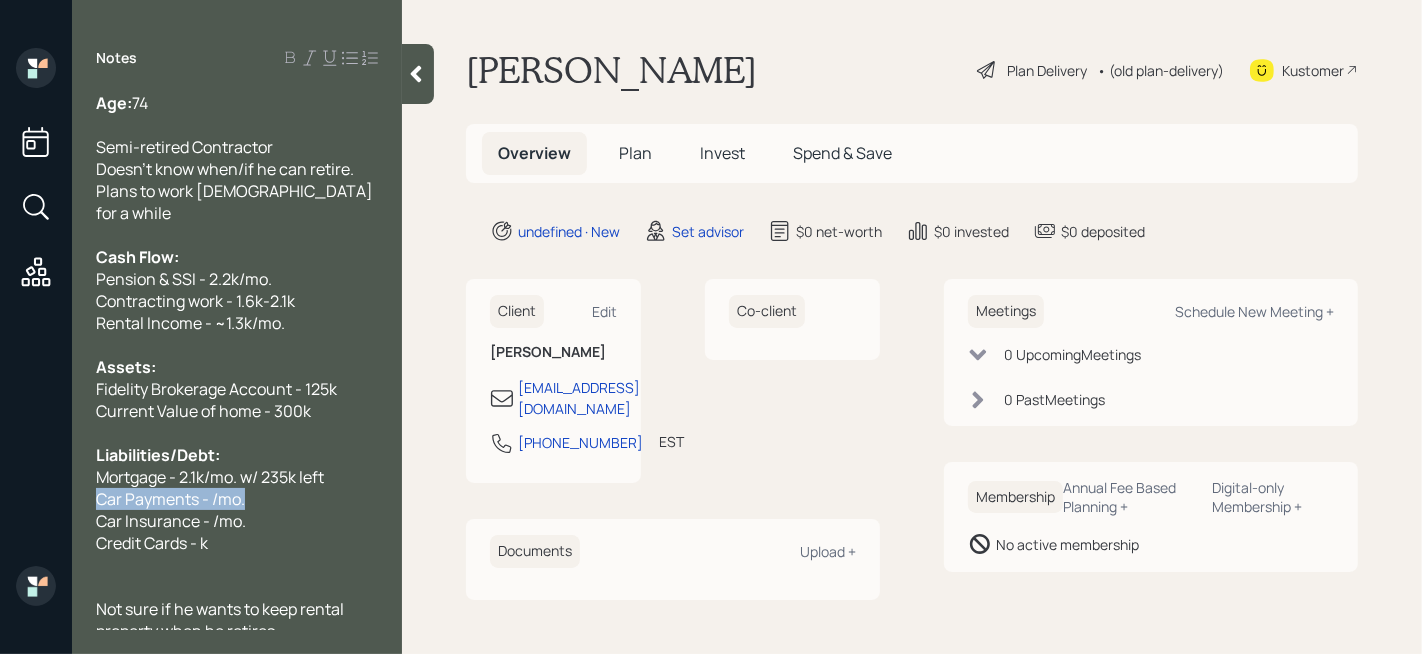 drag, startPoint x: 265, startPoint y: 487, endPoint x: 0, endPoint y: 477, distance: 265.1886 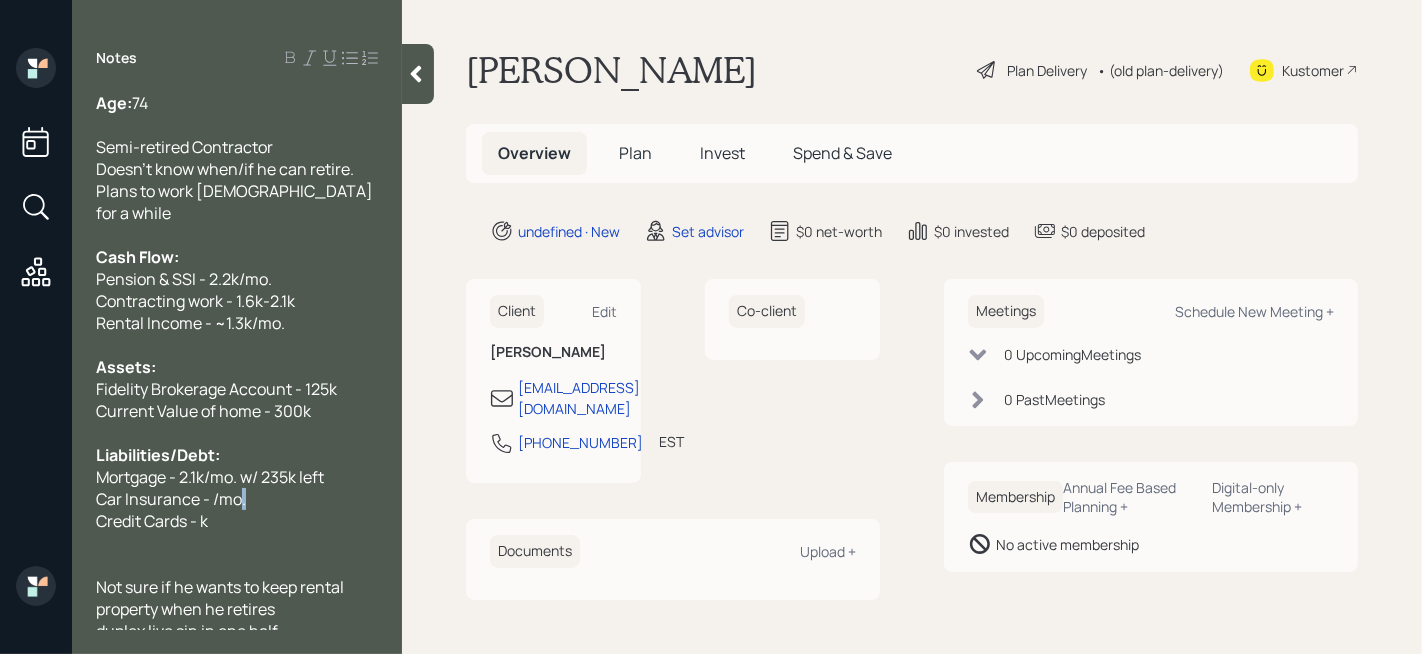 drag, startPoint x: 254, startPoint y: 483, endPoint x: 128, endPoint y: 483, distance: 126 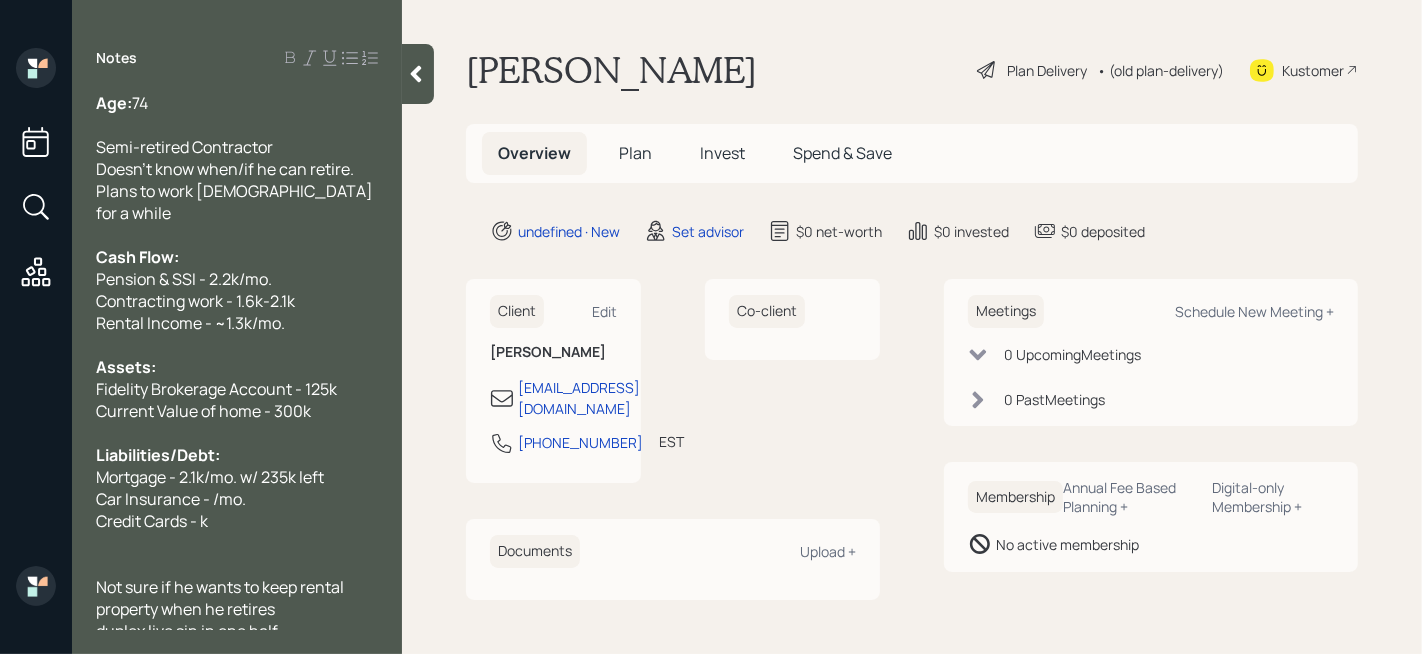 click on "Car Insurance - /mo." at bounding box center (171, 499) 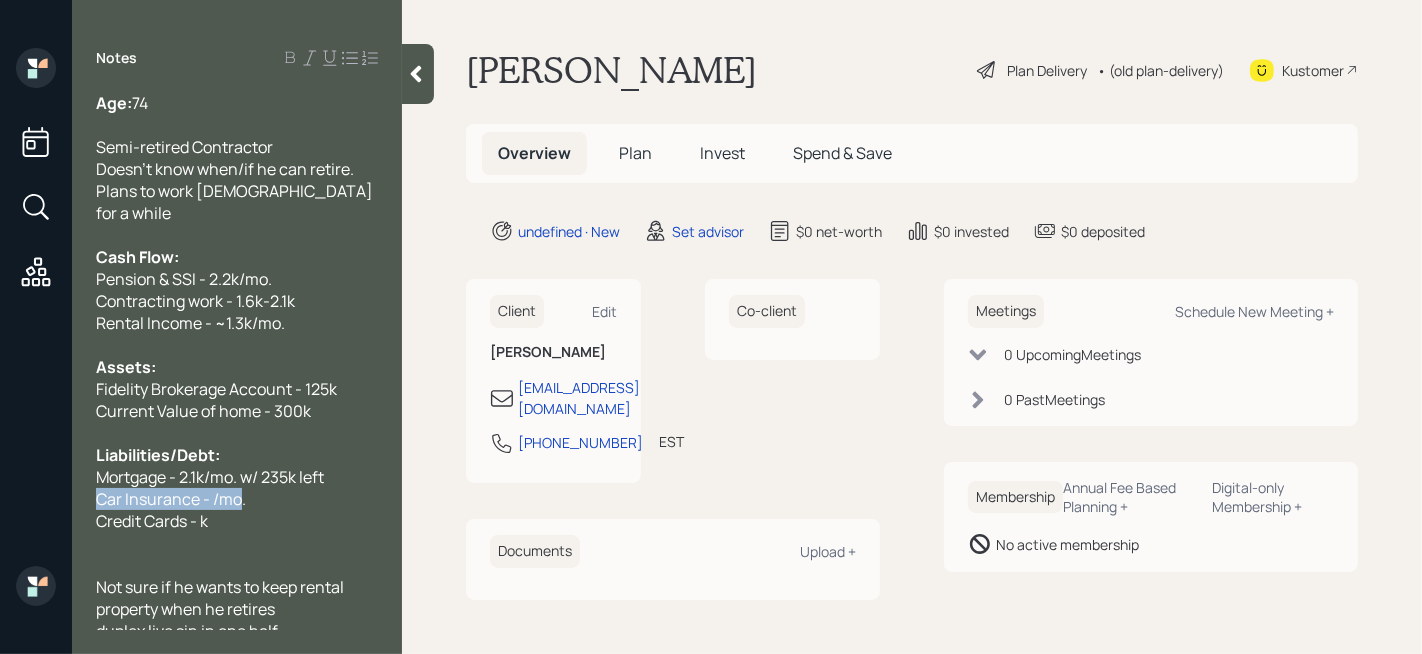drag, startPoint x: 241, startPoint y: 480, endPoint x: 0, endPoint y: 470, distance: 241.20738 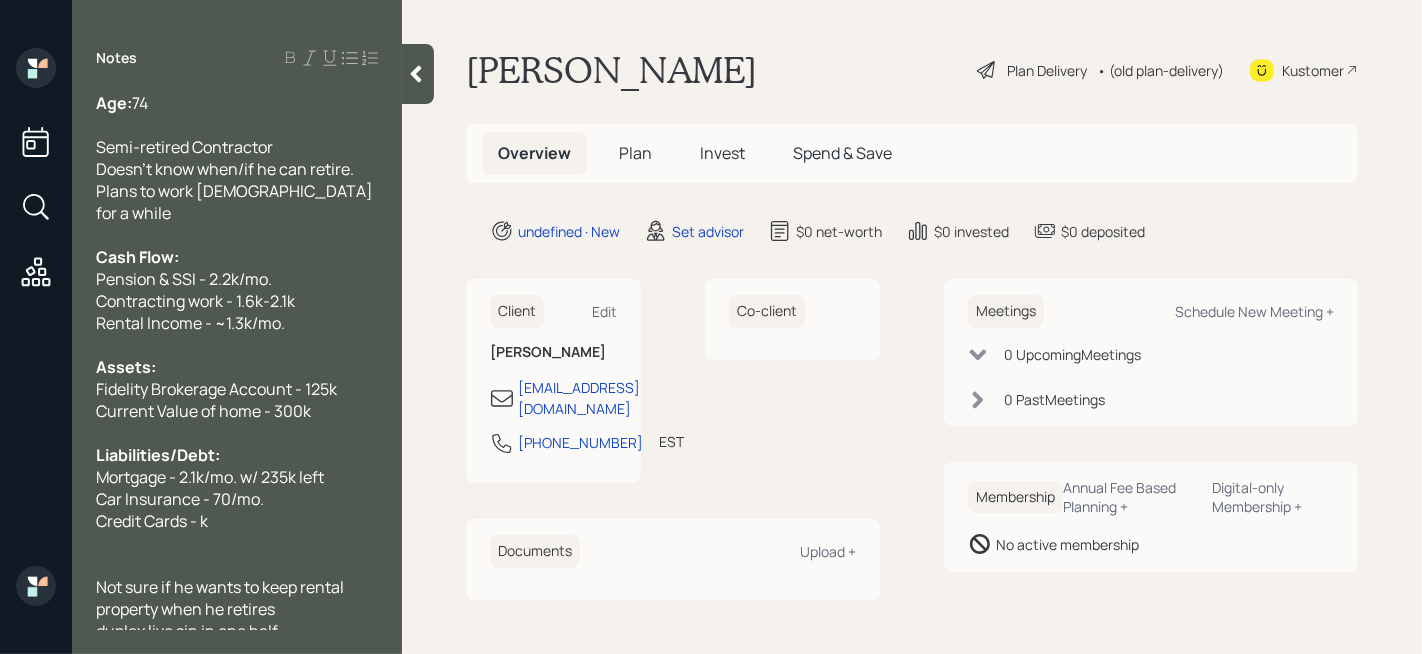 click on "Car Insurance - 70/mo." at bounding box center (237, 499) 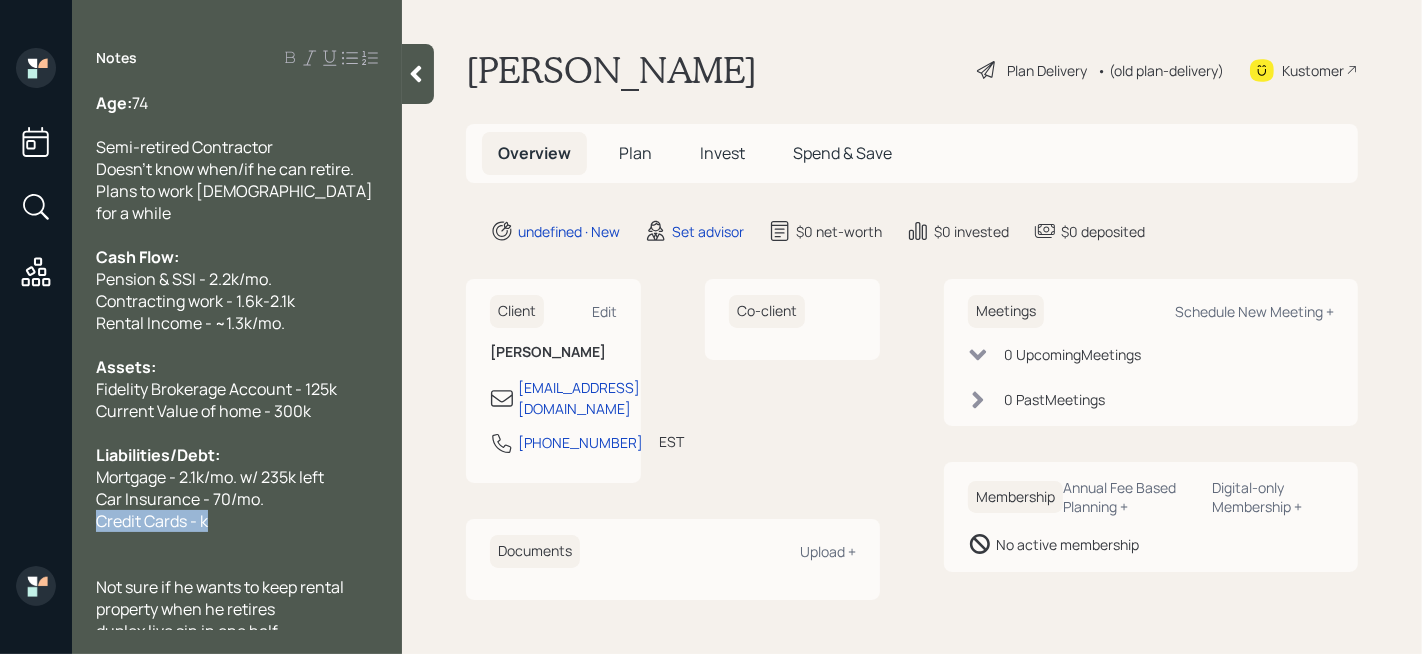 drag, startPoint x: 240, startPoint y: 499, endPoint x: 0, endPoint y: 499, distance: 240 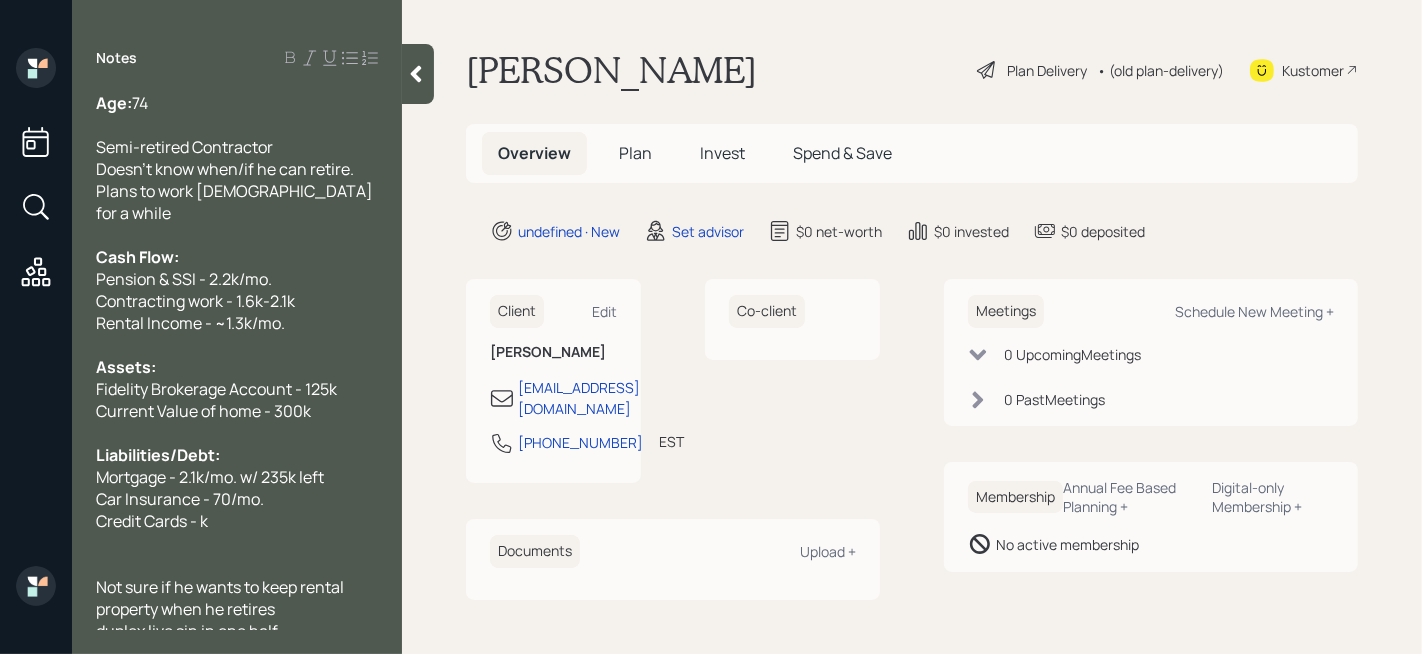 click at bounding box center [237, 543] 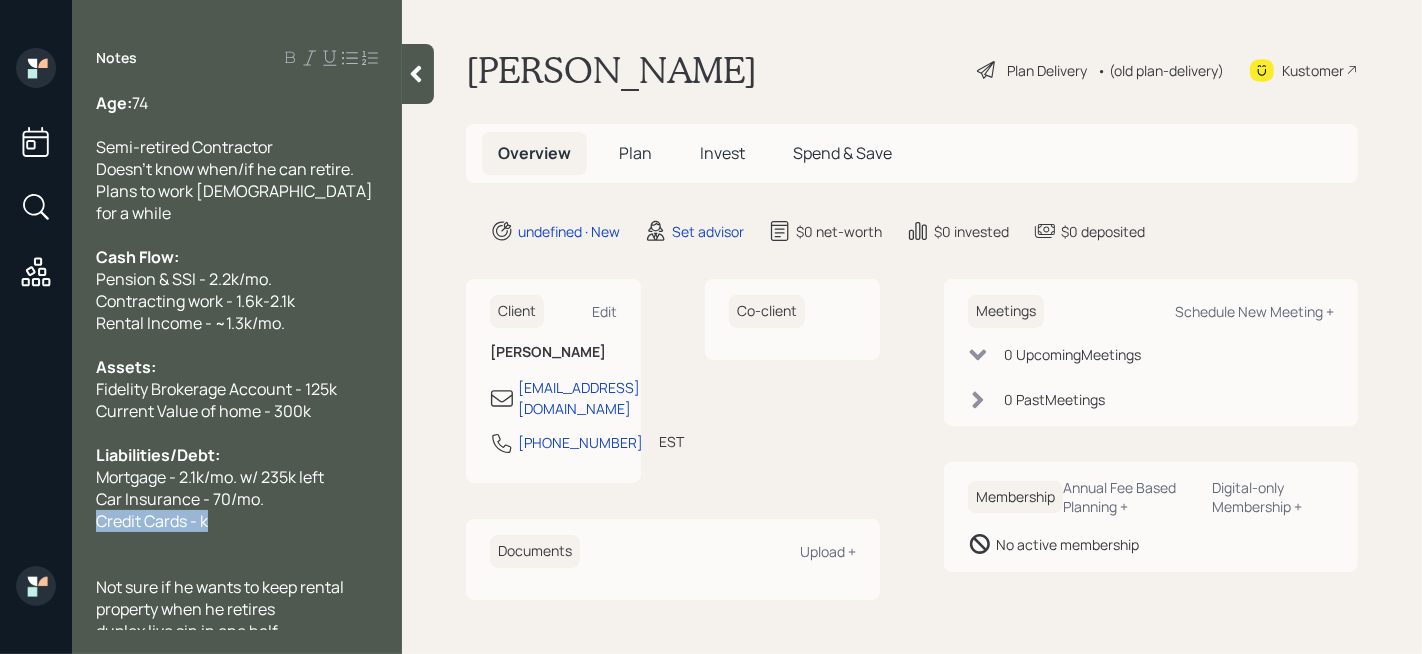 drag, startPoint x: 292, startPoint y: 506, endPoint x: 0, endPoint y: 506, distance: 292 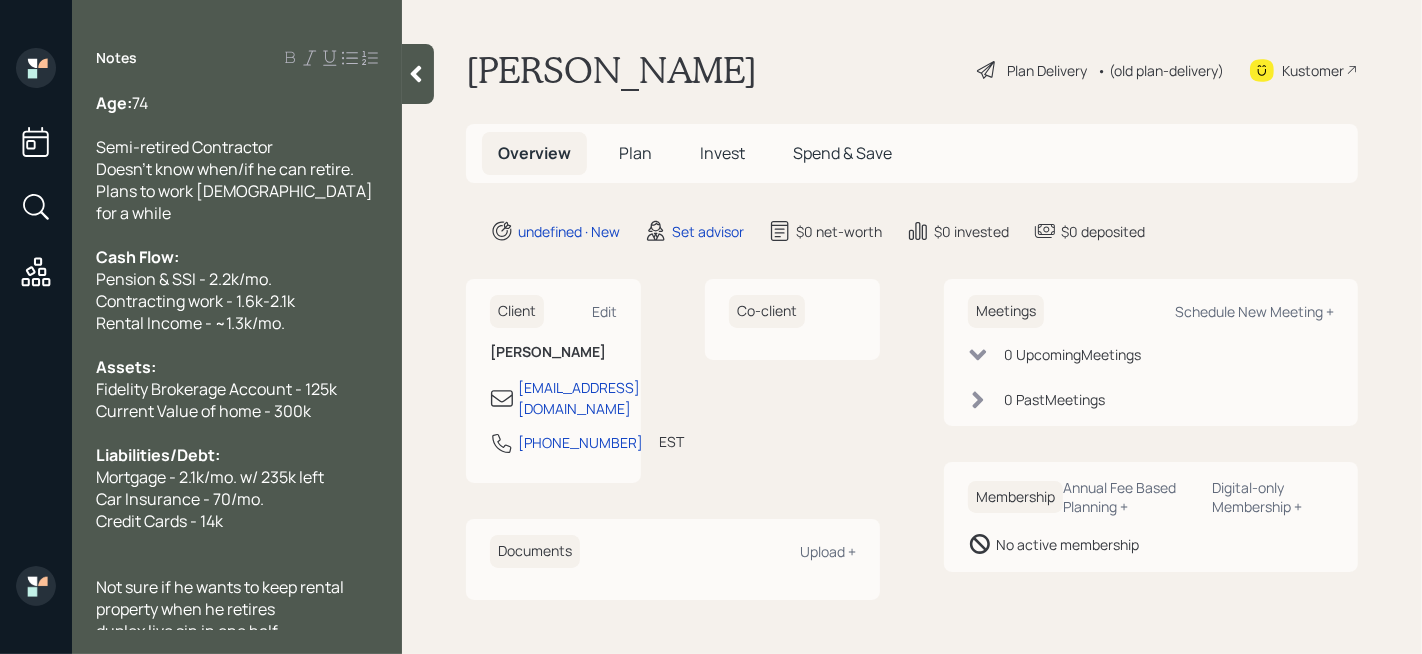 click on "Credit Cards - 14k" at bounding box center (237, 521) 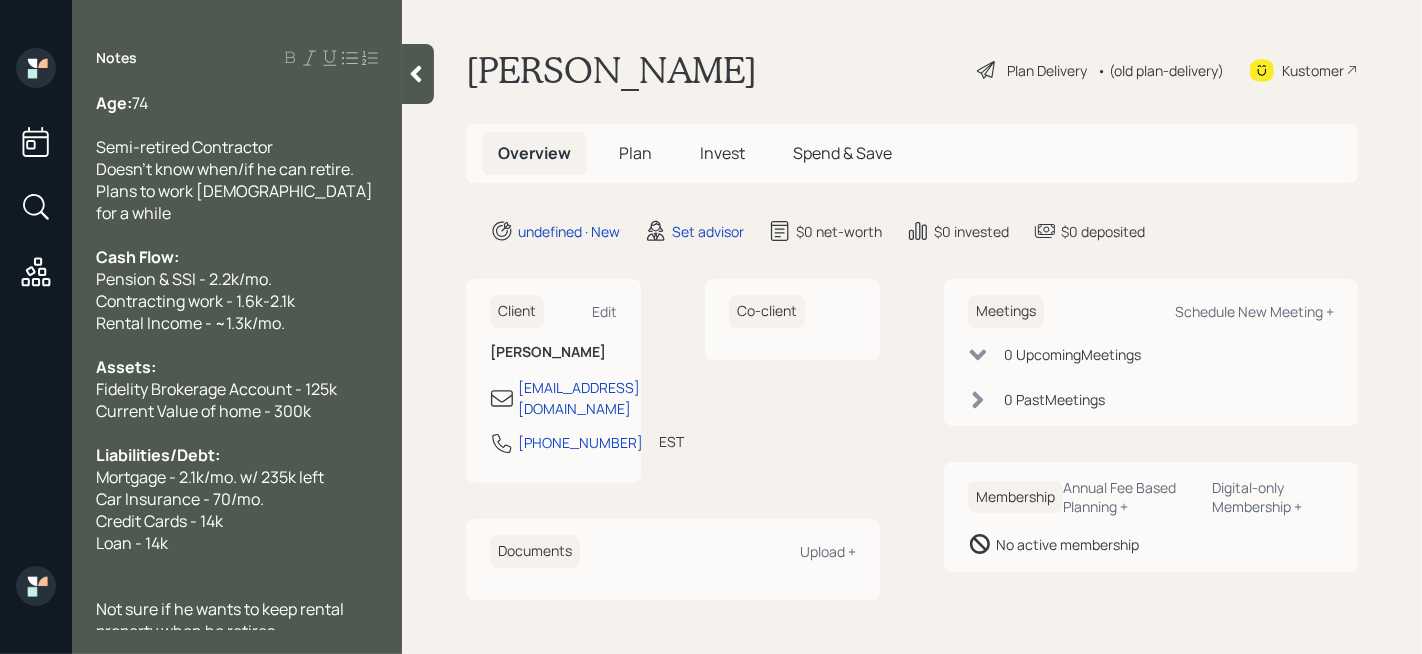 click at bounding box center (237, 565) 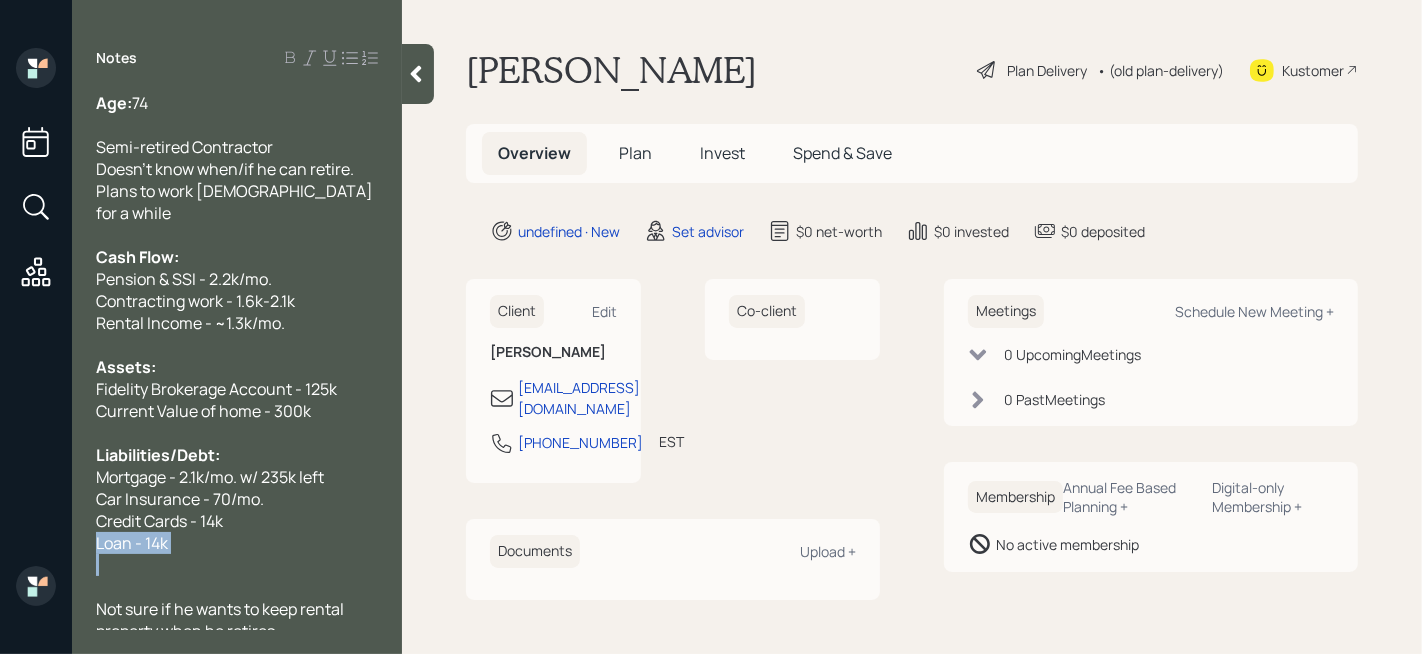 drag, startPoint x: 229, startPoint y: 537, endPoint x: 79, endPoint y: 514, distance: 151.75308 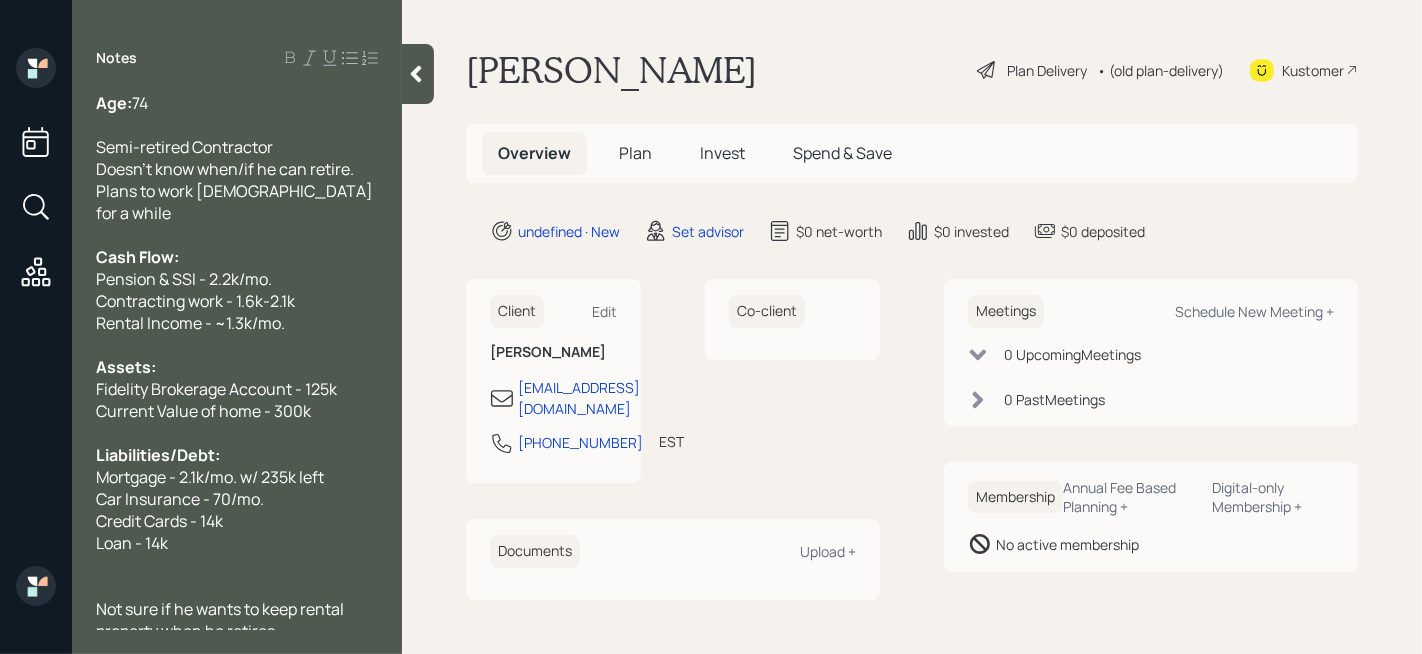 click on "Credit Cards - 14k" at bounding box center (159, 521) 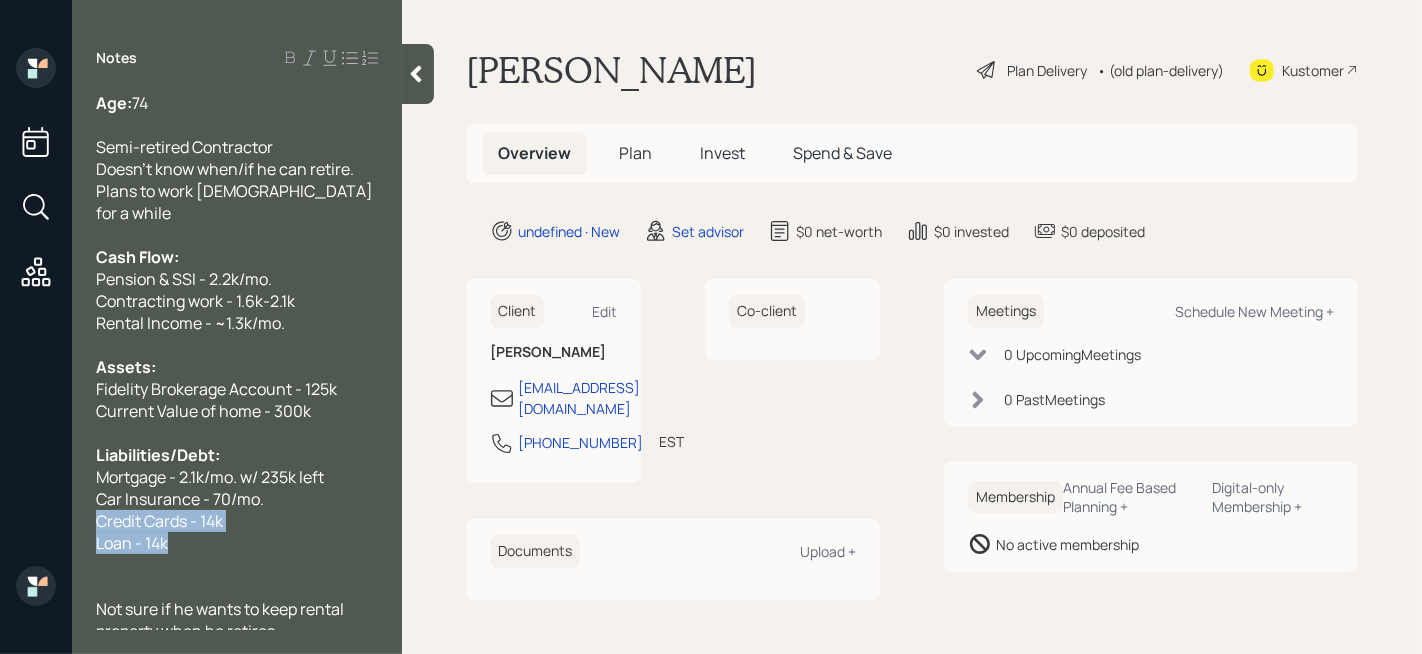 drag, startPoint x: 158, startPoint y: 523, endPoint x: 91, endPoint y: 504, distance: 69.641945 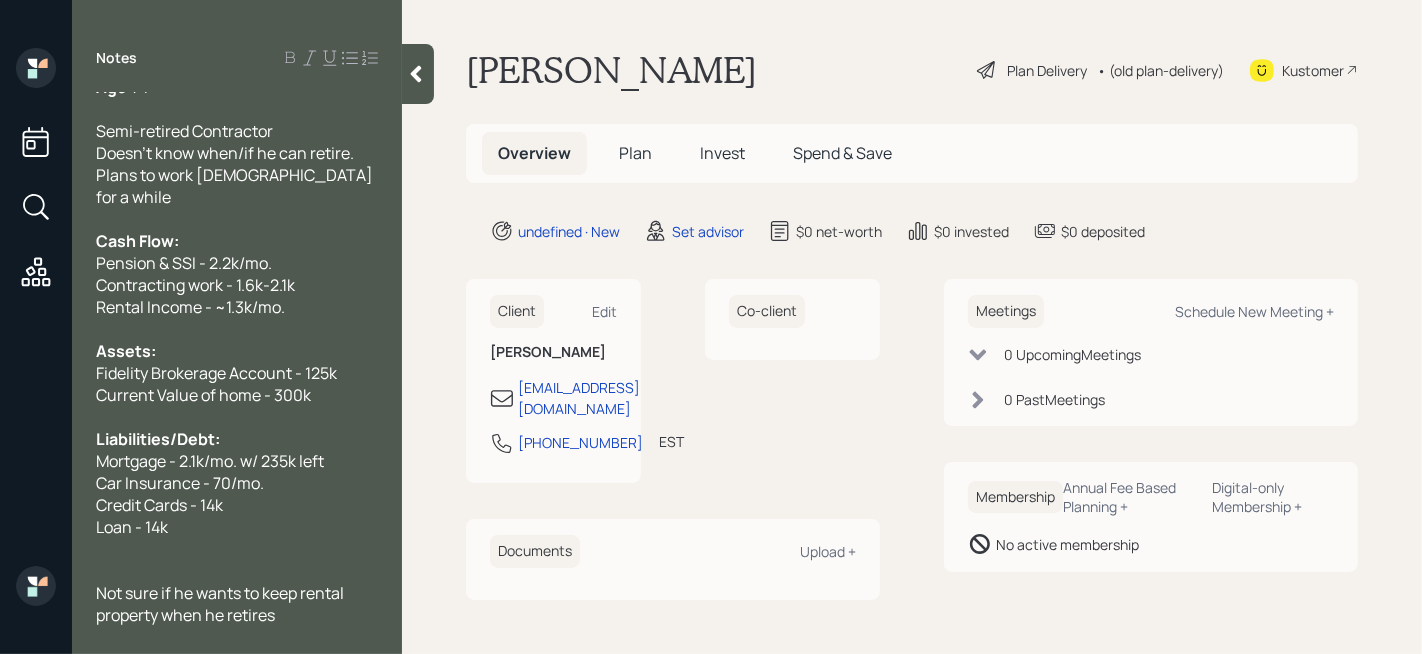 click at bounding box center [237, 571] 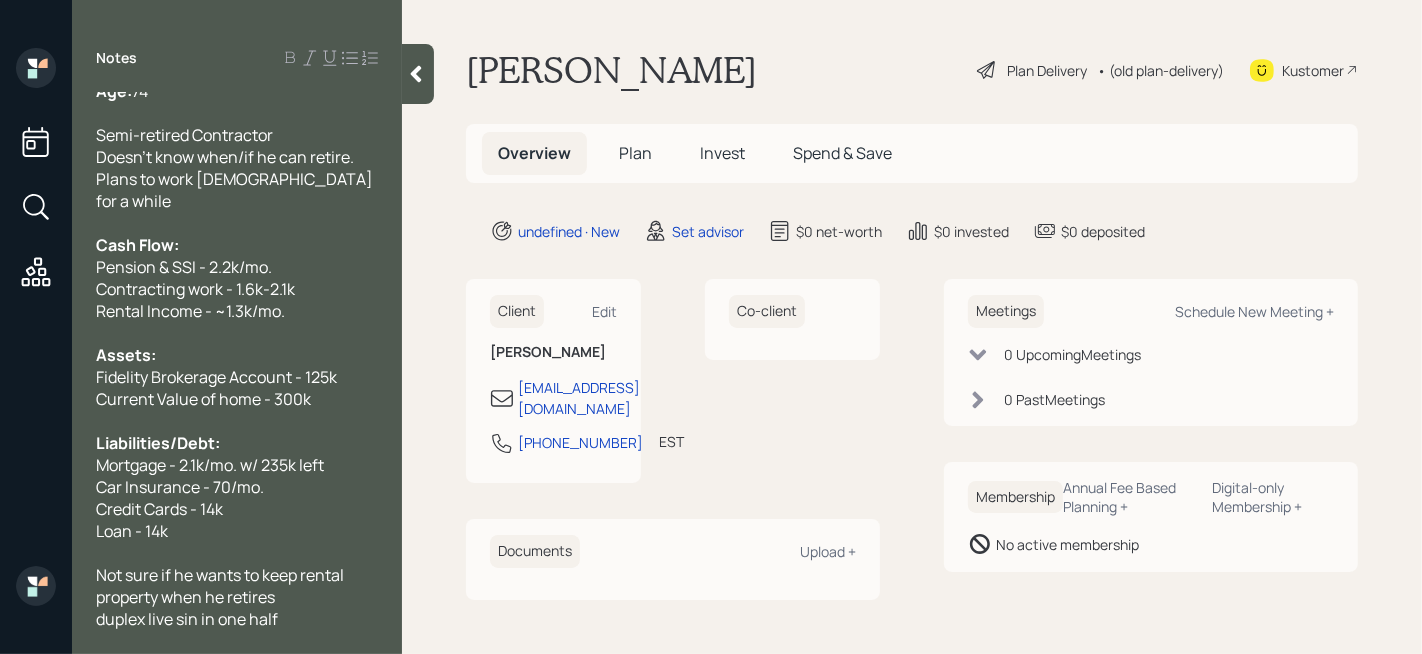 scroll, scrollTop: 0, scrollLeft: 0, axis: both 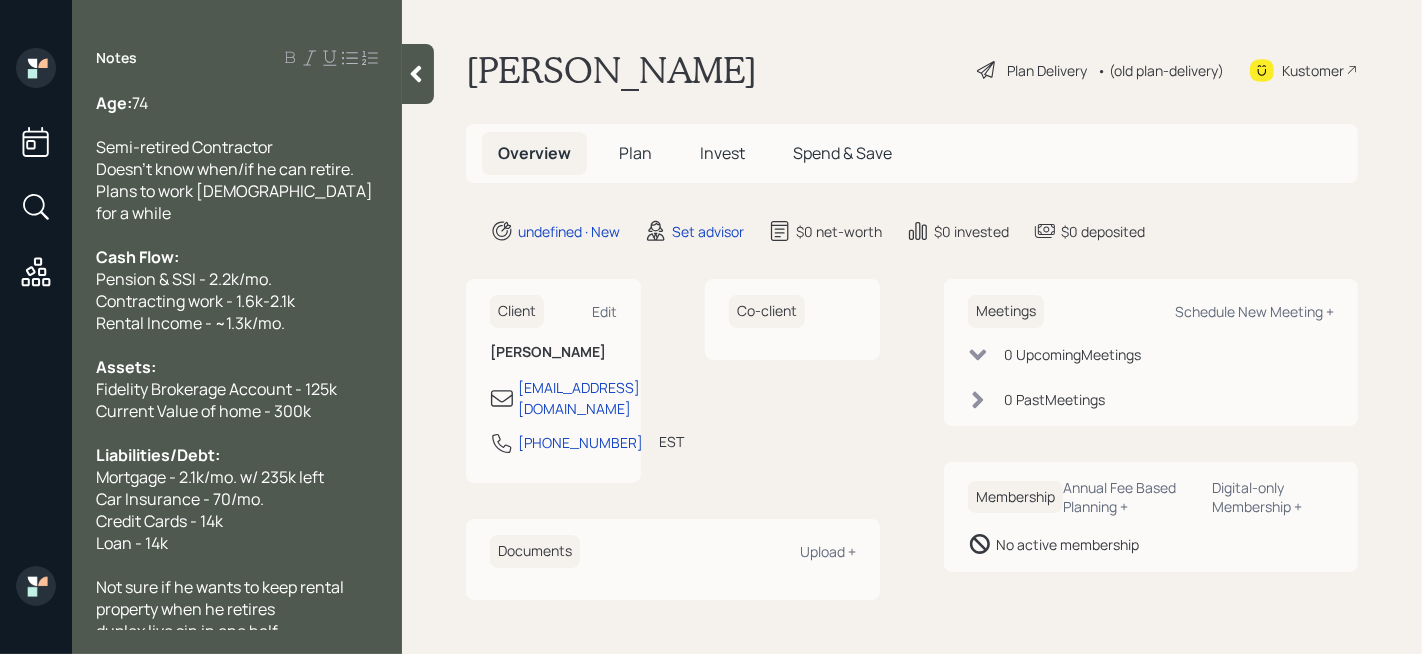 click on "Loan - 14k" at bounding box center (237, 543) 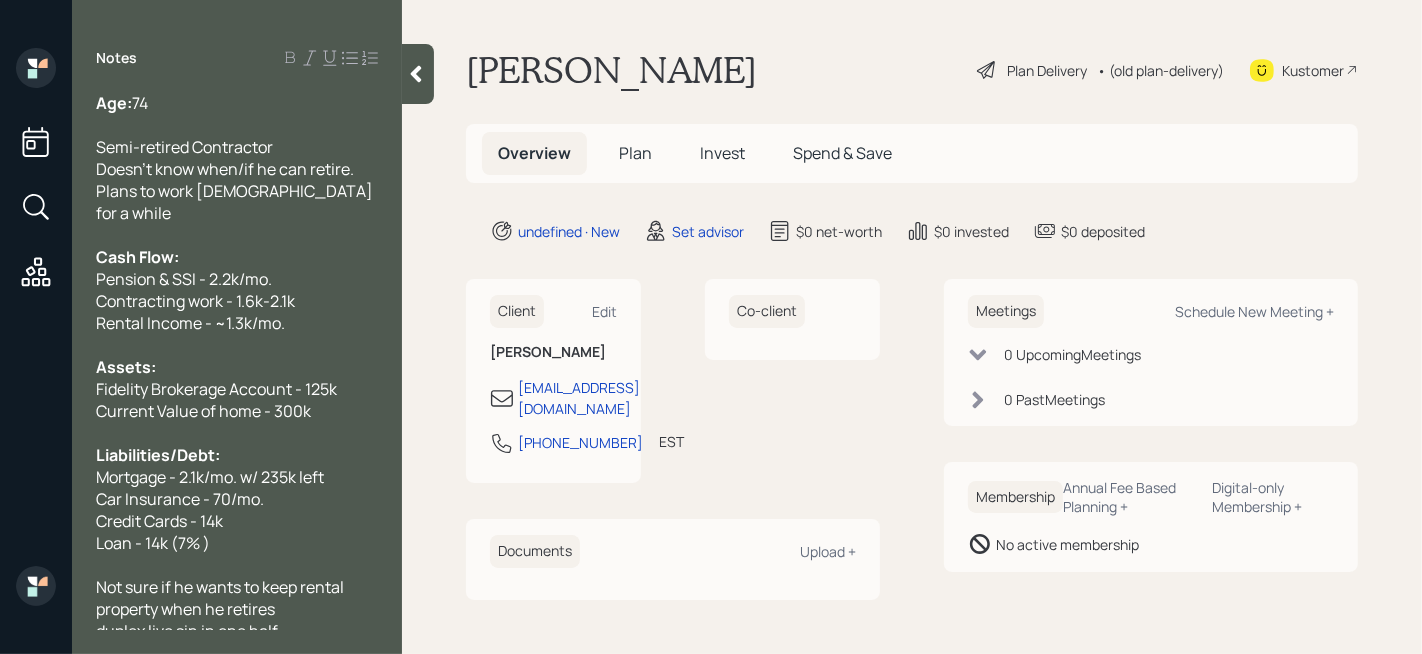 click on "Liabilities/Debt:" at bounding box center (237, 455) 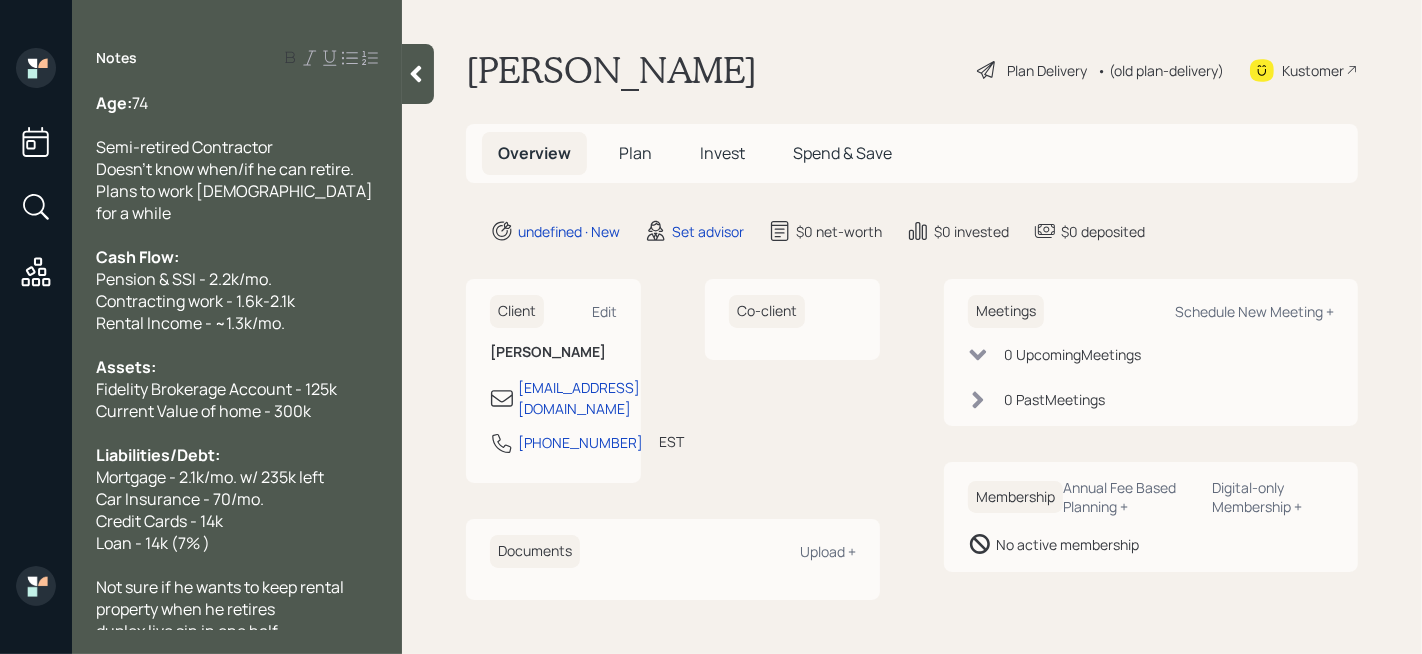 click on "Mortgage - 2.1k/mo. w/ 235k left" at bounding box center (210, 477) 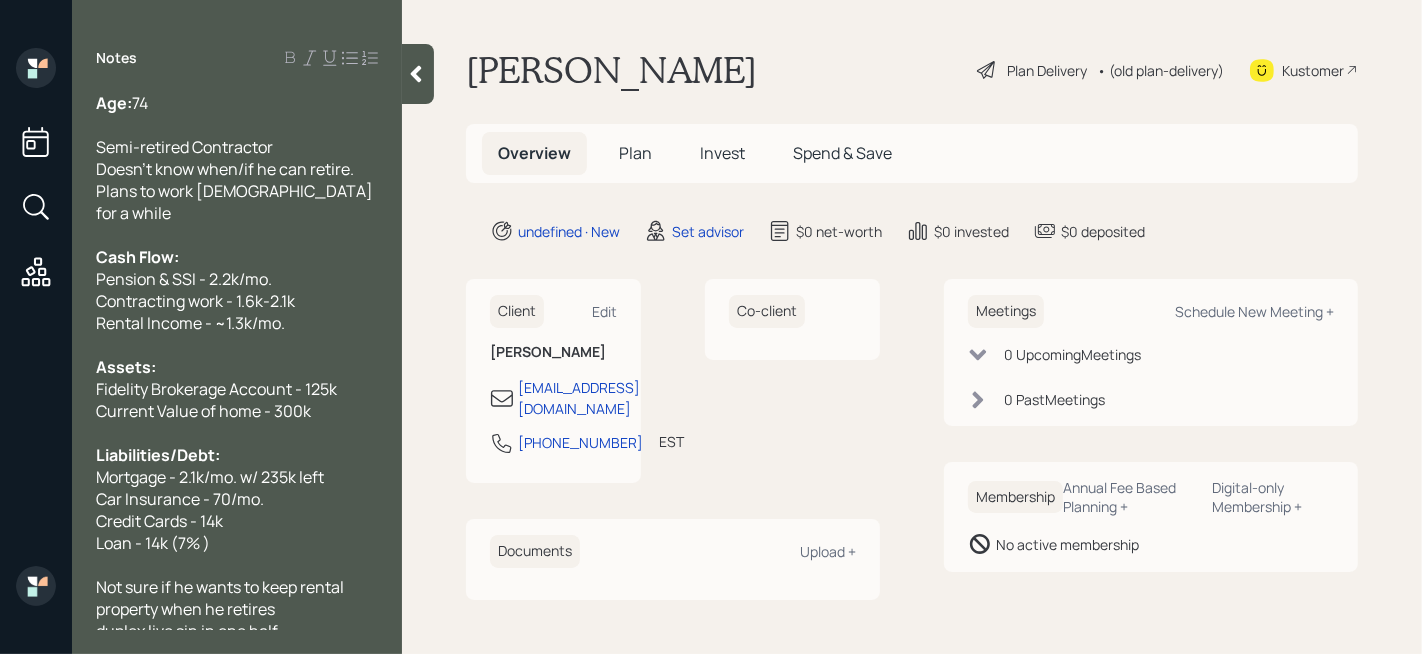 click on "Mortgage - 2.1k/mo. w/ 235k left" at bounding box center [237, 477] 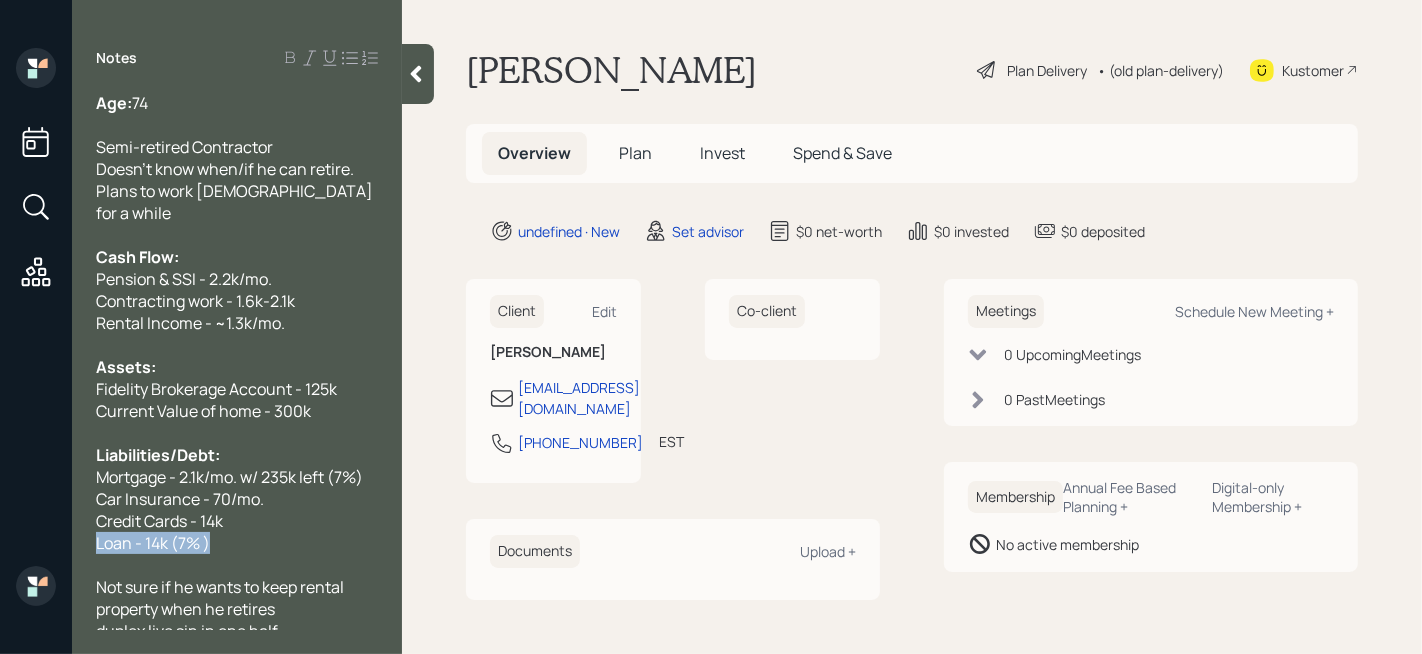 drag, startPoint x: 256, startPoint y: 531, endPoint x: 0, endPoint y: 531, distance: 256 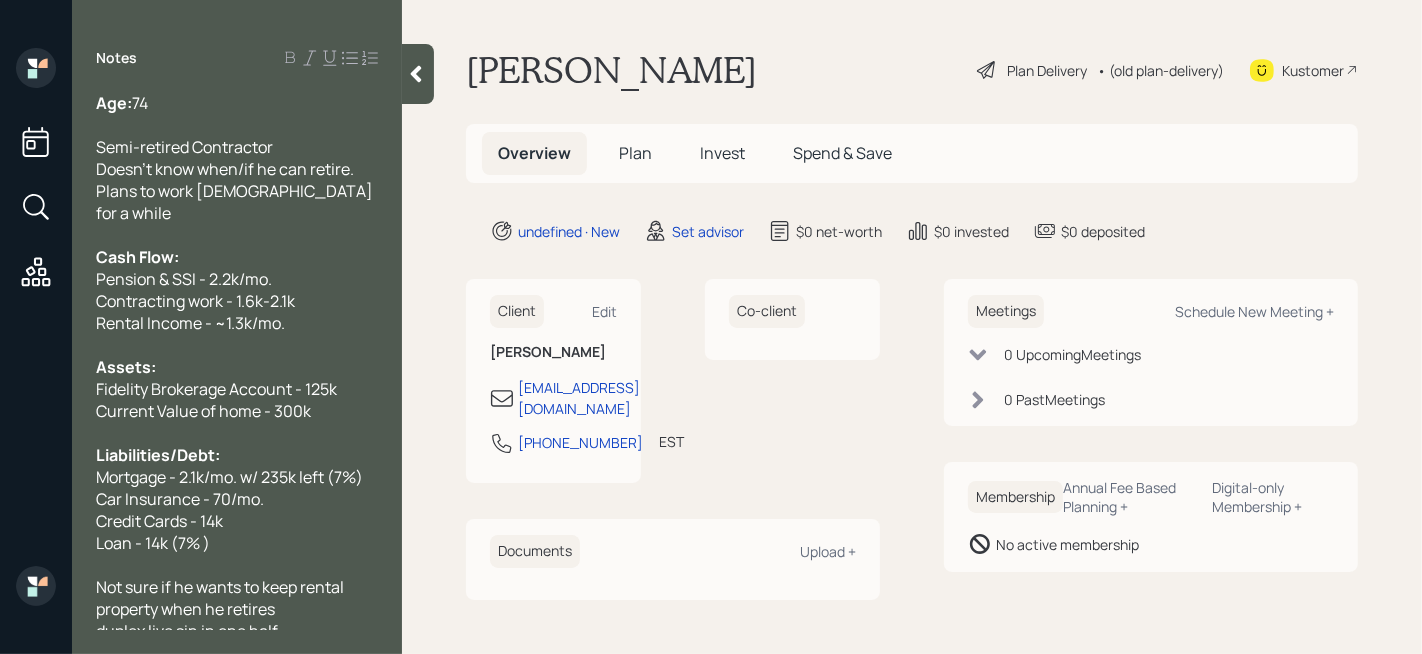 click on "Mortgage - 2.1k/mo. w/ 235k left (7%)" at bounding box center (229, 477) 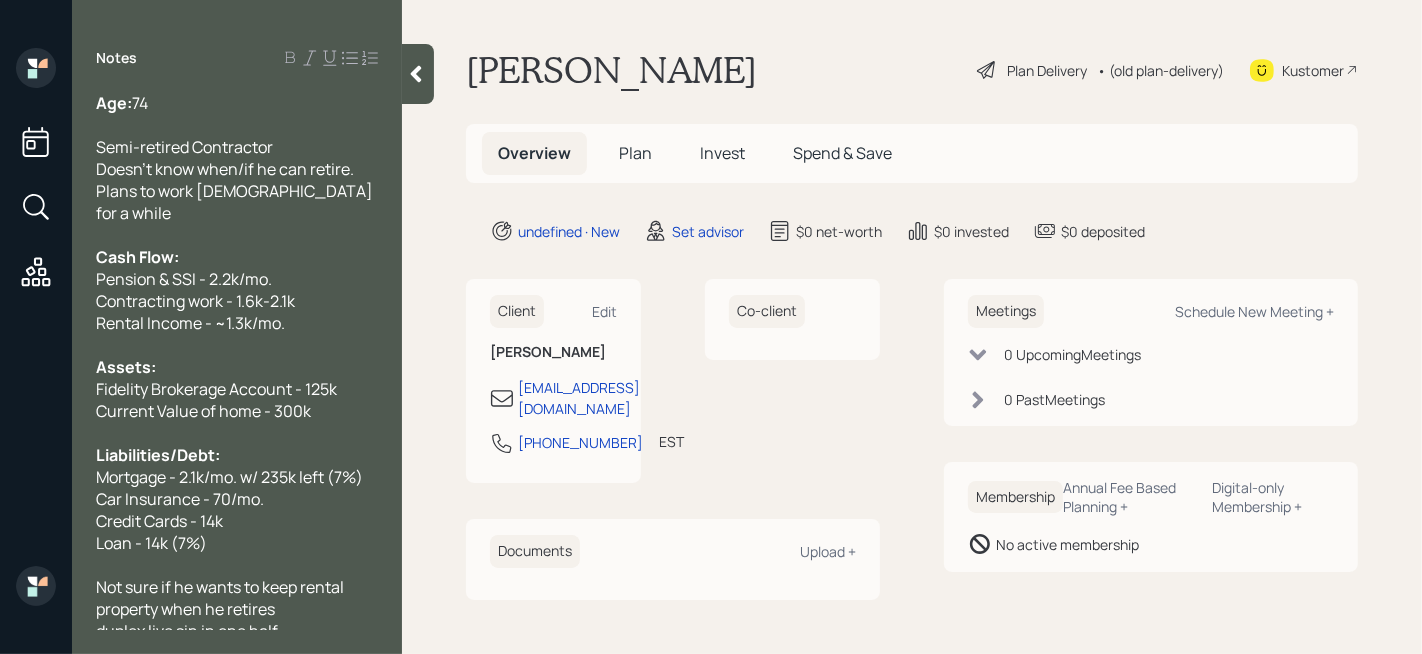 click on "Mortgage - 2.1k/mo. w/ 235k left (7%)" at bounding box center (229, 477) 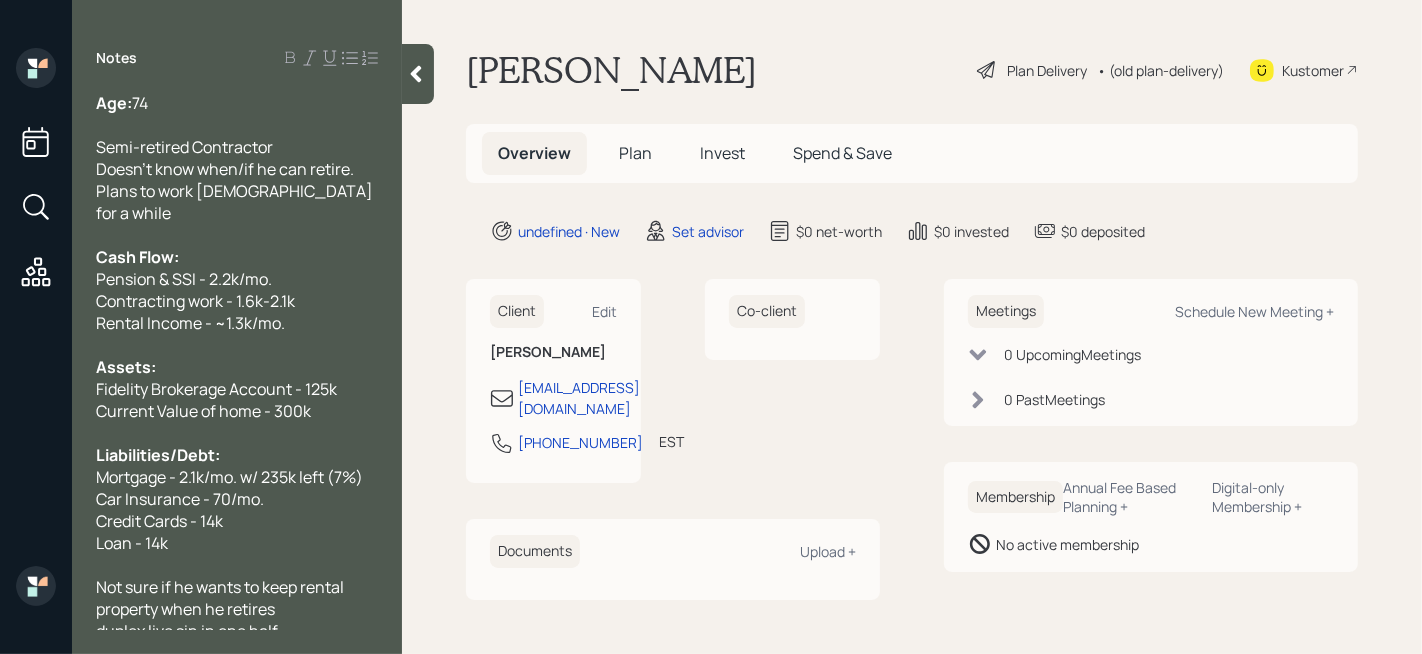 click 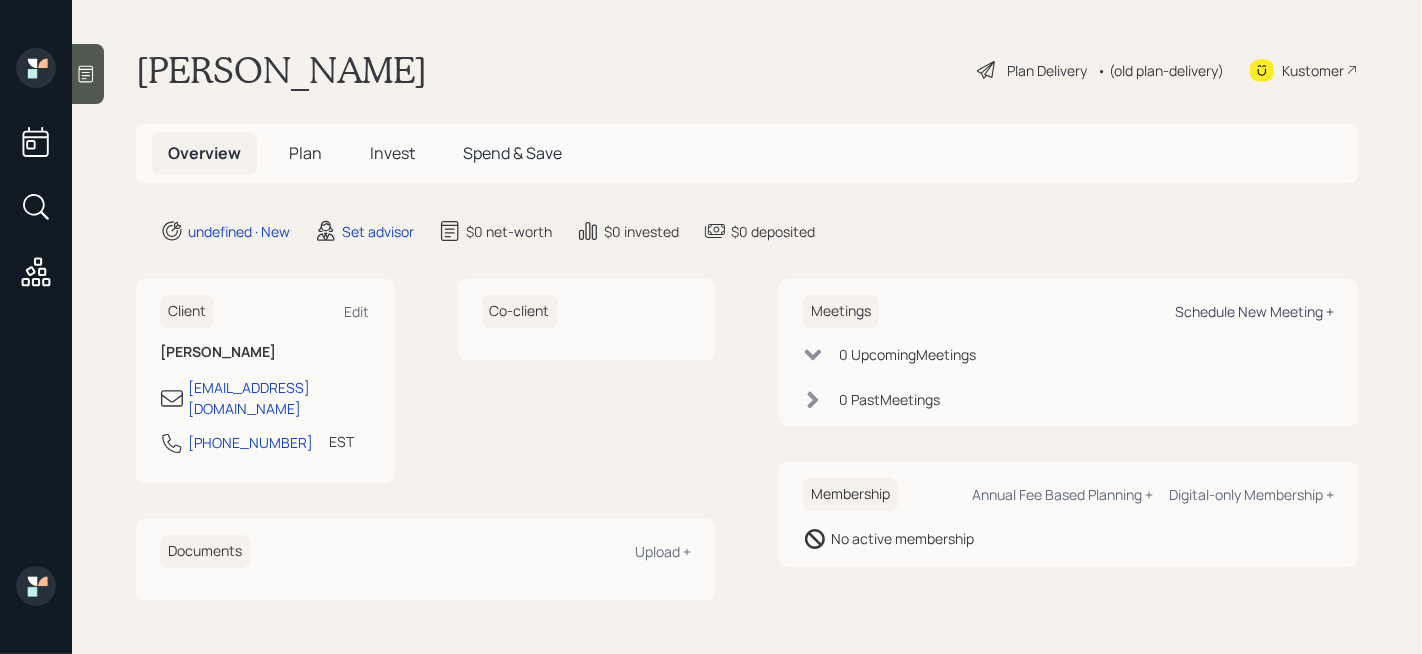 click on "Schedule New Meeting +" at bounding box center [1254, 311] 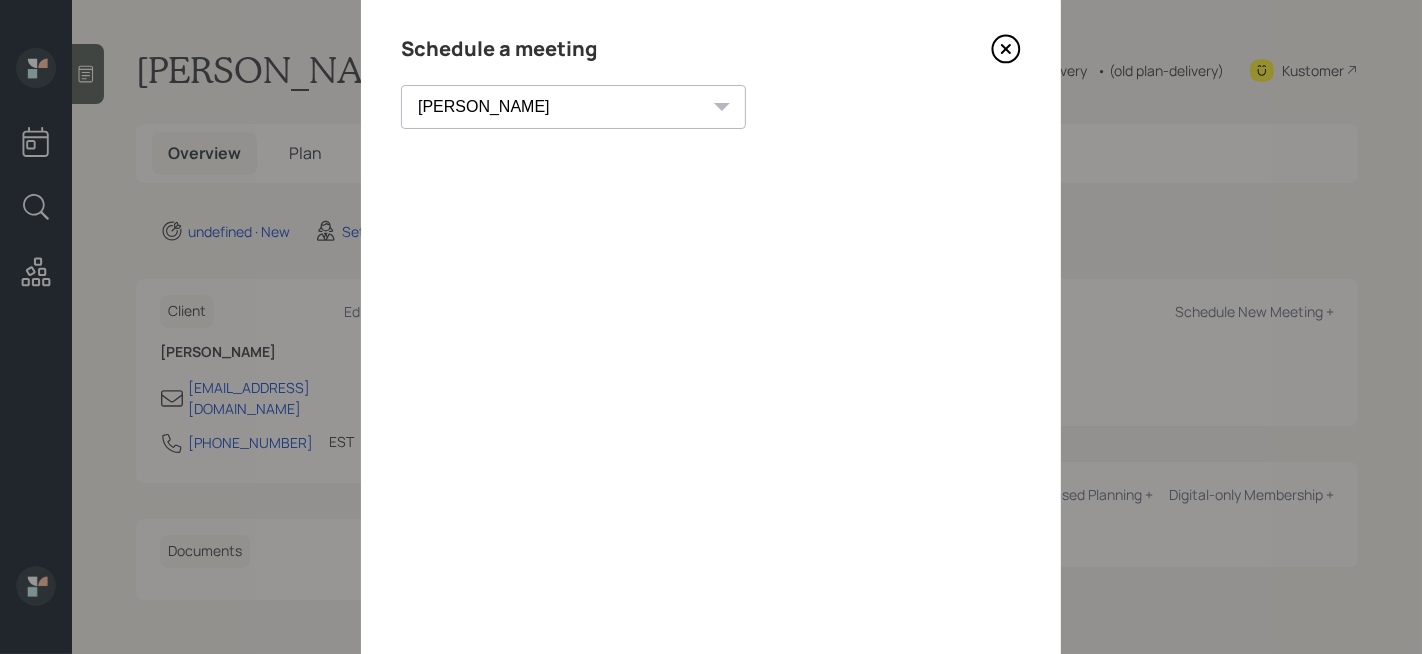 scroll, scrollTop: 24, scrollLeft: 0, axis: vertical 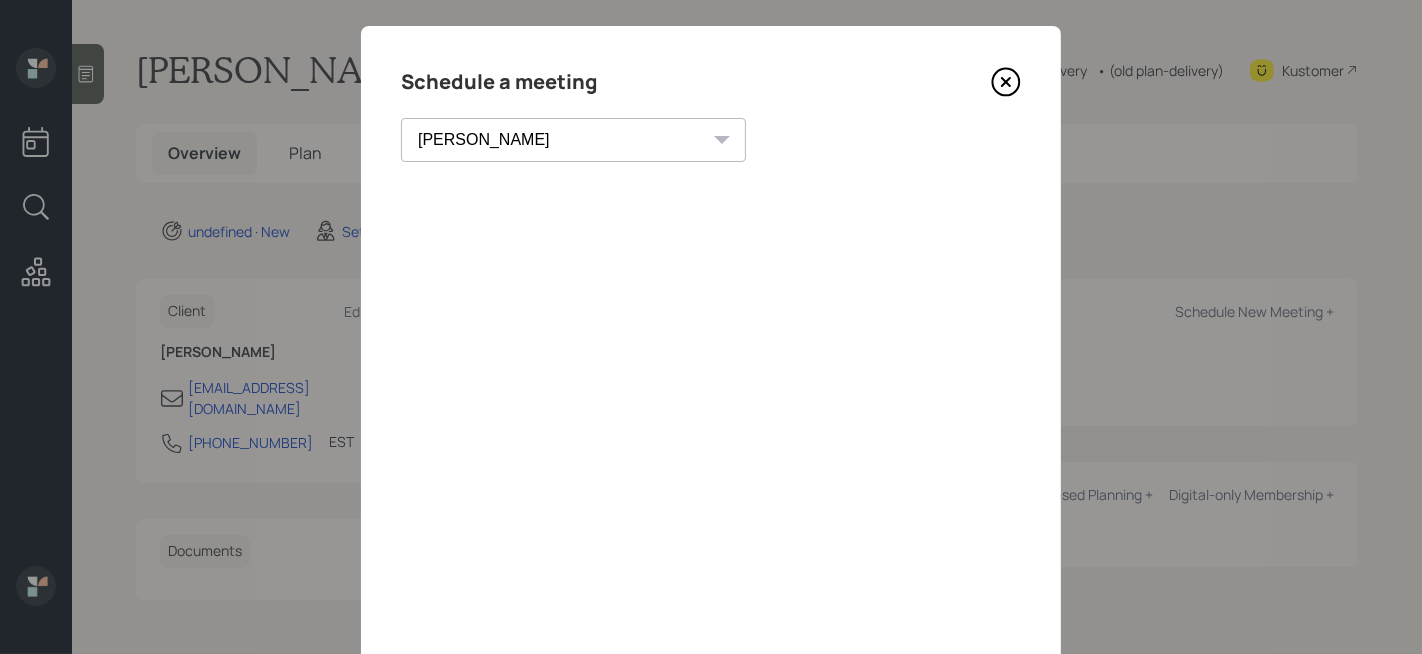 click 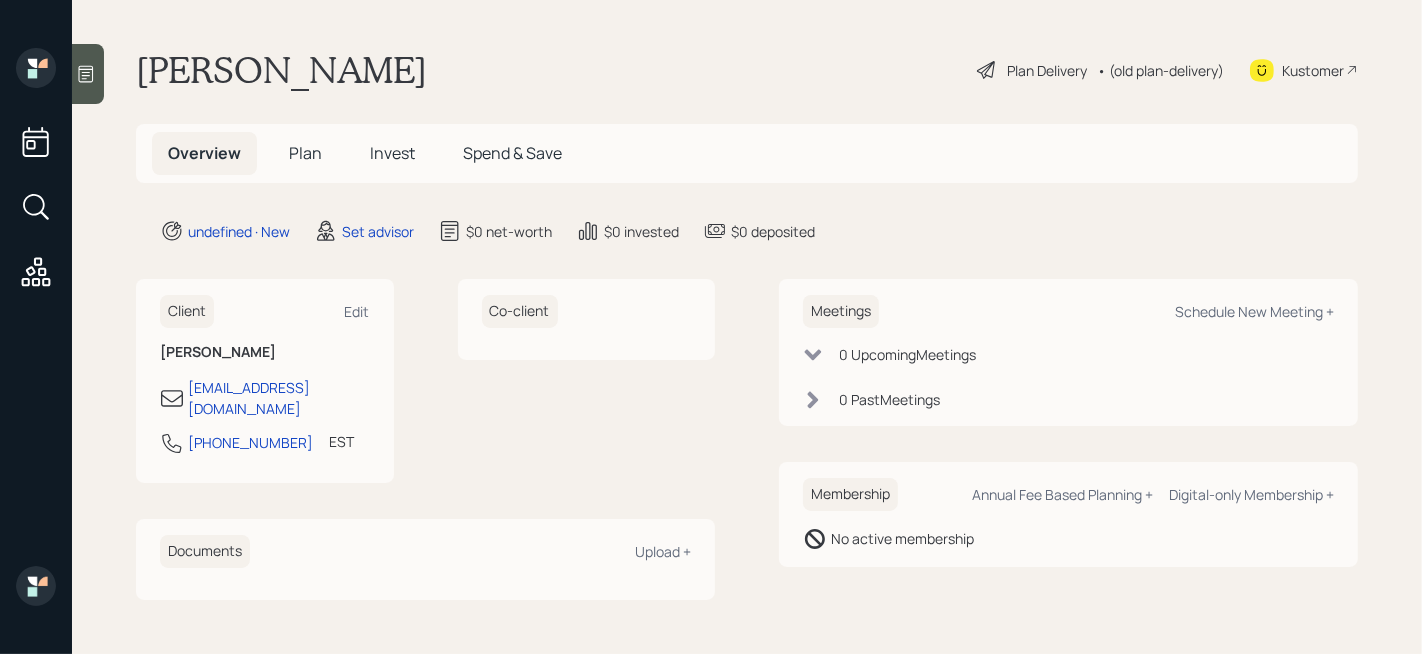 click on "[PERSON_NAME] Plan Delivery • (old plan-delivery) Kustomer Overview Plan Invest Spend & Save undefined ·
New Set advisor $0 net-worth $0 invested $0 deposited Client Edit [PERSON_NAME] [PERSON_NAME][EMAIL_ADDRESS][DOMAIN_NAME] [PHONE_NUMBER] EST Currently 11:29 AM Co-client Documents Upload + Meetings Schedule New Meeting + 0   Upcoming  Meeting s 0   Past  Meeting s Membership Annual Fee Based Planning + Digital-only Membership + No active membership" at bounding box center (747, 327) 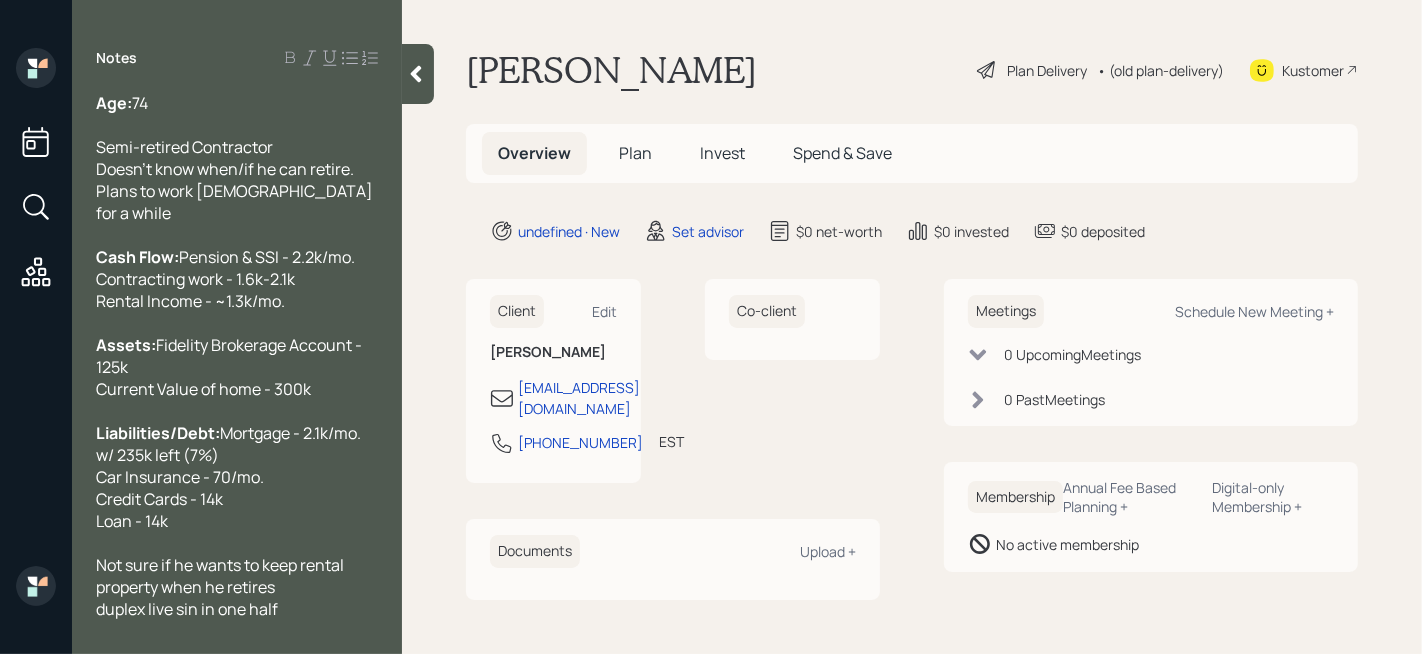 click 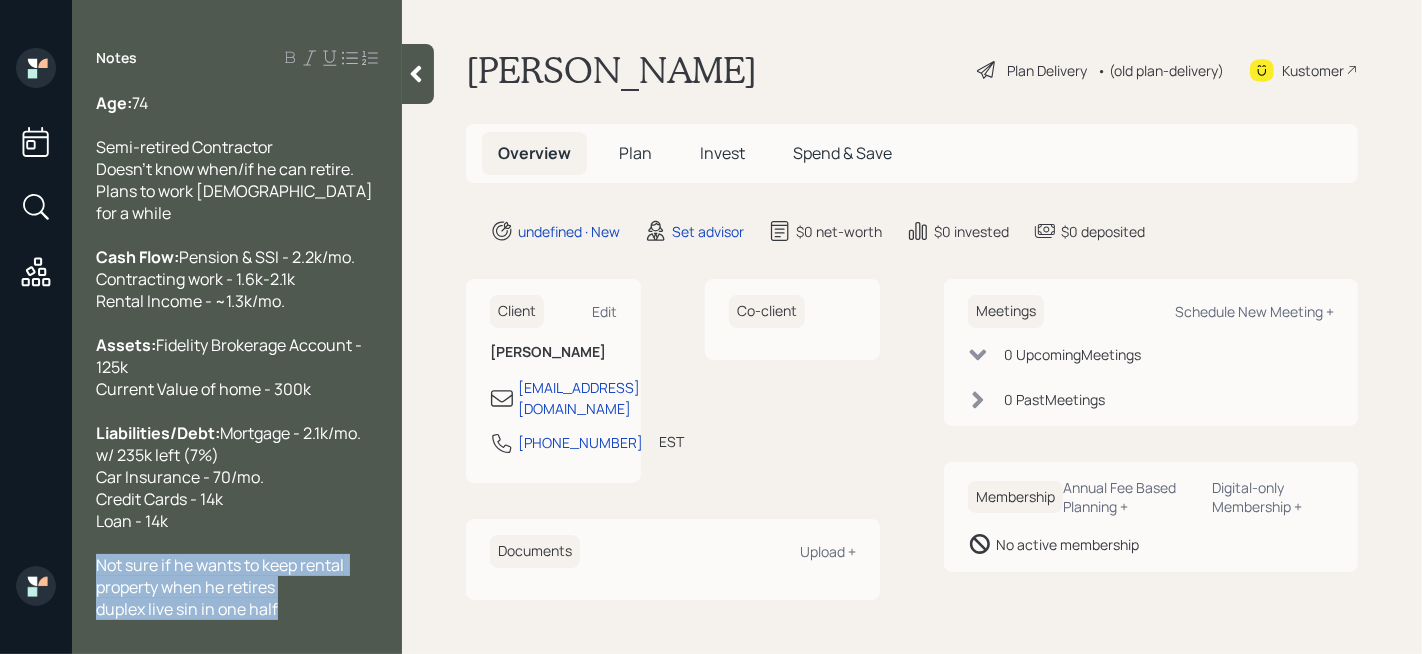 drag, startPoint x: 301, startPoint y: 609, endPoint x: 92, endPoint y: 574, distance: 211.91035 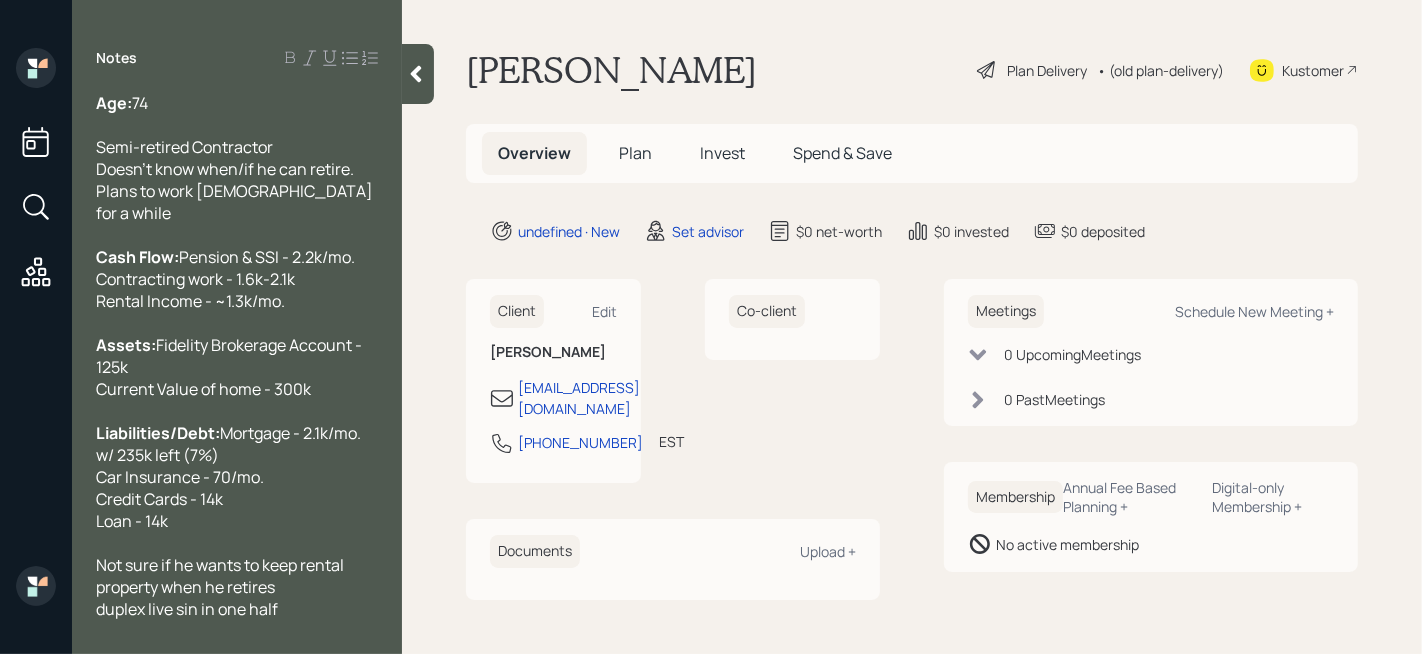 click on "Liabilities/Debt:
Mortgage - 2.1k/mo. w/ 235k left (7%)
Car Insurance - 70/mo.
Credit Cards - 14k
Loan - 14k" at bounding box center [237, 477] 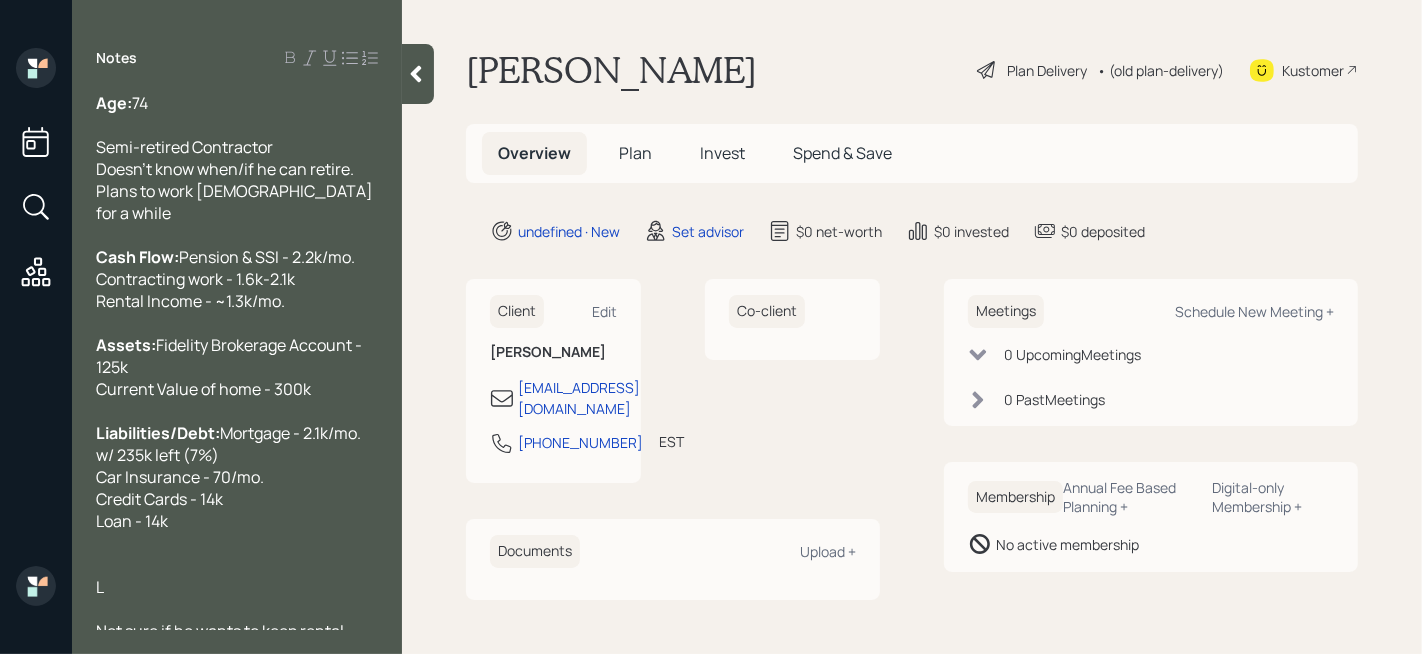 type 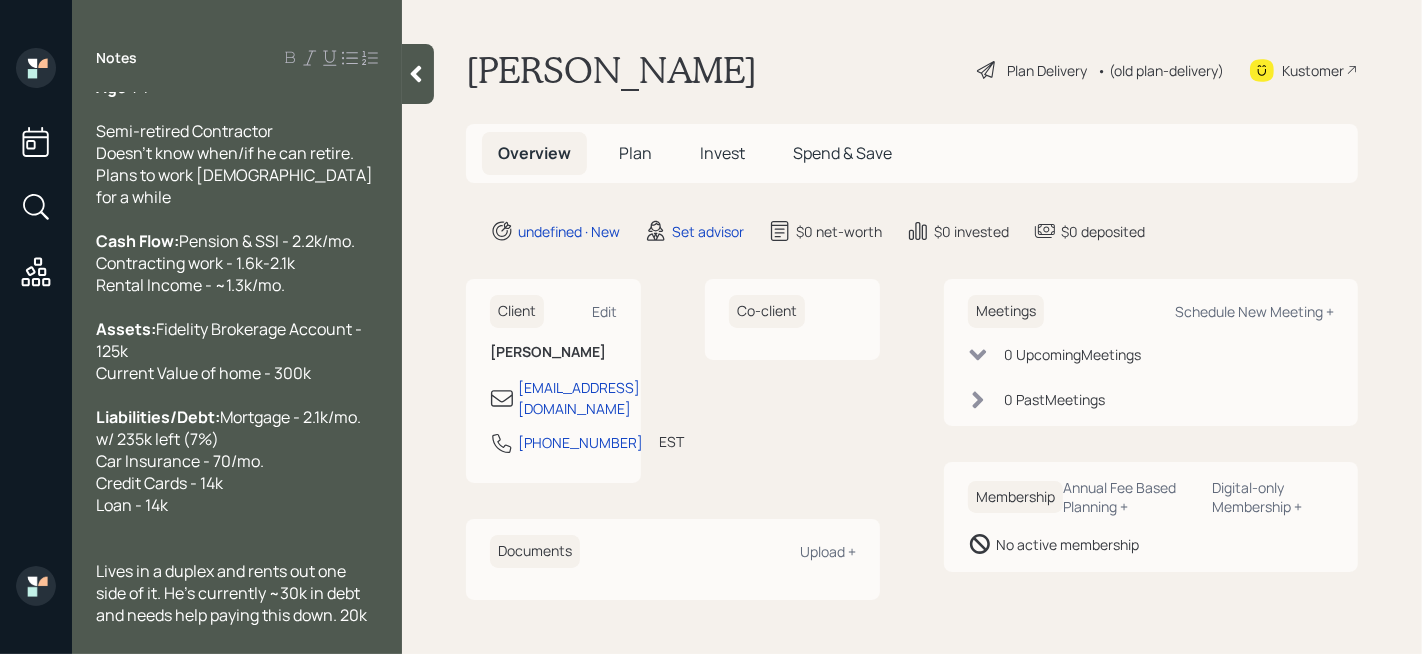scroll, scrollTop: 38, scrollLeft: 0, axis: vertical 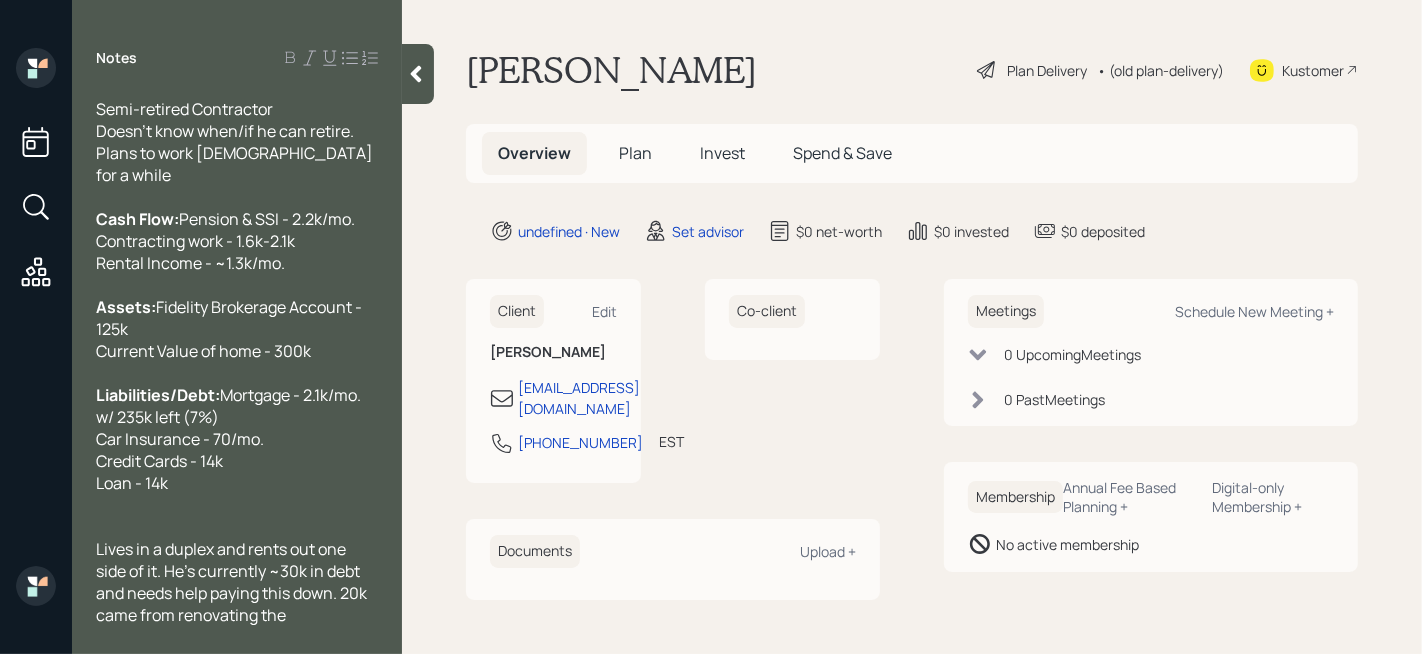 click on "Lives in a duplex and rents out one side of it. He's currently ~30k in debt and needs help paying this down. 20k came from renovating the" at bounding box center (233, 582) 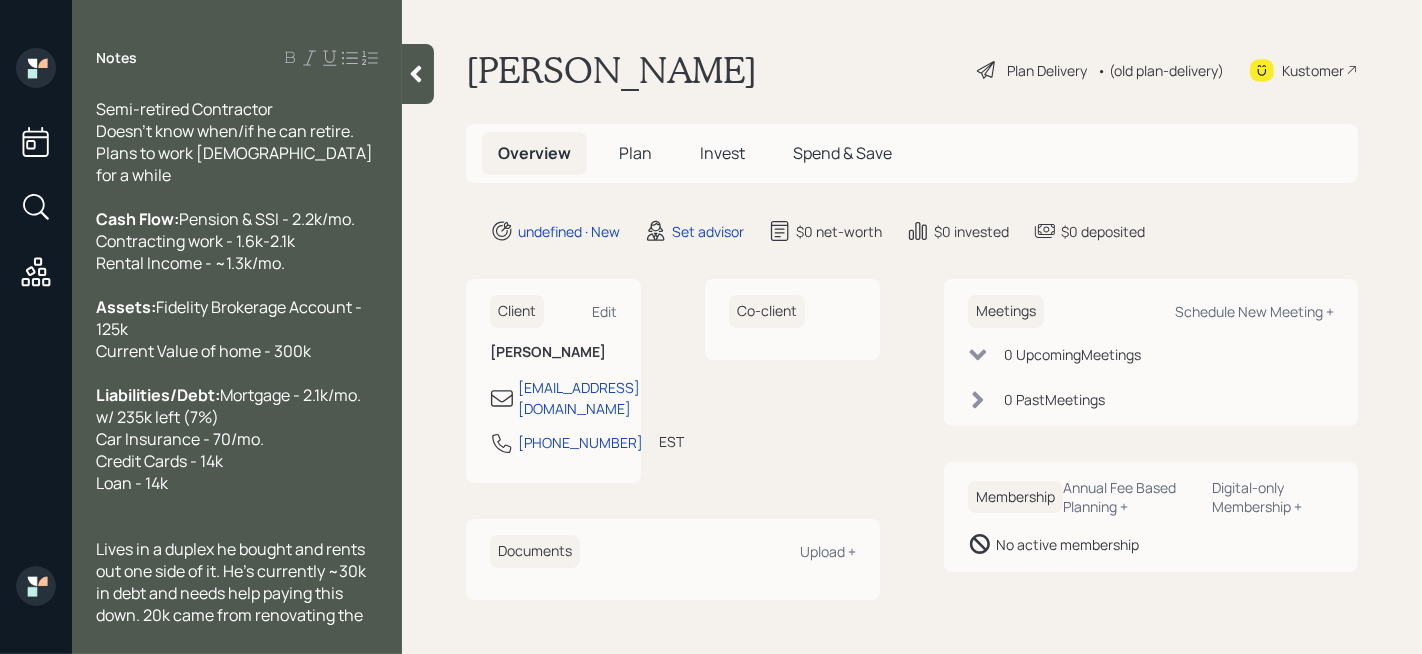 click on "Lives in a duplex he bought and rents out one side of it. He's currently ~30k in debt and needs help paying this down. 20k came from renovating the" at bounding box center (232, 582) 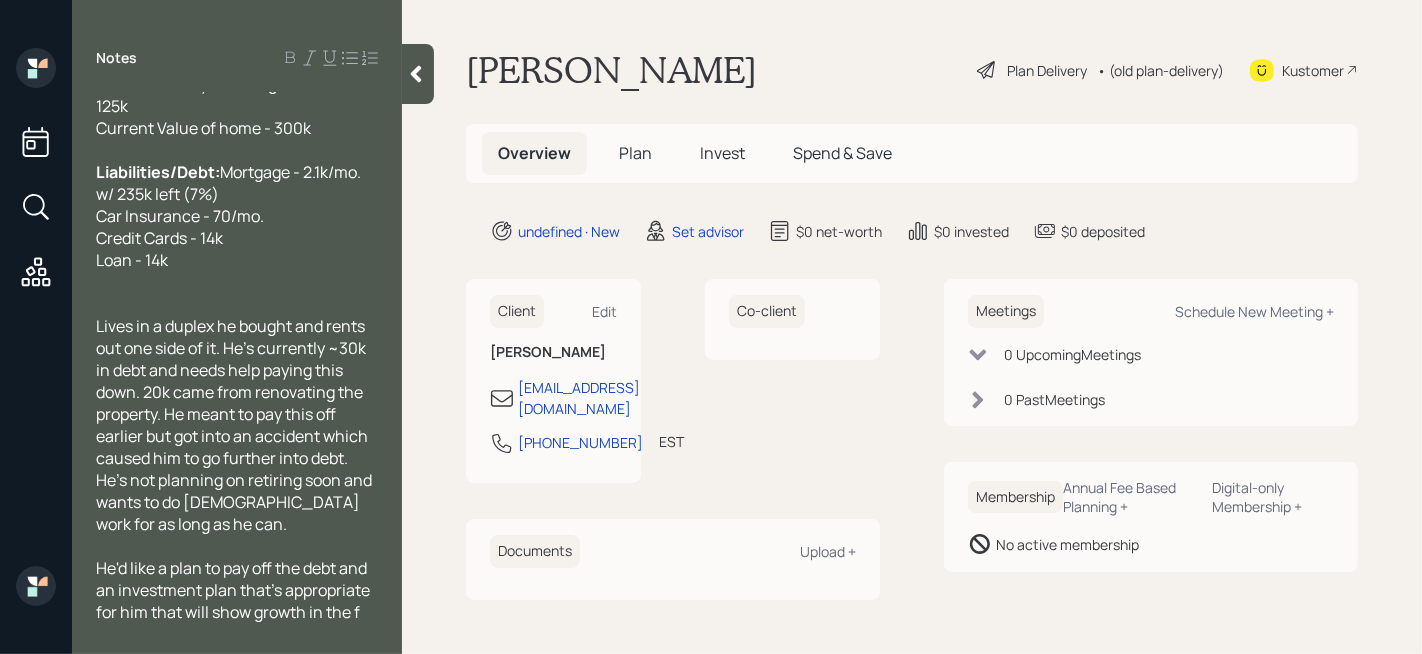scroll, scrollTop: 283, scrollLeft: 0, axis: vertical 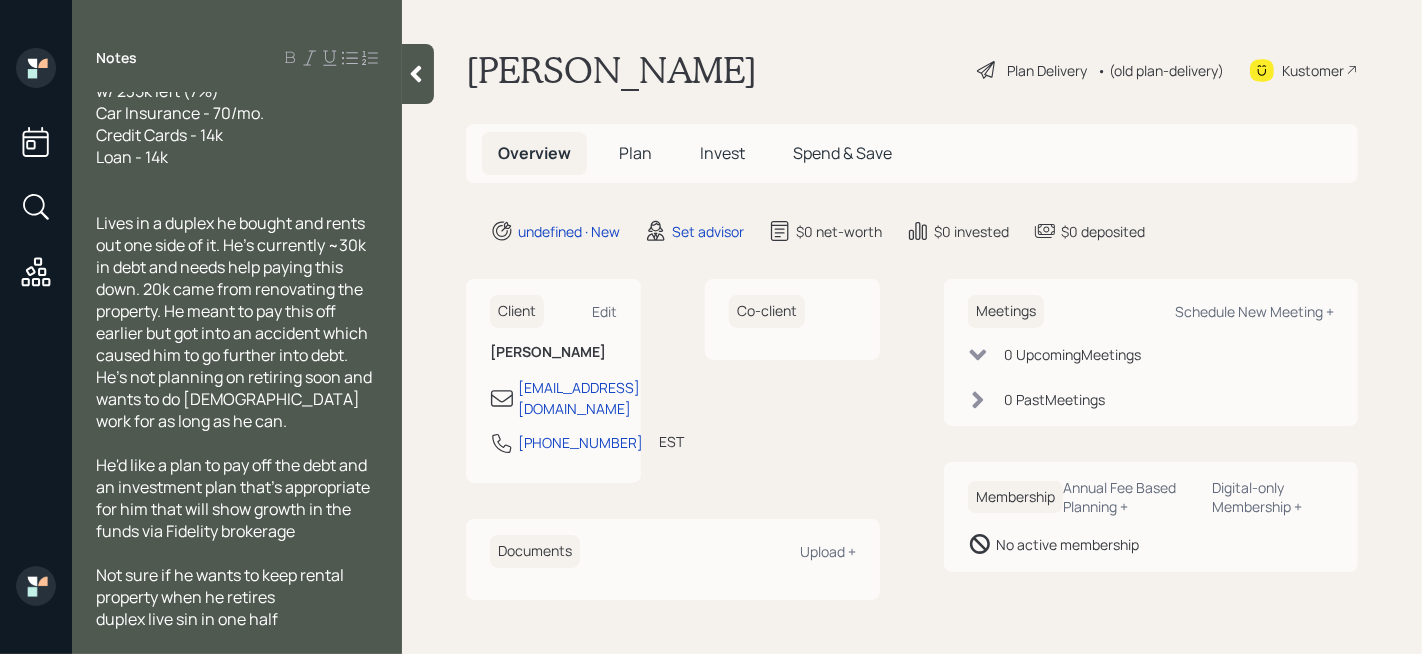 click on "Not sure if he wants to keep rental property when he retires
duplex live sin in one half" at bounding box center (237, 597) 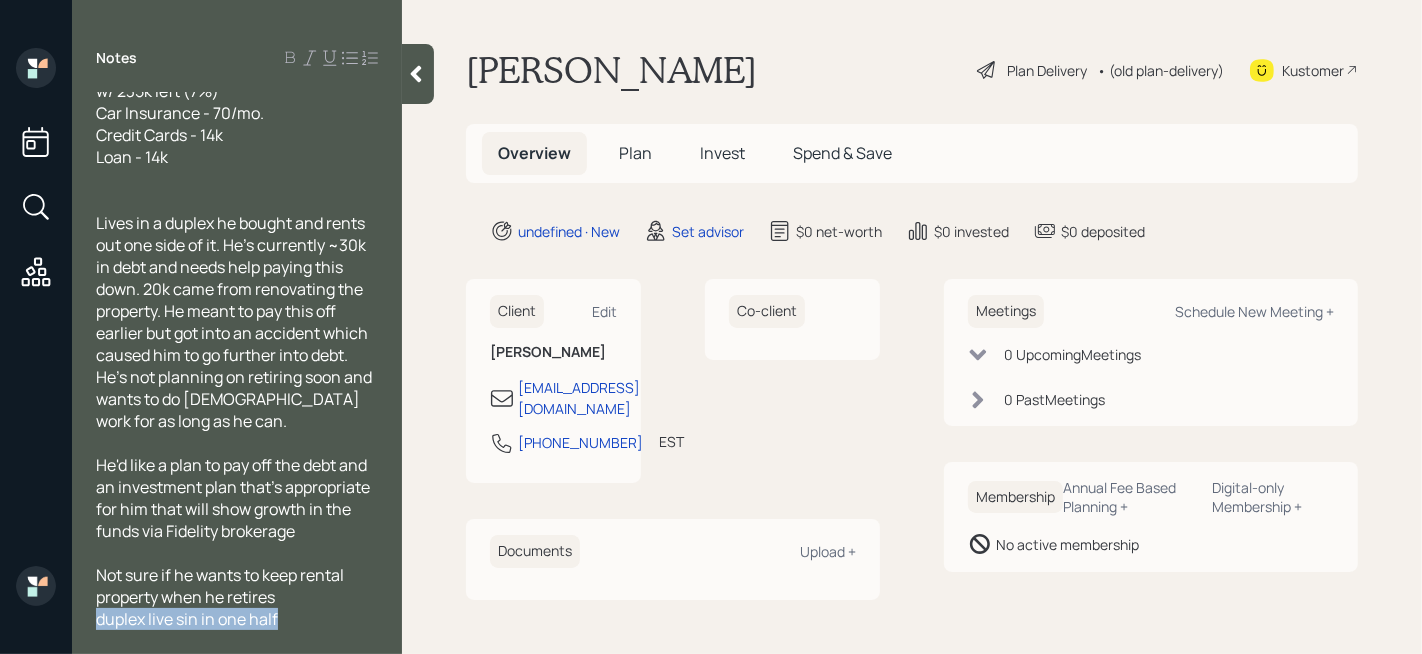 drag, startPoint x: 295, startPoint y: 613, endPoint x: 92, endPoint y: 613, distance: 203 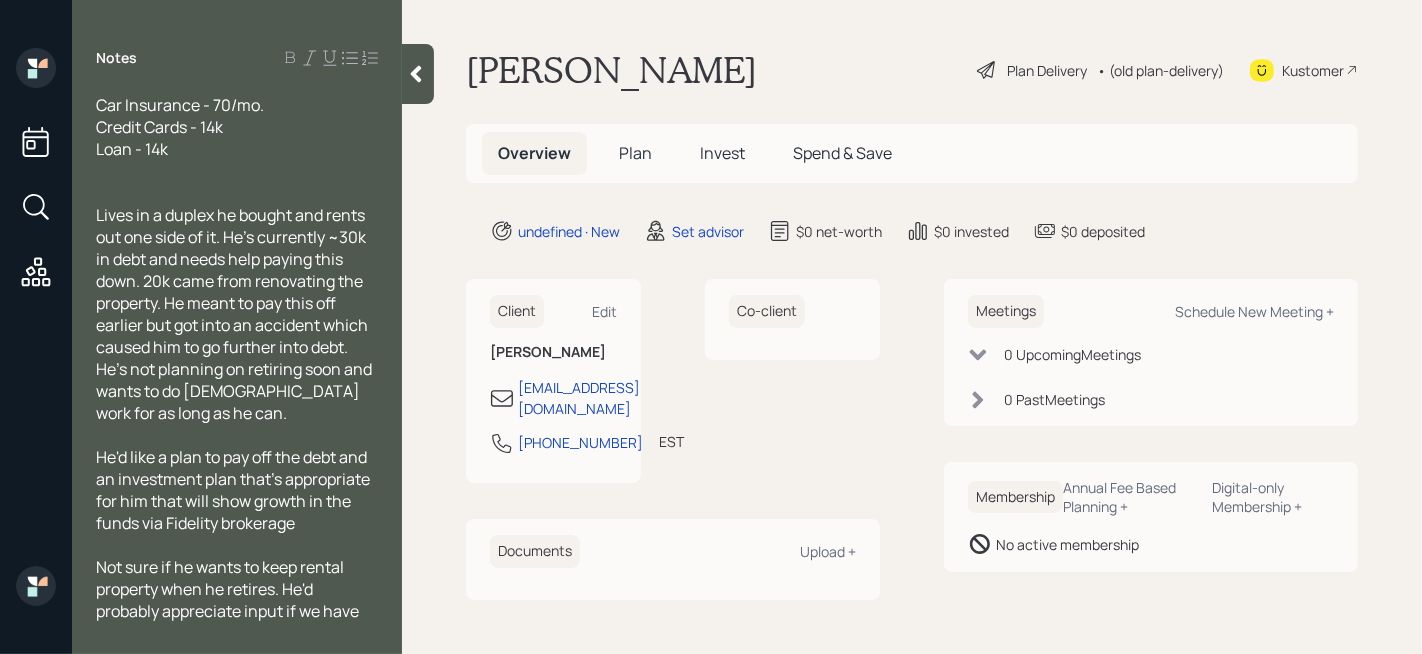scroll, scrollTop: 394, scrollLeft: 0, axis: vertical 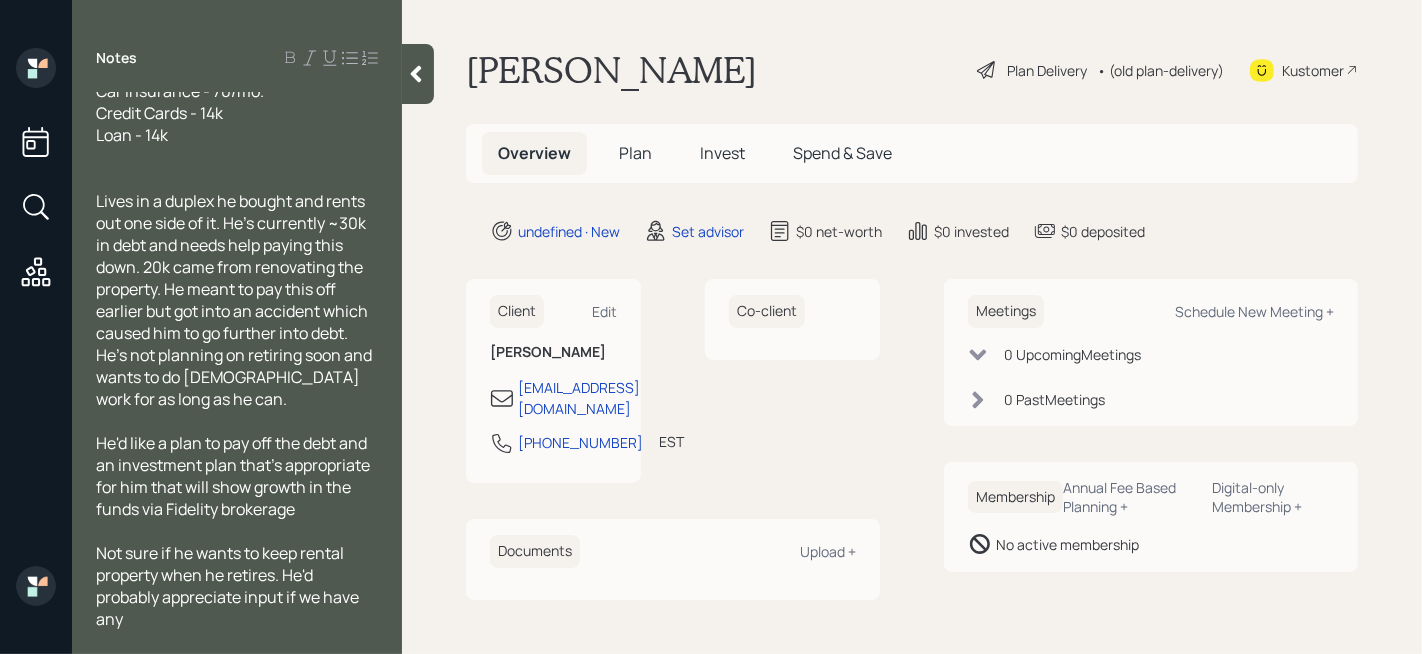 click on "Not sure if he wants to keep rental property when he retires. He'd probably appreciate input if we have any" at bounding box center (229, 586) 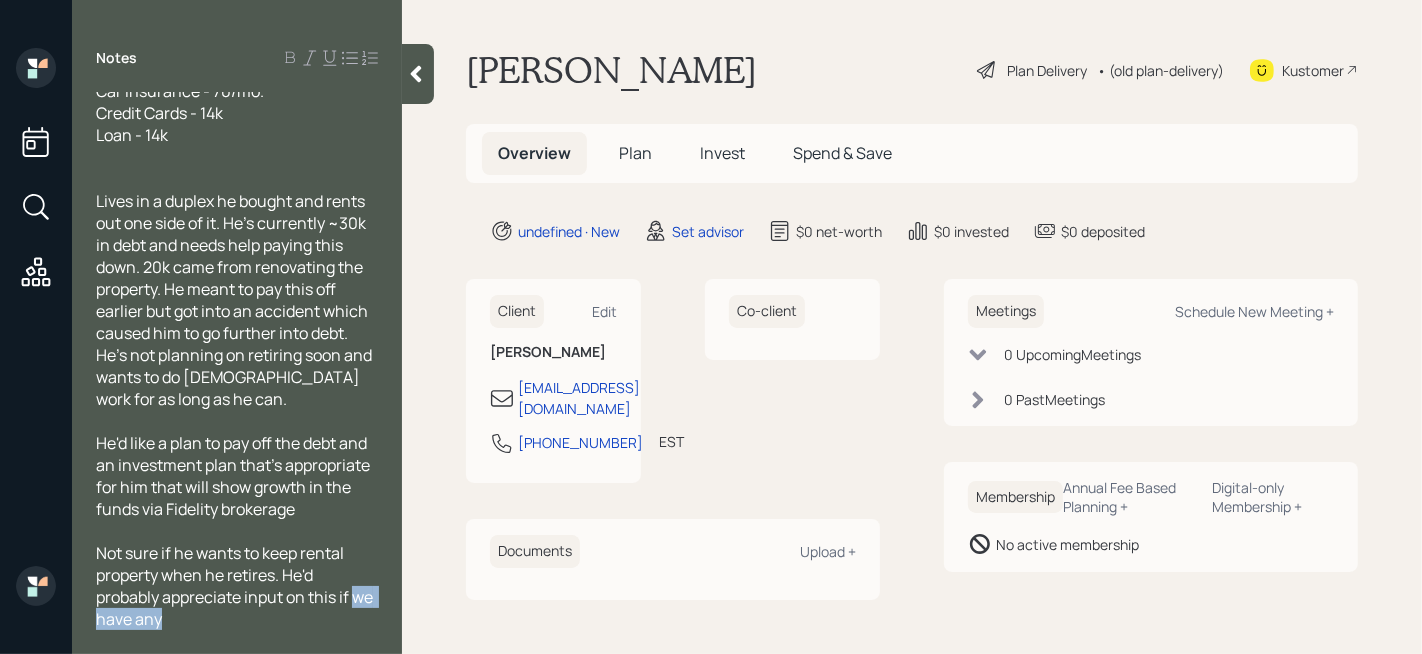 drag, startPoint x: 358, startPoint y: 601, endPoint x: 382, endPoint y: 631, distance: 38.418747 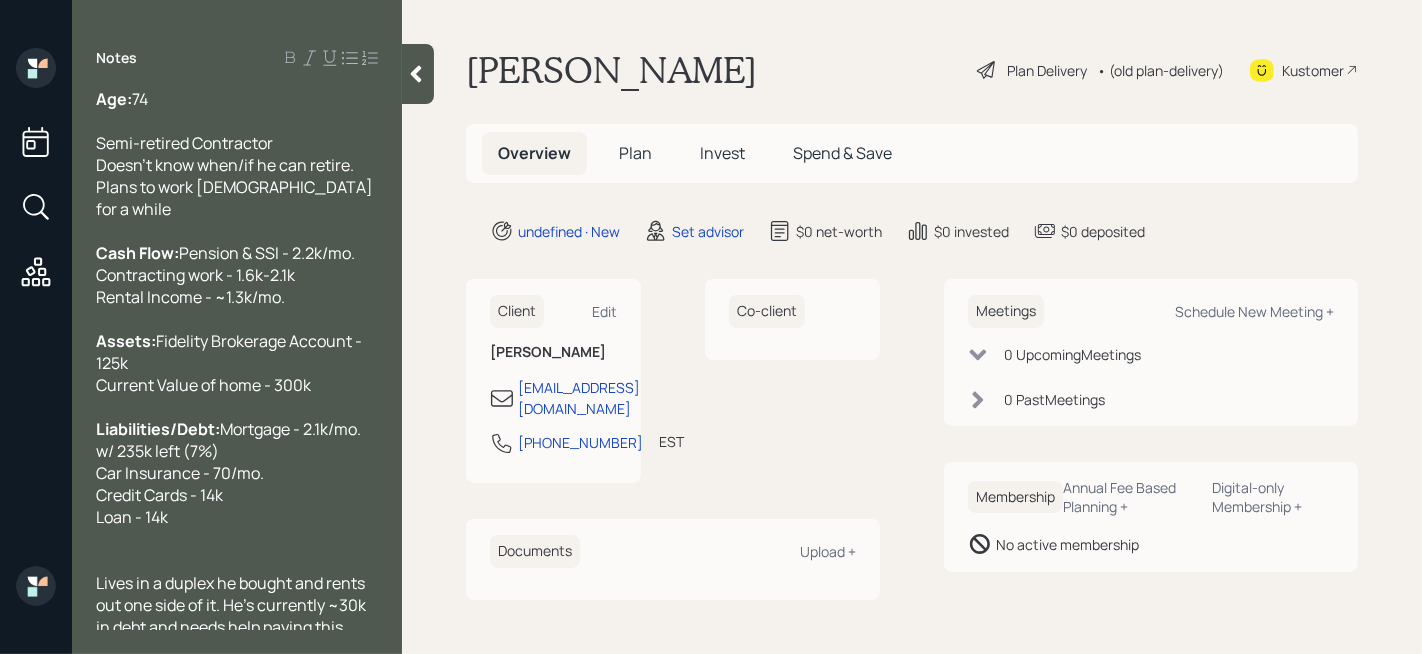 scroll, scrollTop: 0, scrollLeft: 0, axis: both 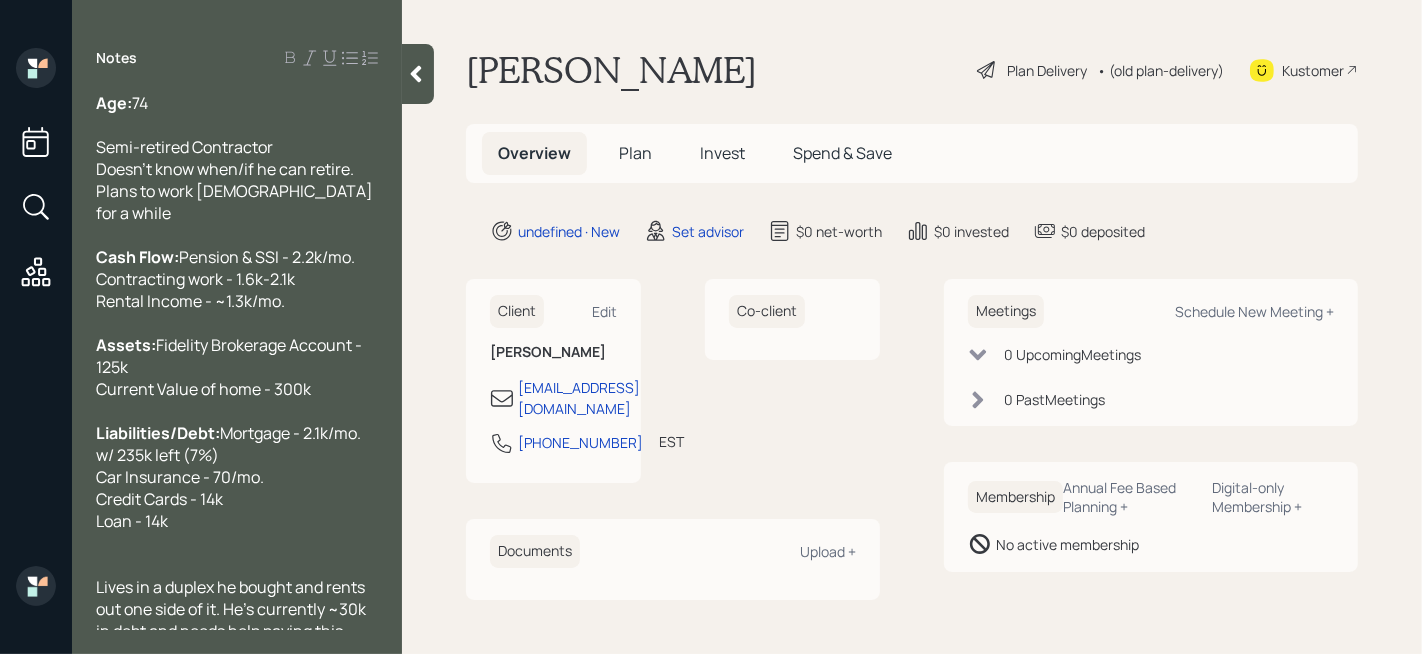click on "Mortgage - 2.1k/mo. w/ 235k left (7%)
Car Insurance - 70/mo.
Credit Cards - 14k
Loan - 14k" at bounding box center [230, 477] 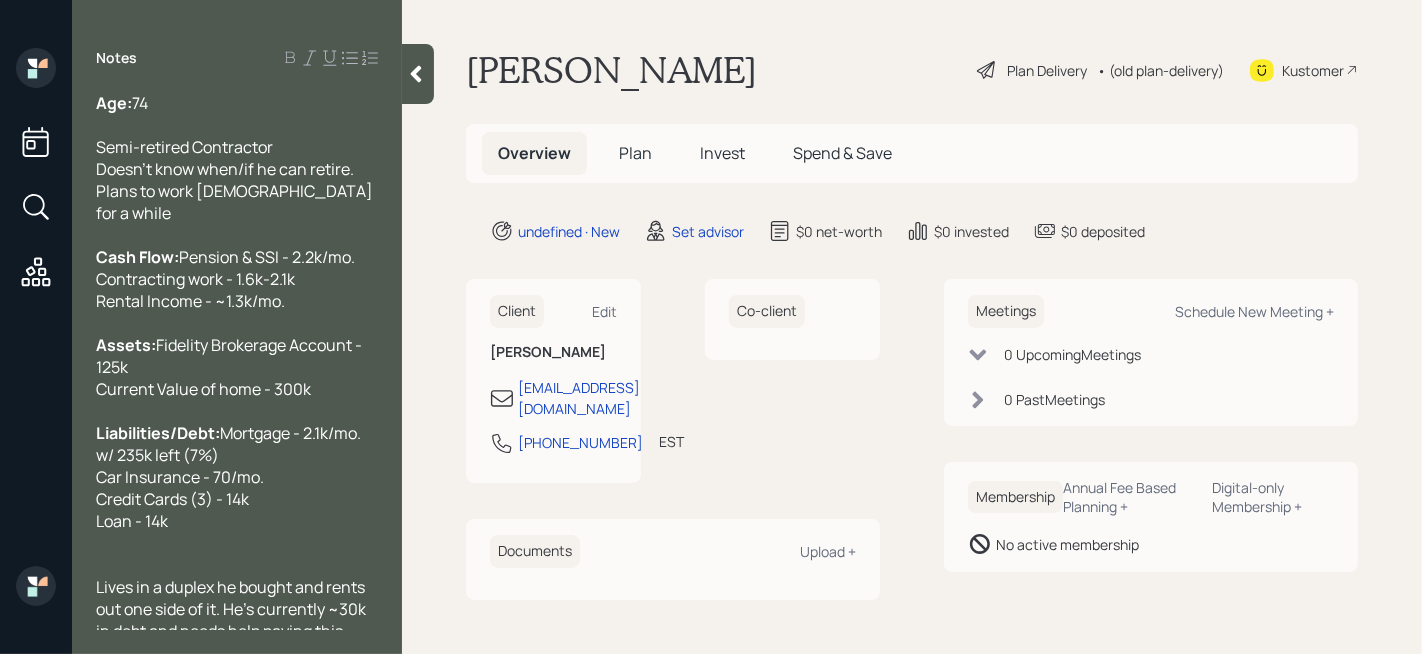 click at bounding box center [237, 125] 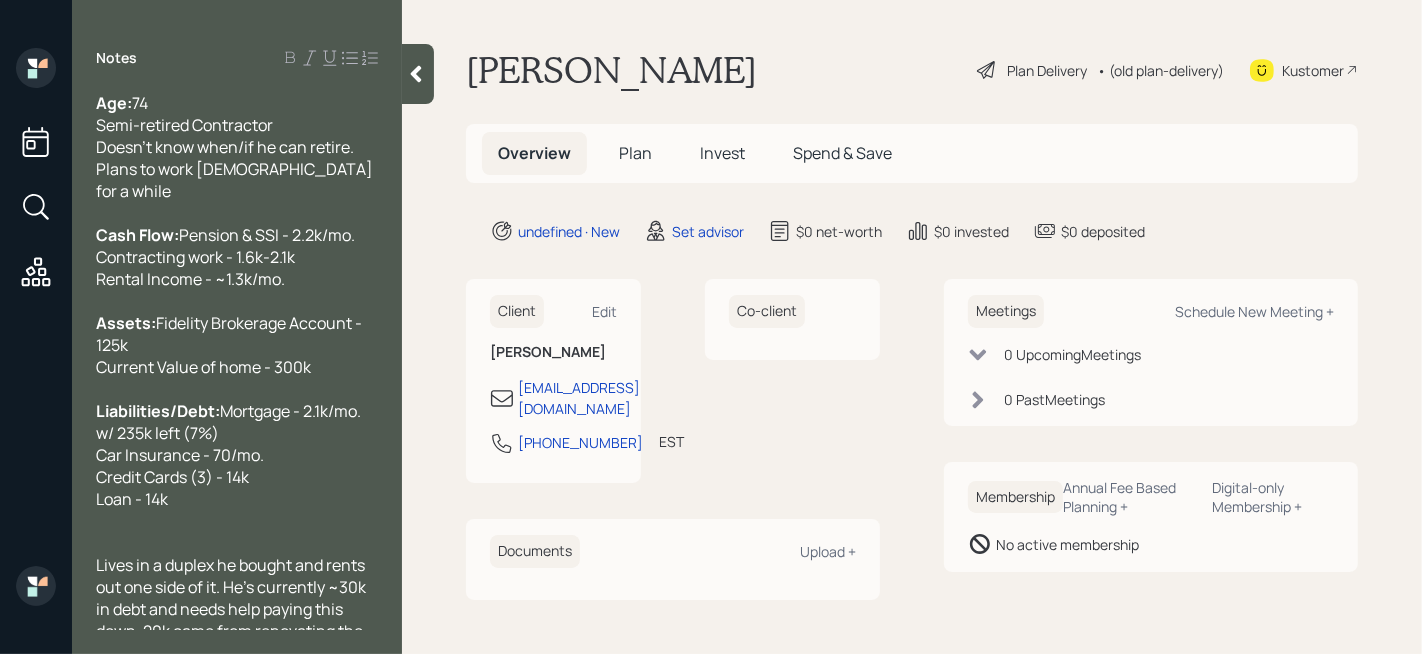 click on "Semi-retired Contractor
Doesn't know when/if he can retire. Plans to work [DEMOGRAPHIC_DATA] for a while" at bounding box center [236, 158] 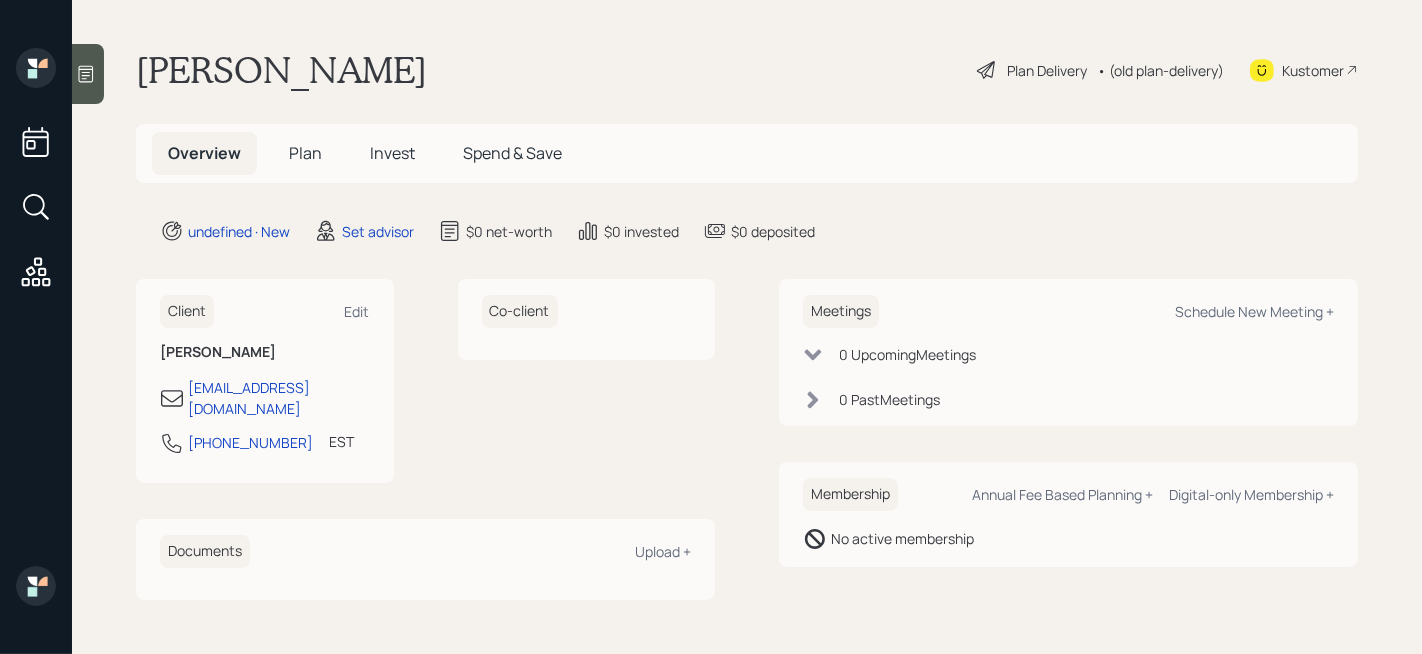 click on "[PERSON_NAME] Plan Delivery • (old plan-delivery) Kustomer Overview Plan Invest Spend & Save undefined ·
New Set advisor $0 net-worth $0 invested $0 deposited Client Edit [PERSON_NAME] [PERSON_NAME][EMAIL_ADDRESS][DOMAIN_NAME] [PHONE_NUMBER] EST Currently 11:32 AM Co-client Documents Upload + Meetings Schedule New Meeting + 0   Upcoming  Meeting s 0   Past  Meeting s Membership Annual Fee Based Planning + Digital-only Membership + No active membership" at bounding box center (747, 327) 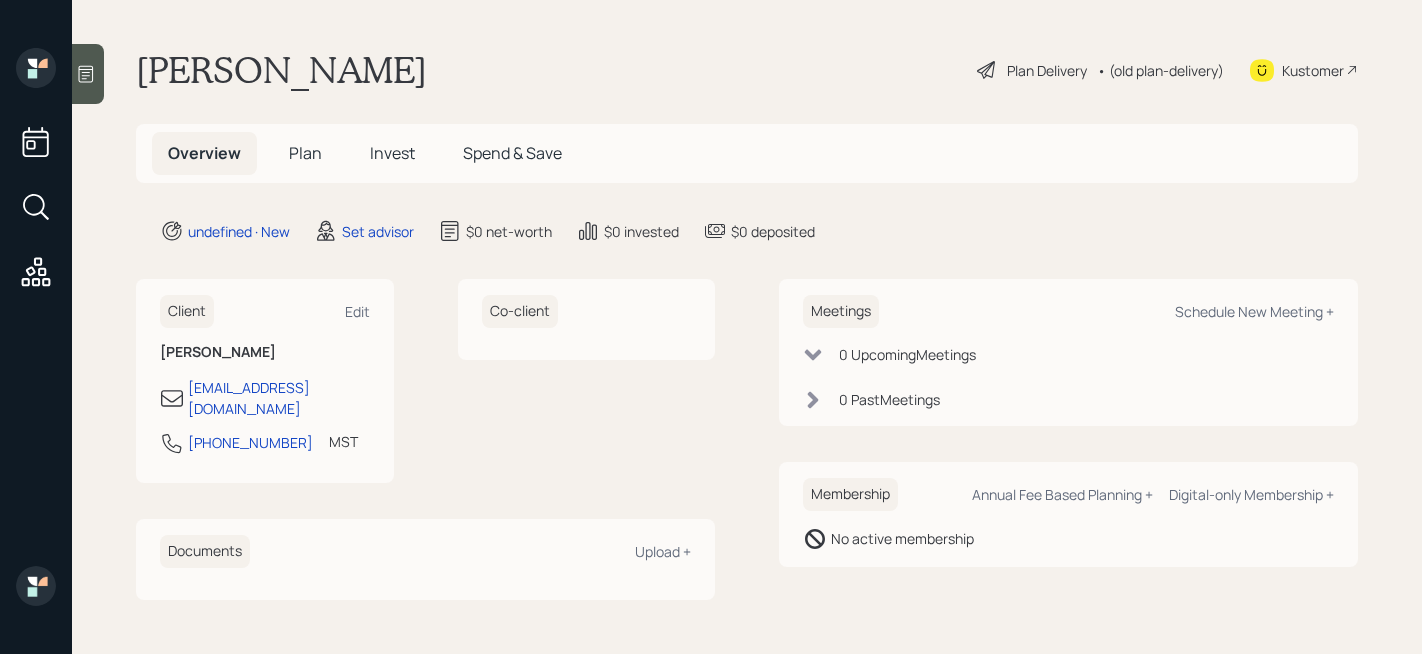 scroll, scrollTop: 0, scrollLeft: 0, axis: both 